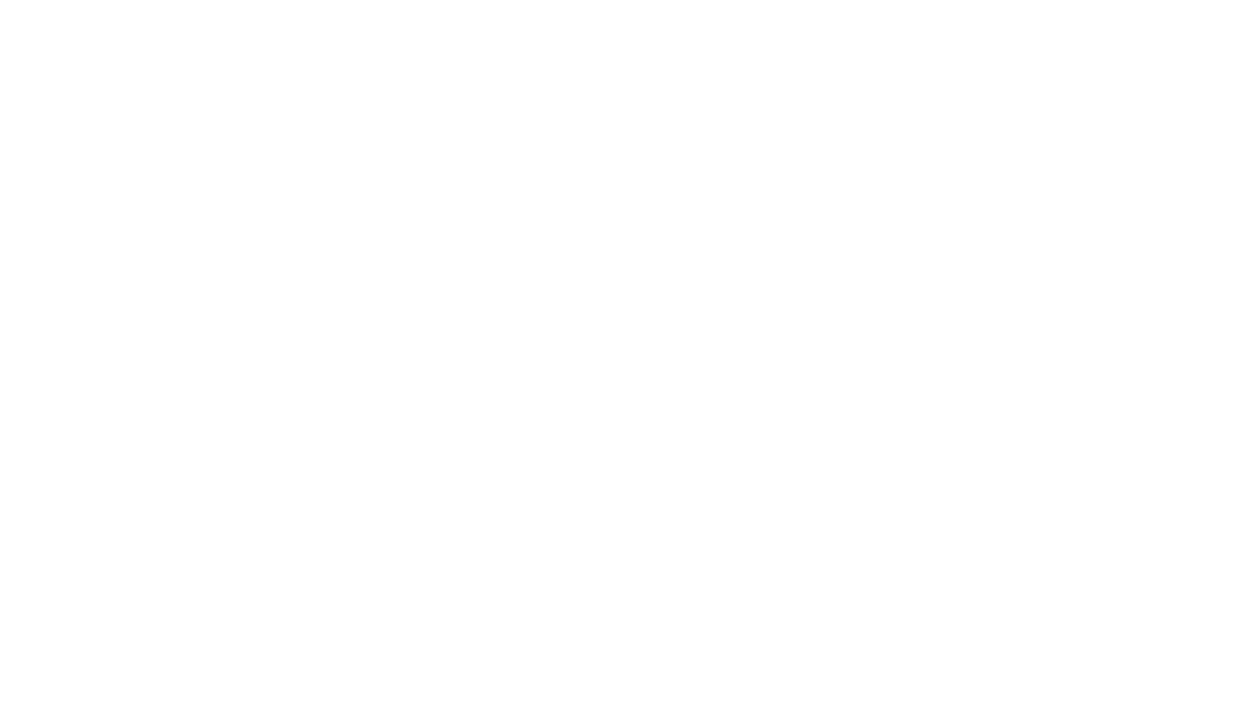 scroll, scrollTop: 0, scrollLeft: 0, axis: both 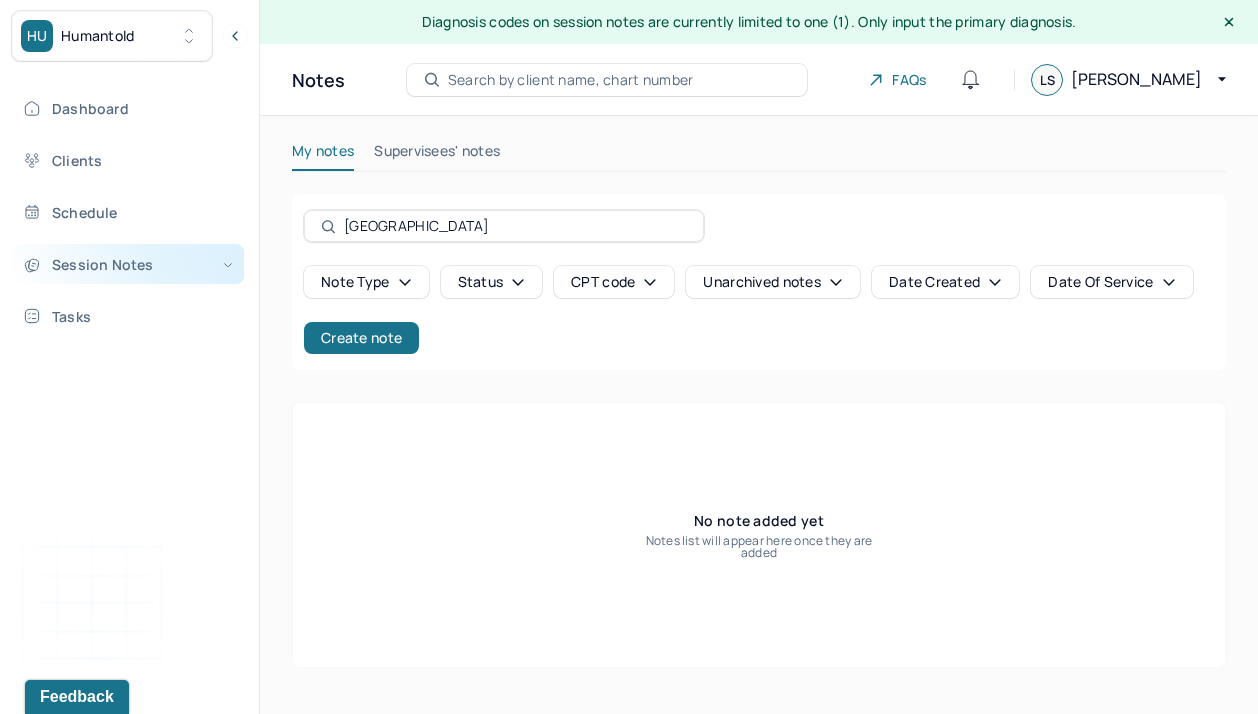 click on "Session Notes" at bounding box center [128, 264] 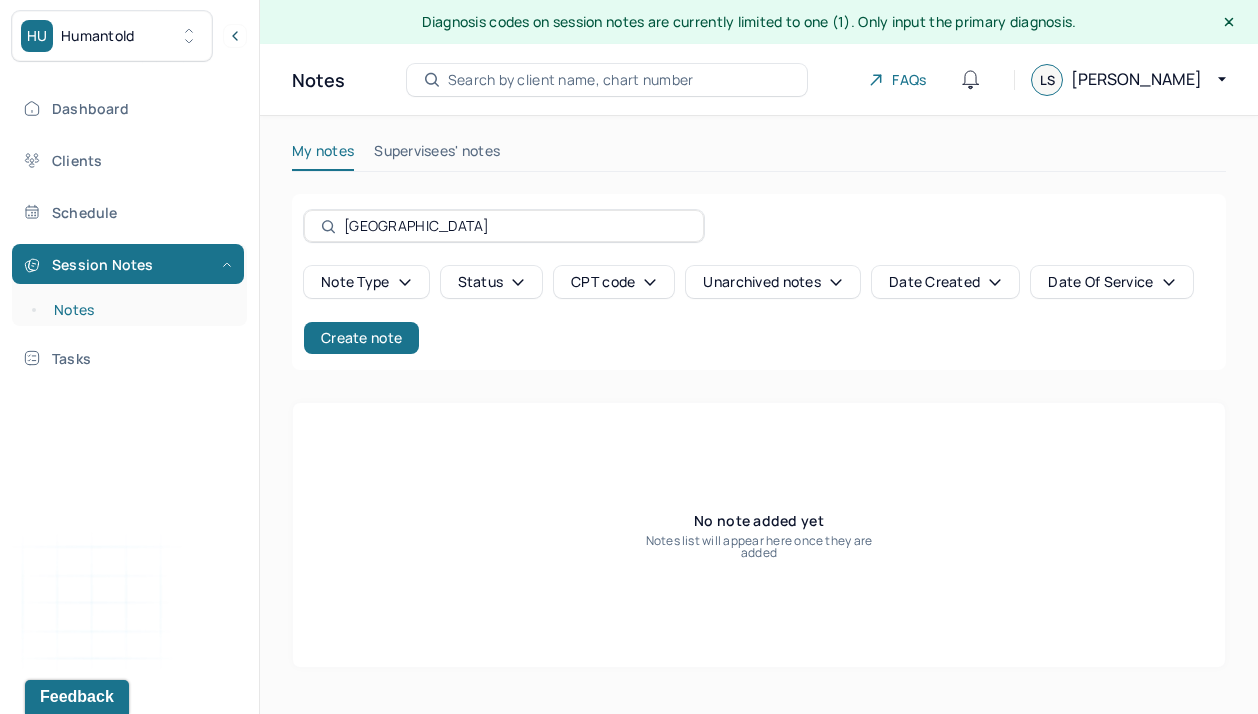 click on "Notes" at bounding box center (139, 310) 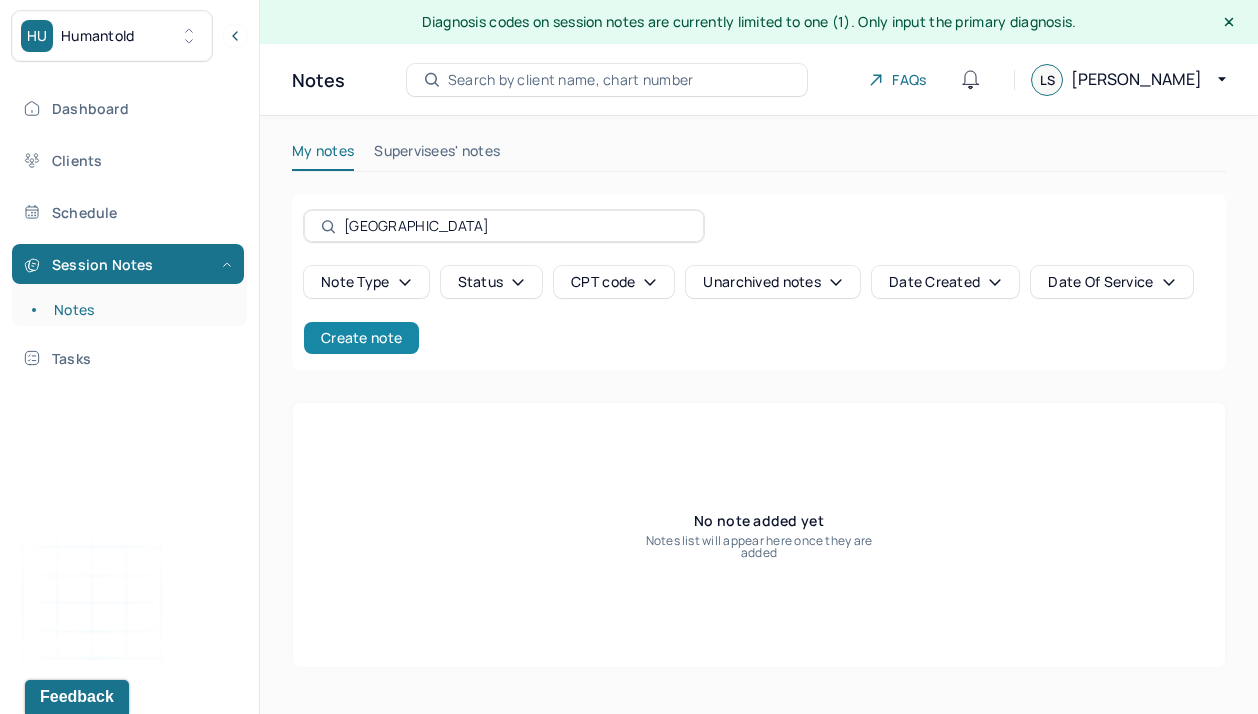 click on "Create note" at bounding box center (361, 338) 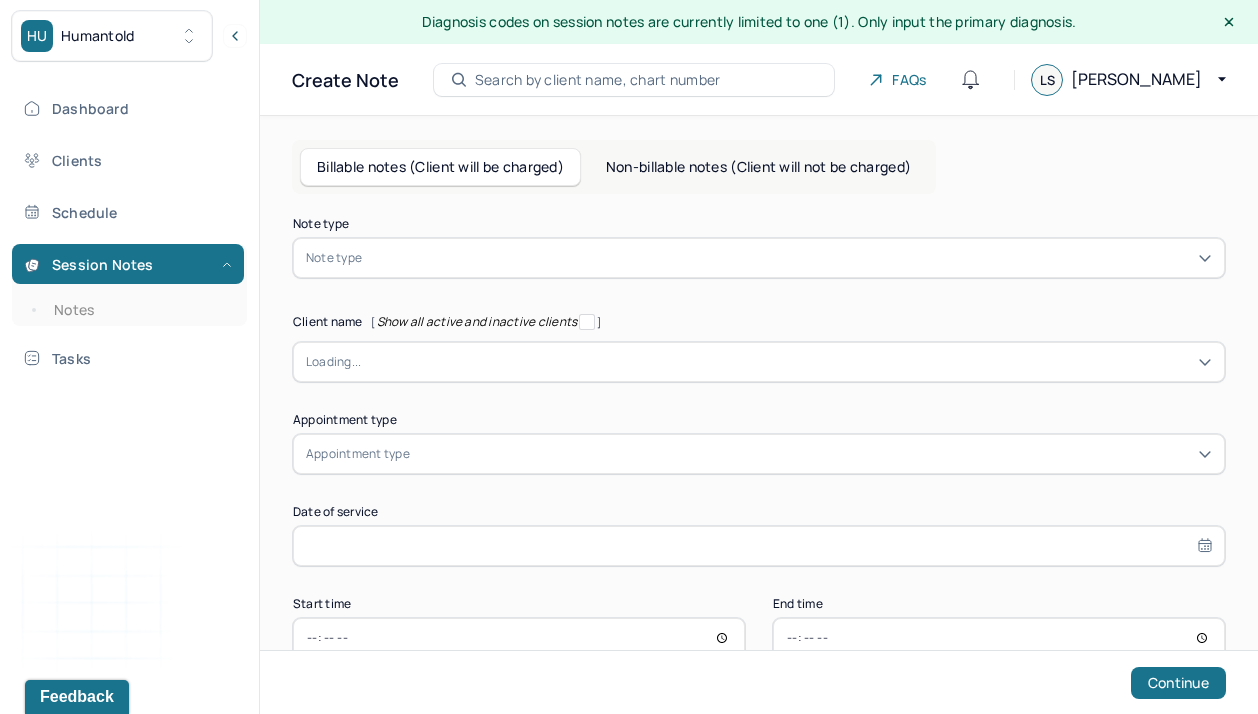 click at bounding box center (789, 258) 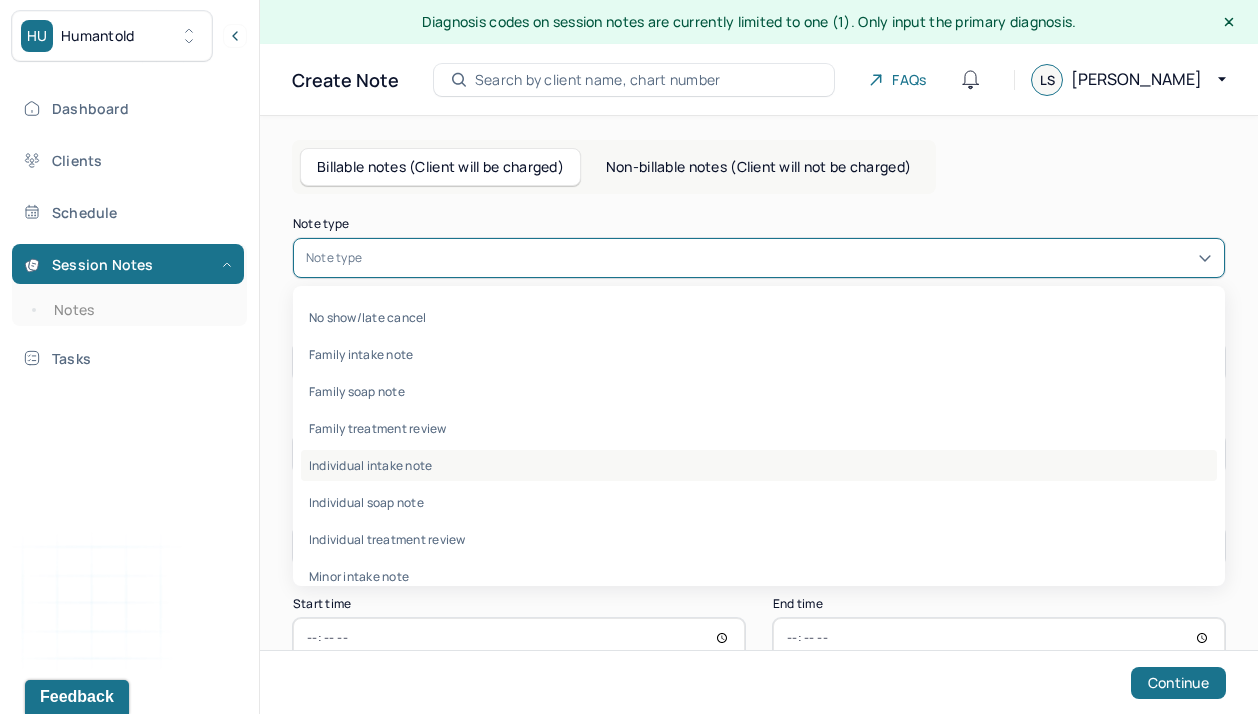 click on "Individual intake note" at bounding box center [759, 465] 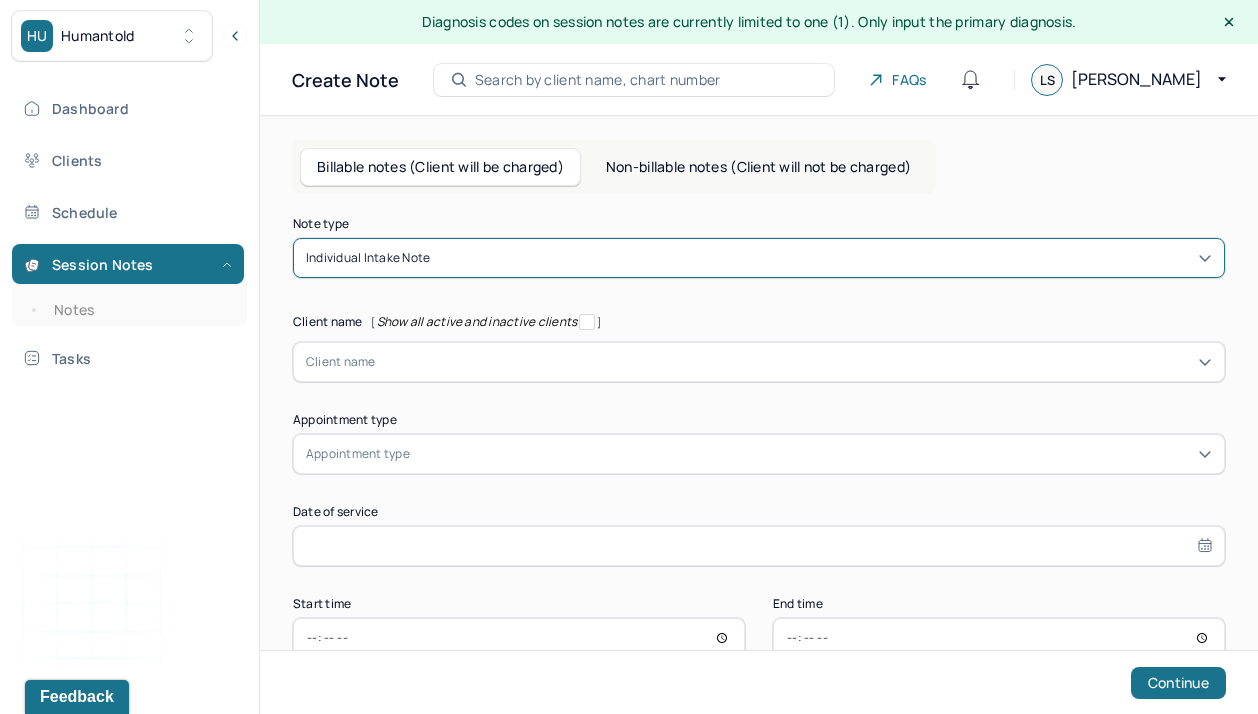 click on "Billable notes (Client will be charged)     Non-billable notes (Client will not be charged)" at bounding box center [759, 167] 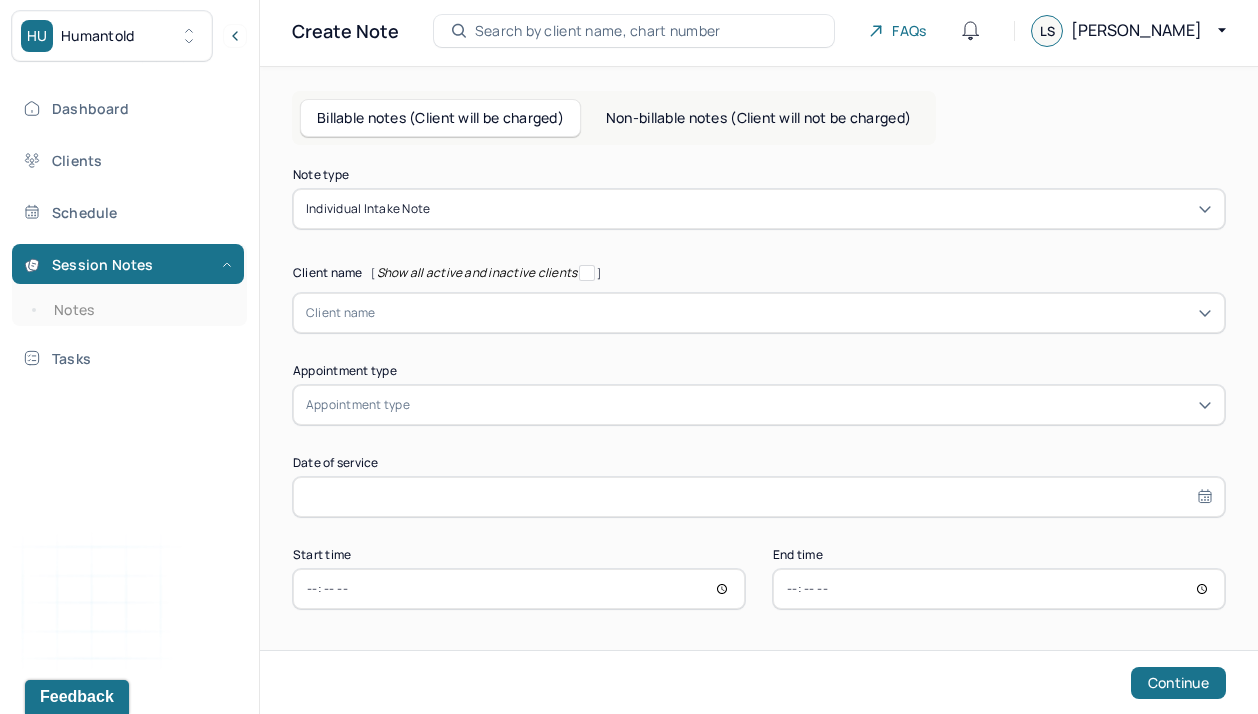 scroll, scrollTop: 52, scrollLeft: 0, axis: vertical 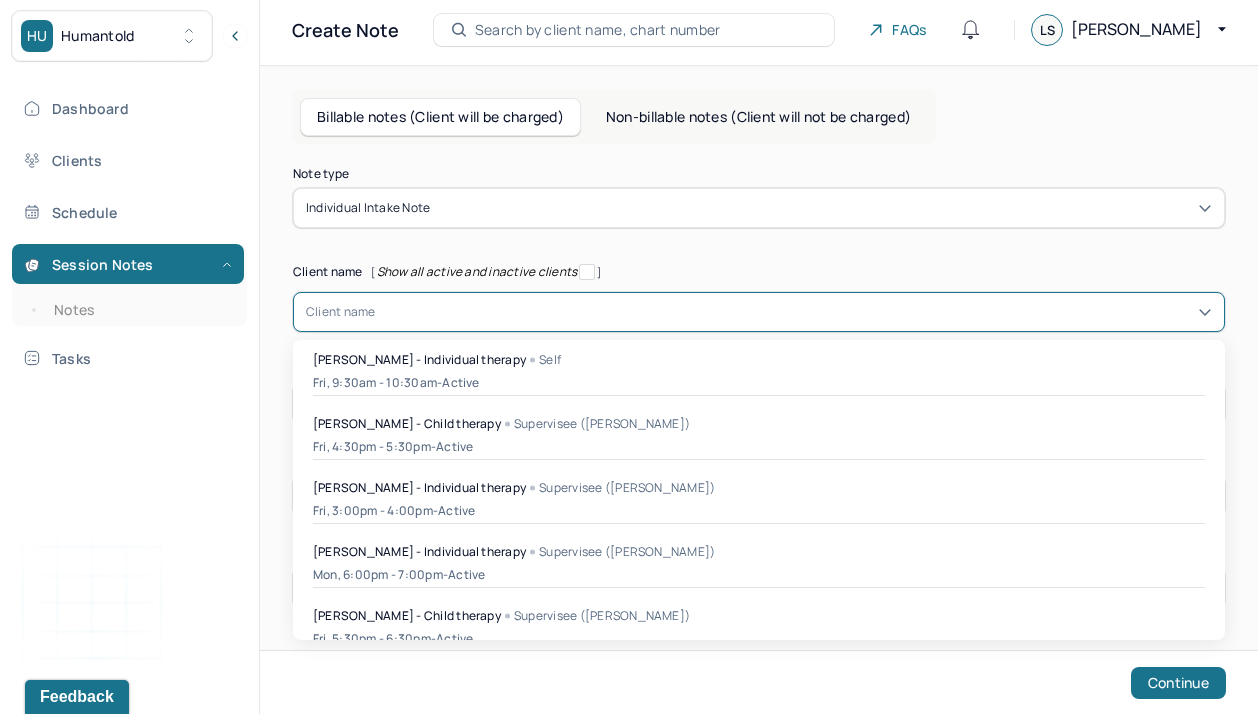 click at bounding box center (794, 312) 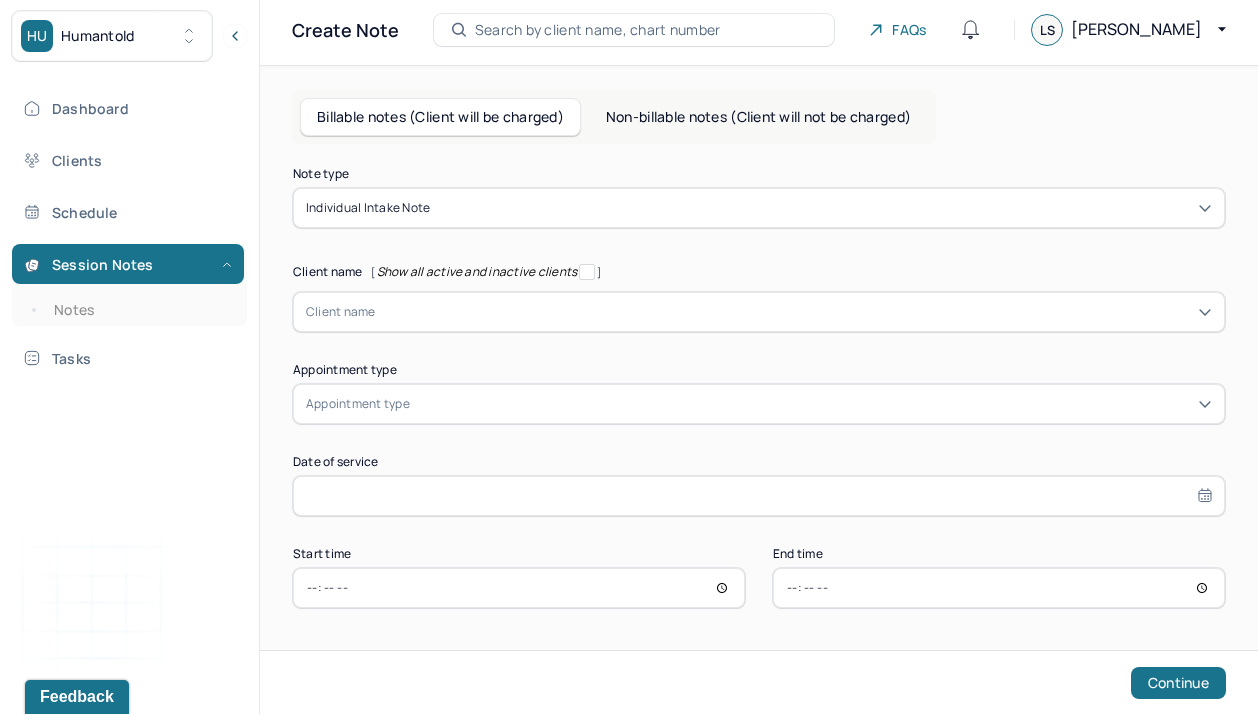 scroll, scrollTop: 51, scrollLeft: 0, axis: vertical 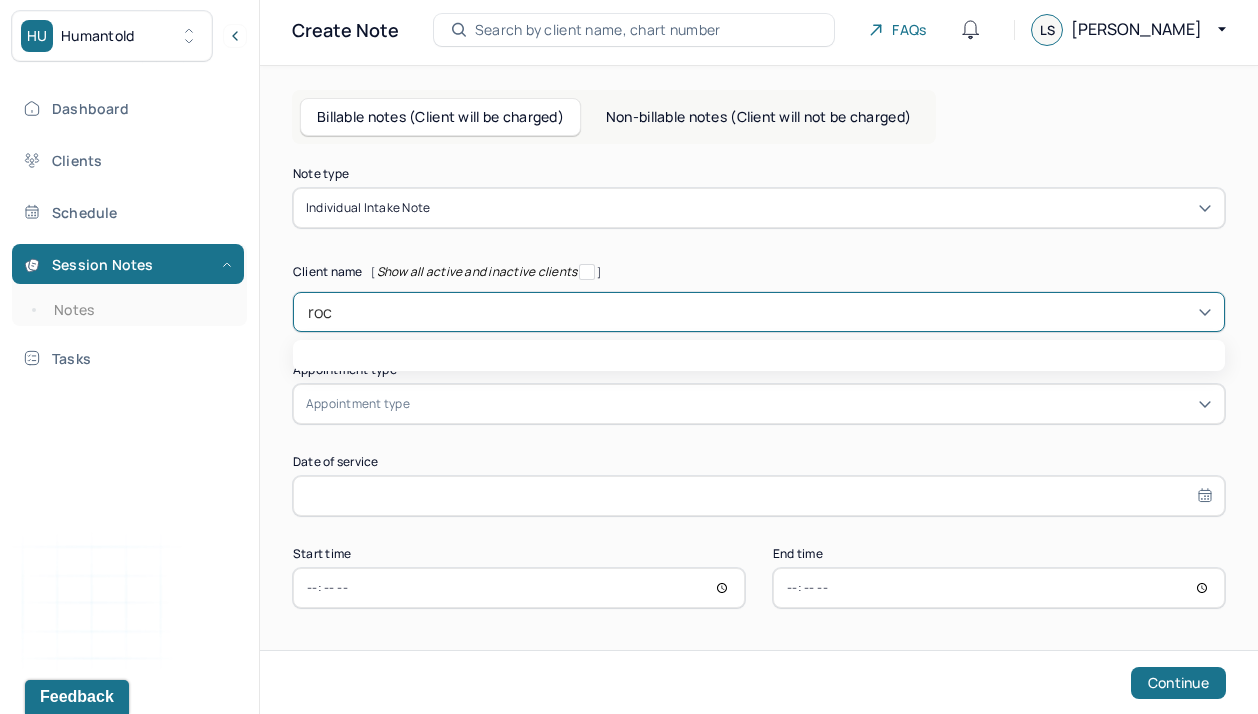 type on "rocc" 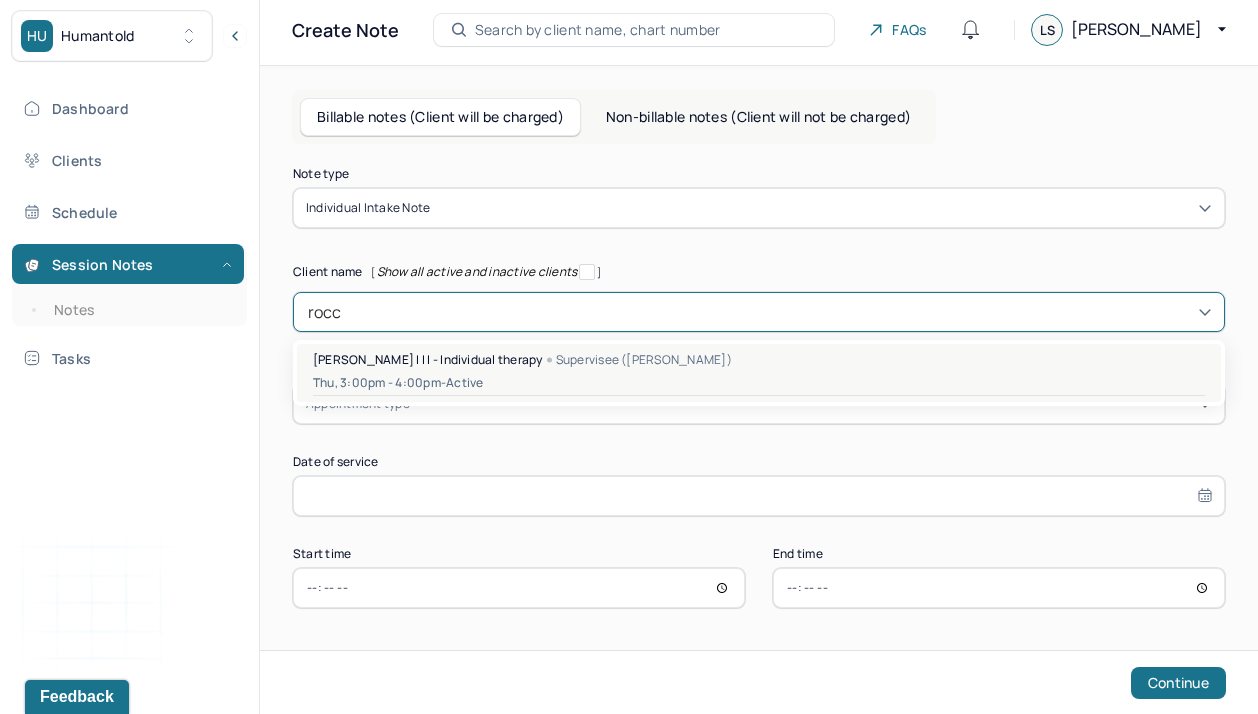 click on "Thu, 3:00pm - 4:00pm  -  active" at bounding box center [759, 383] 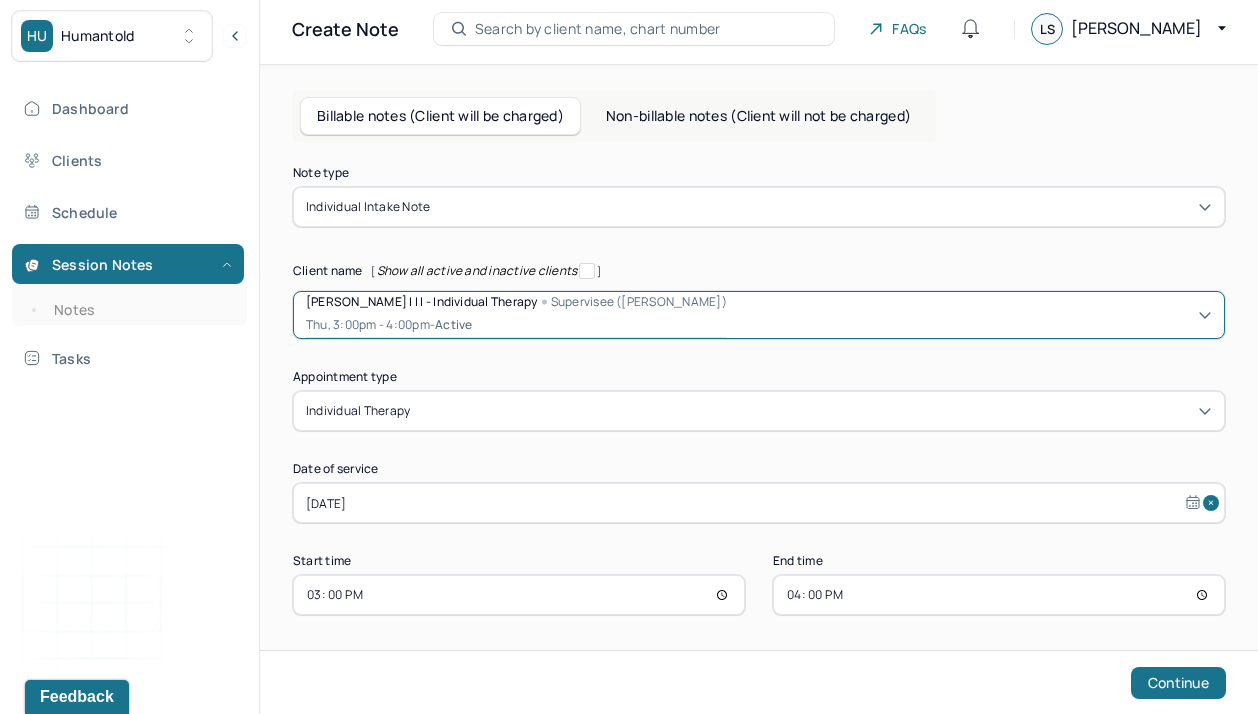 click on "Note type Individual intake note Client name [ Show all active and inactive clients ] option [object Object], selected. [PERSON_NAME]  I I I - Individual therapy Supervisee ([PERSON_NAME])
Thu, 3:00pm - 4:00pm  -  active Supervisee name [PERSON_NAME] Appointment type individual therapy Date of service [DATE] Start time 15:00 End time 16:00   Continue" at bounding box center [759, 391] 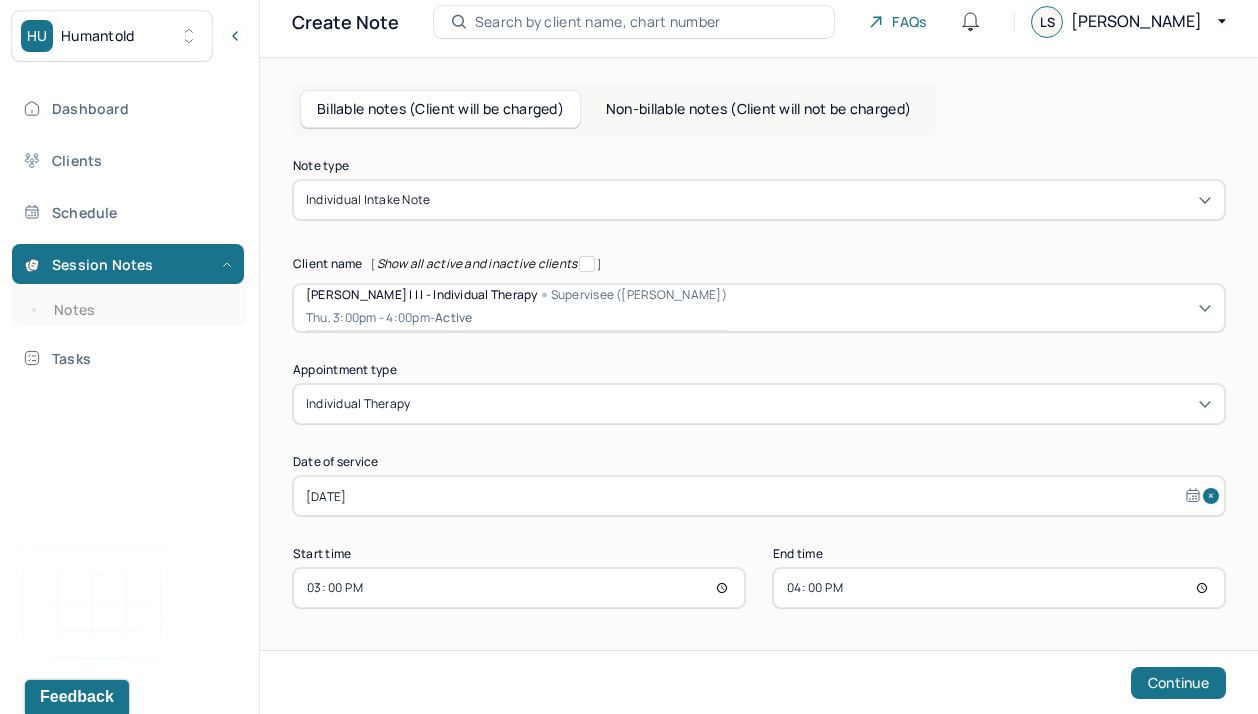 scroll, scrollTop: 58, scrollLeft: 0, axis: vertical 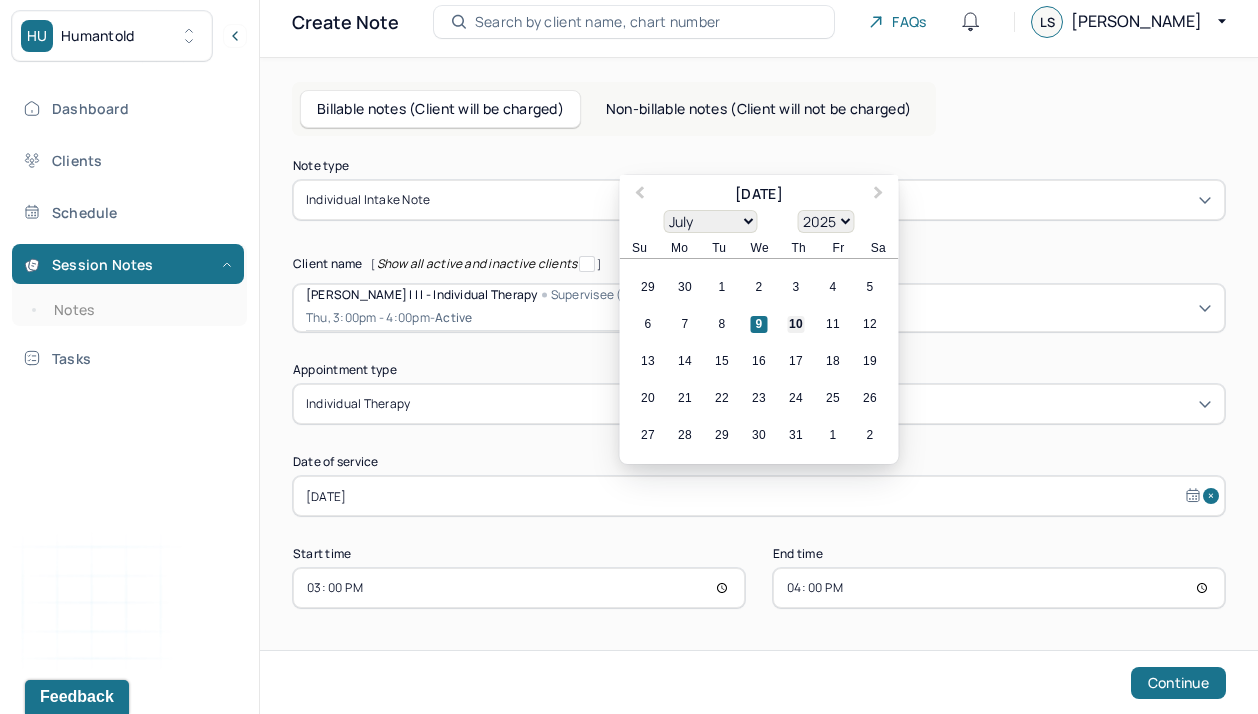 click on "10" at bounding box center (796, 324) 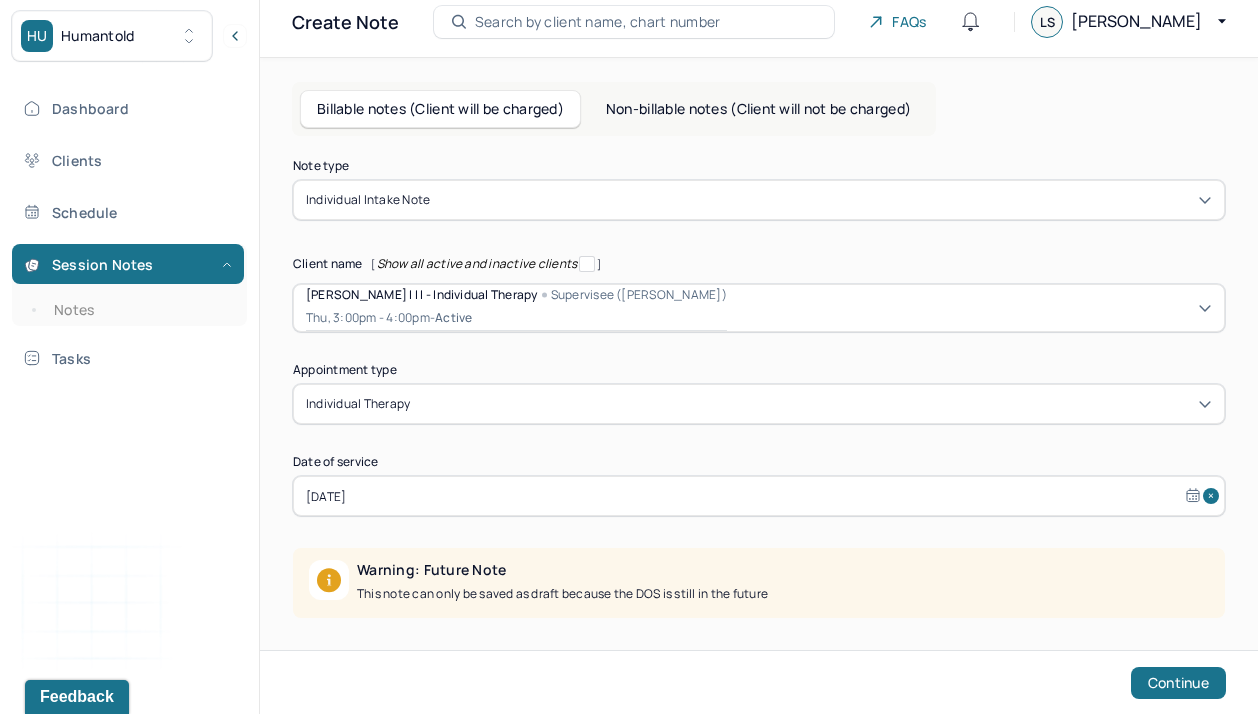 click on "Note type Individual intake note Client name [ Show all active and inactive clients ] [PERSON_NAME]  I I I - Individual therapy Supervisee ([PERSON_NAME])
Thu, 3:00pm - 4:00pm  -  active Supervisee name [PERSON_NAME] Appointment type individual therapy Date of service [DATE] Warning: Future Note This note can only be saved as draft because the DOS is still in the future Start time 15:00 End time 16:00   Continue" at bounding box center [759, 435] 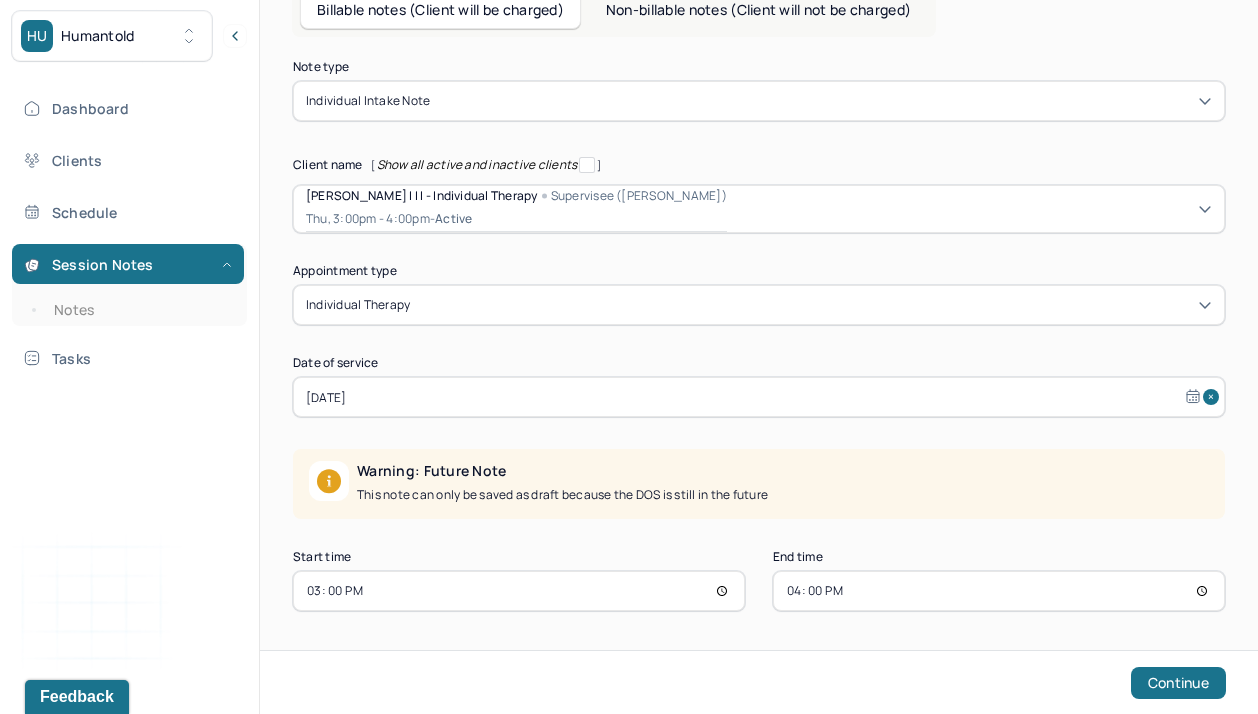 scroll, scrollTop: 161, scrollLeft: 0, axis: vertical 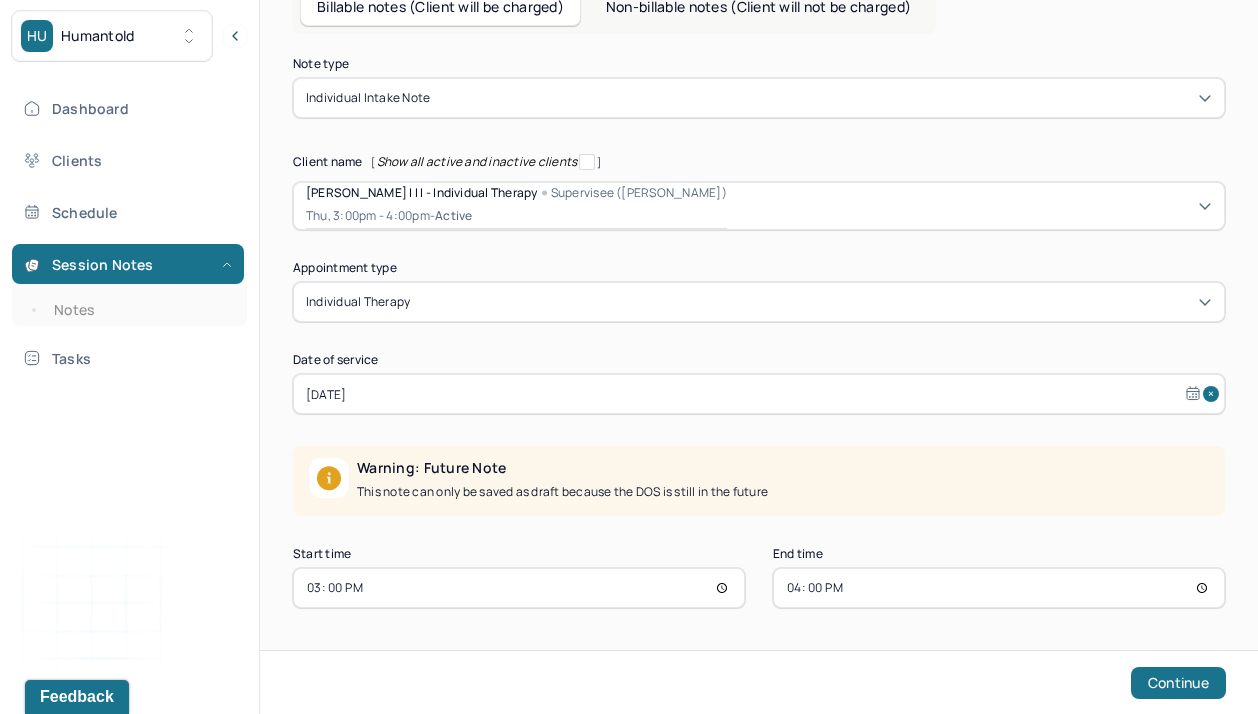click on "15:00" at bounding box center (519, 588) 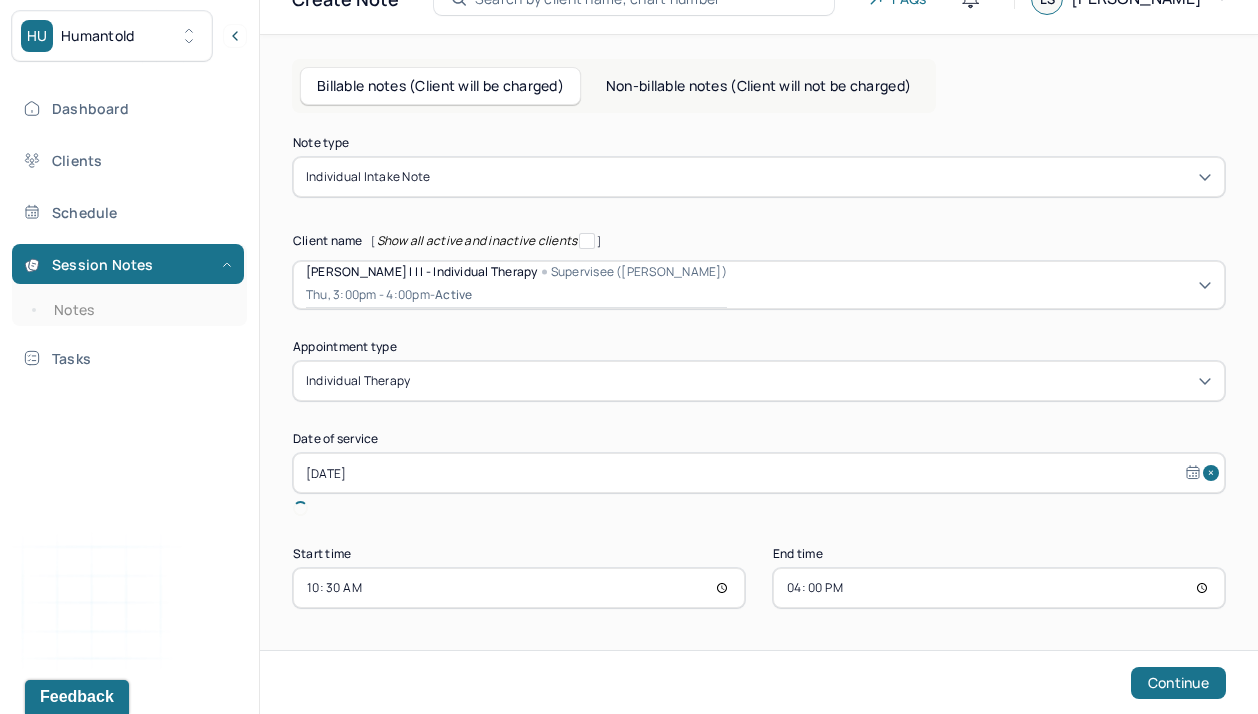 scroll, scrollTop: 58, scrollLeft: 0, axis: vertical 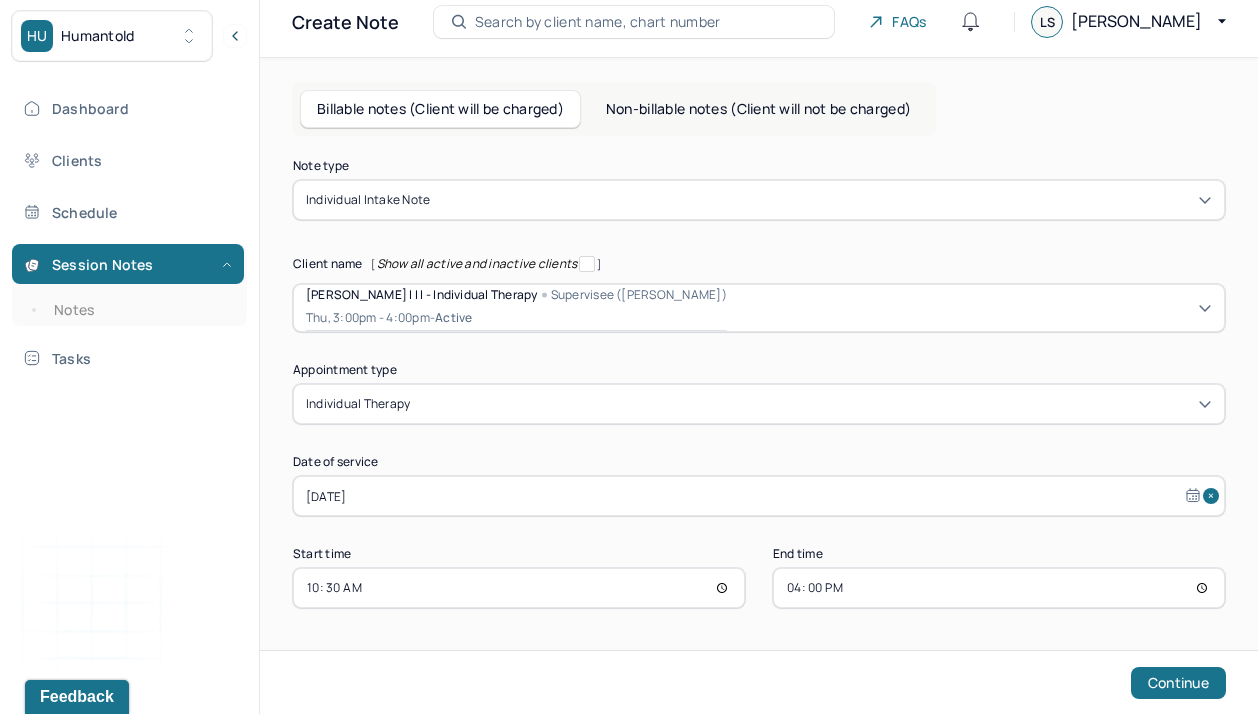 type on "10:30" 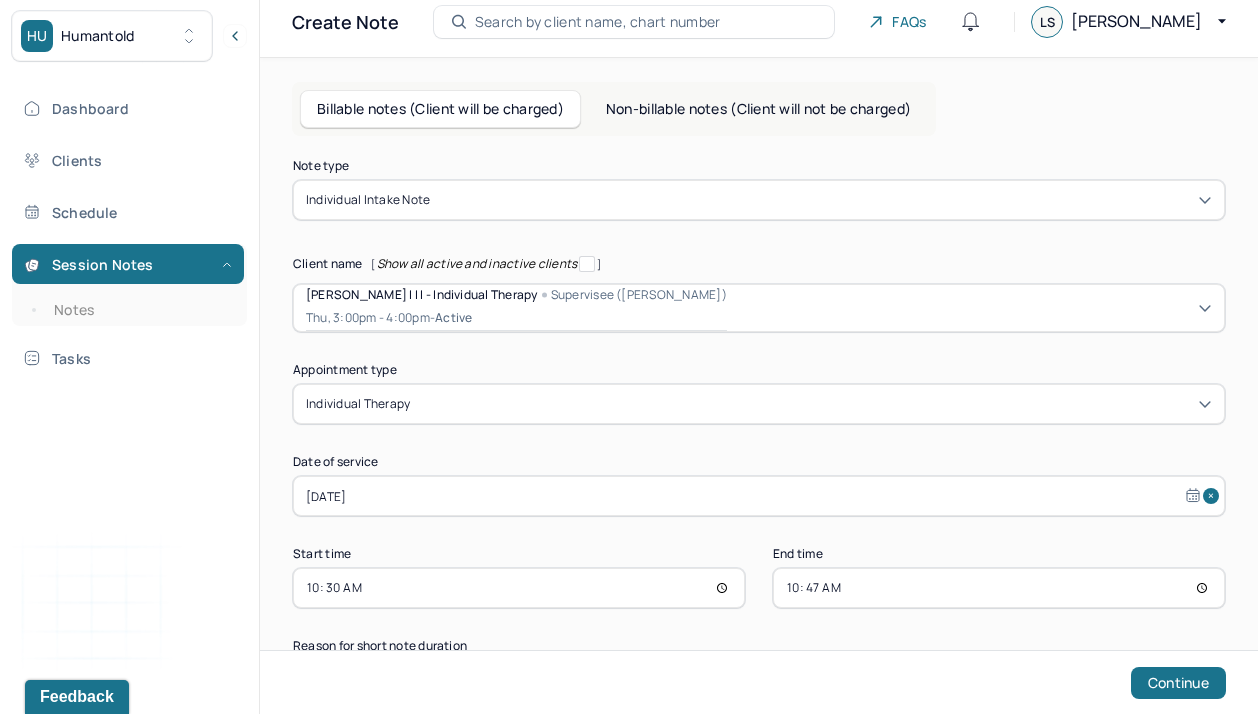 type on "10:47" 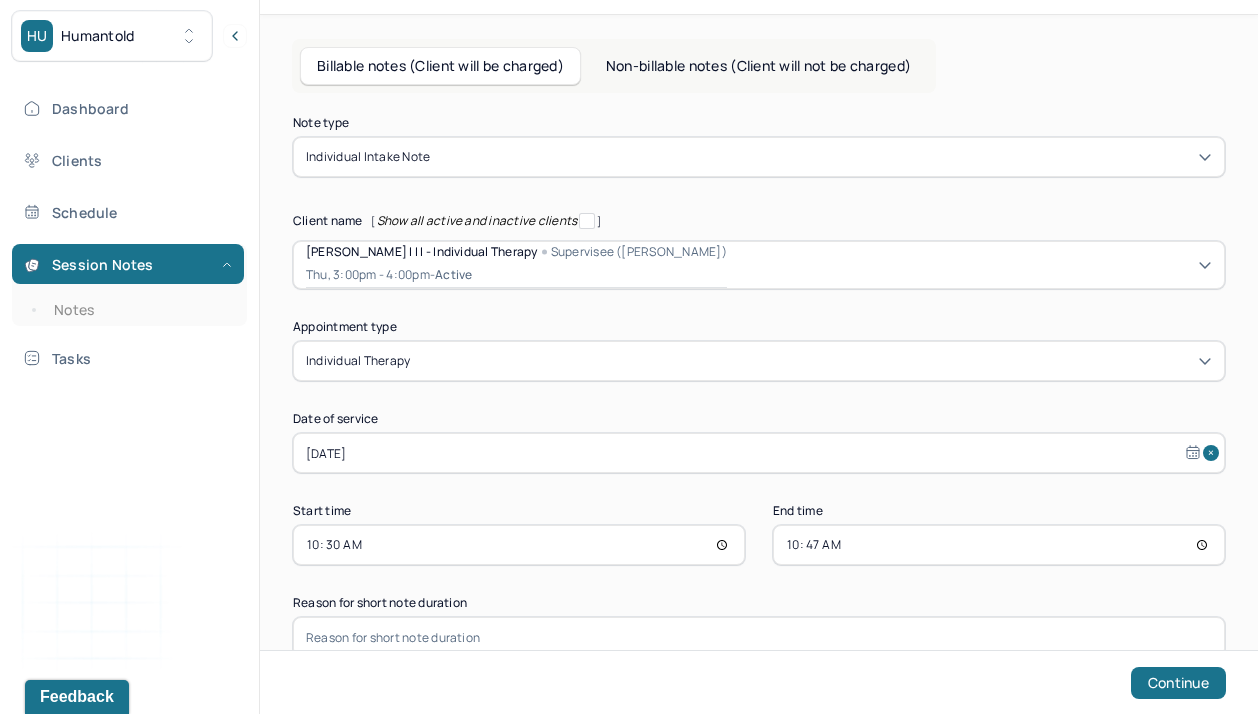 scroll, scrollTop: 118, scrollLeft: 0, axis: vertical 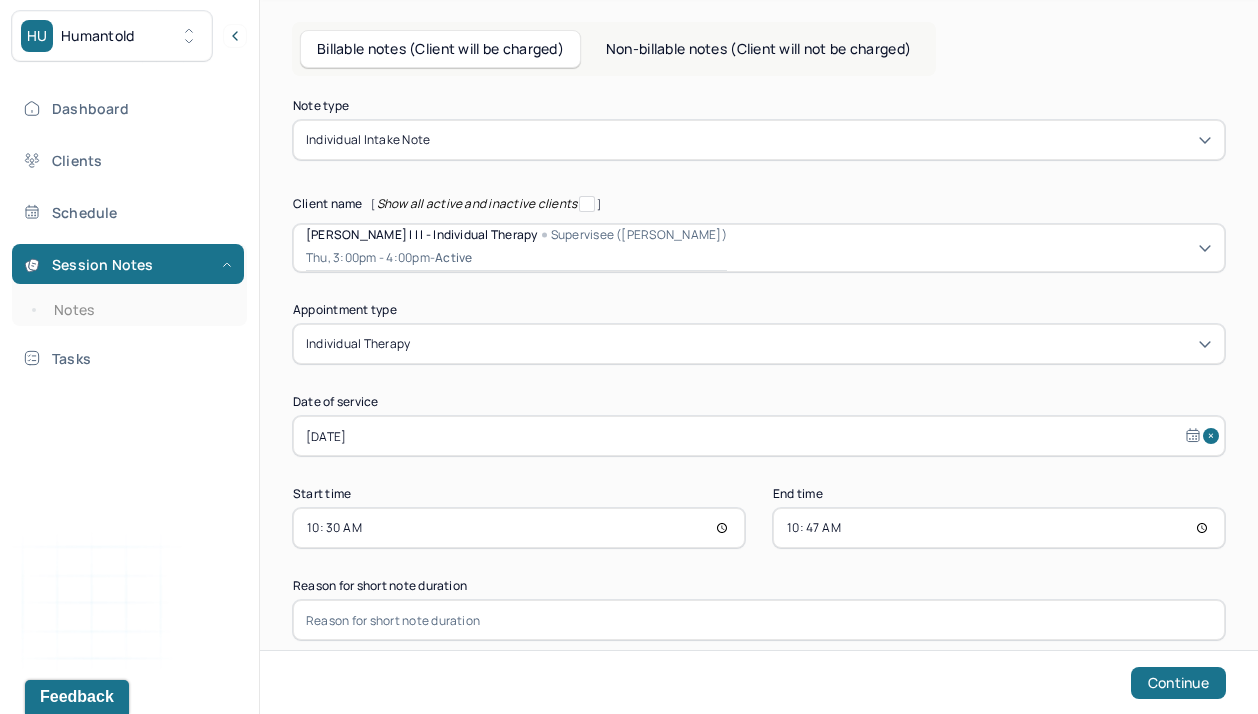 click at bounding box center [759, 620] 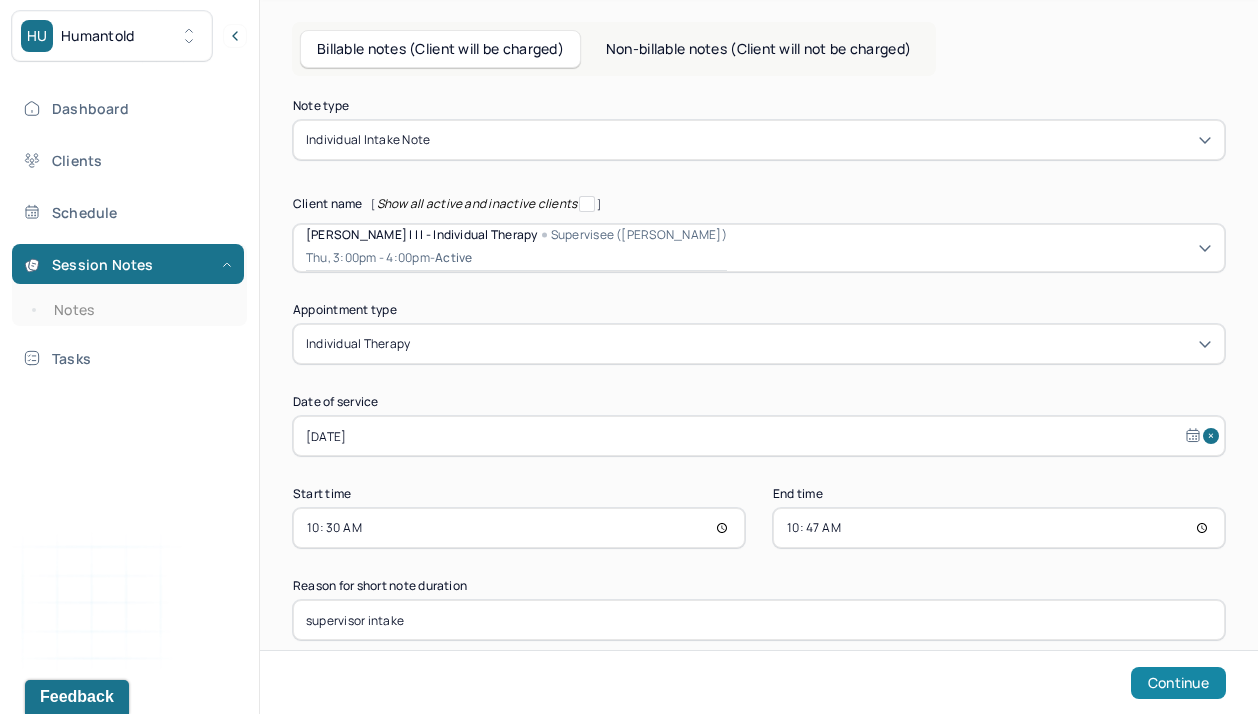 type on "supervisor intake" 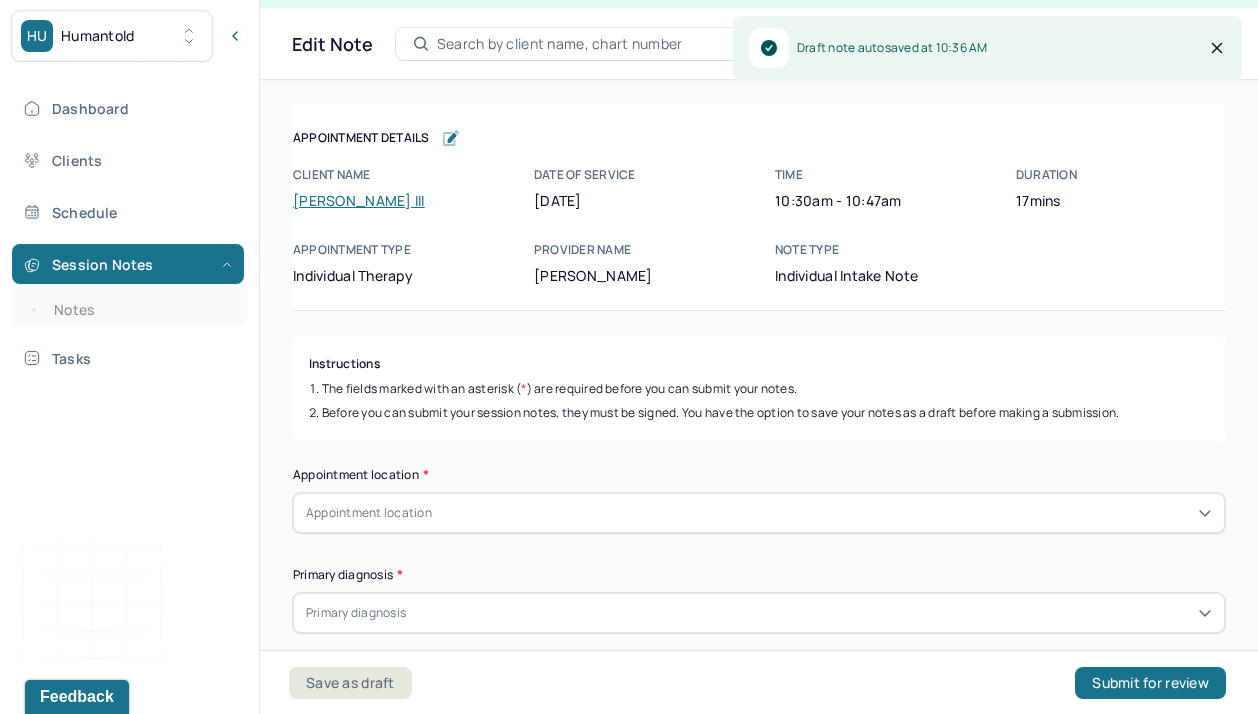 scroll, scrollTop: 36, scrollLeft: 0, axis: vertical 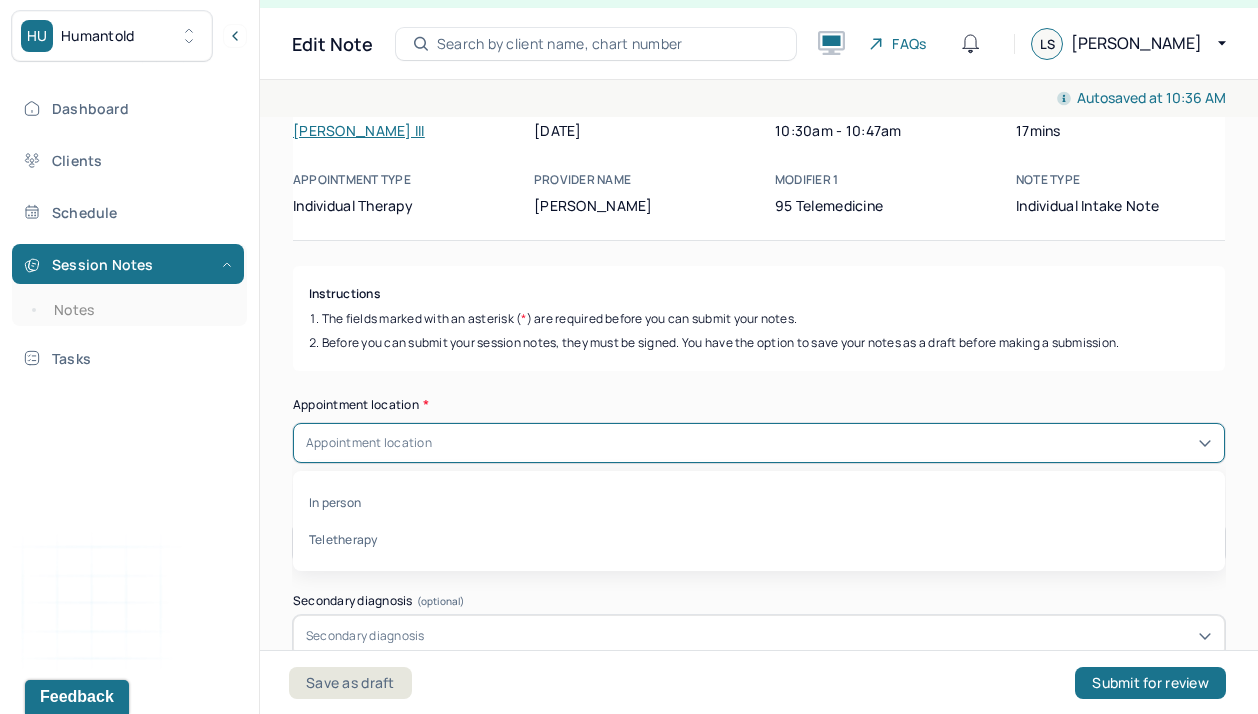 click on "Appointment location" at bounding box center (369, 443) 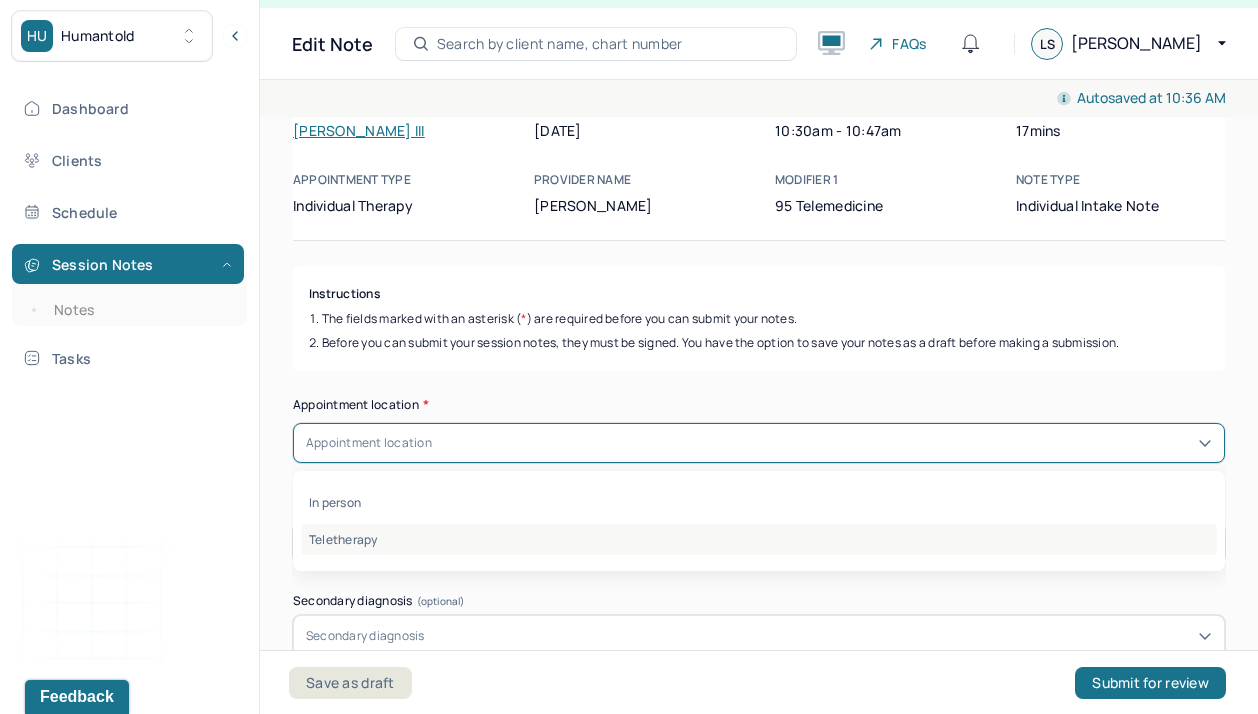 click on "Teletherapy" at bounding box center (759, 539) 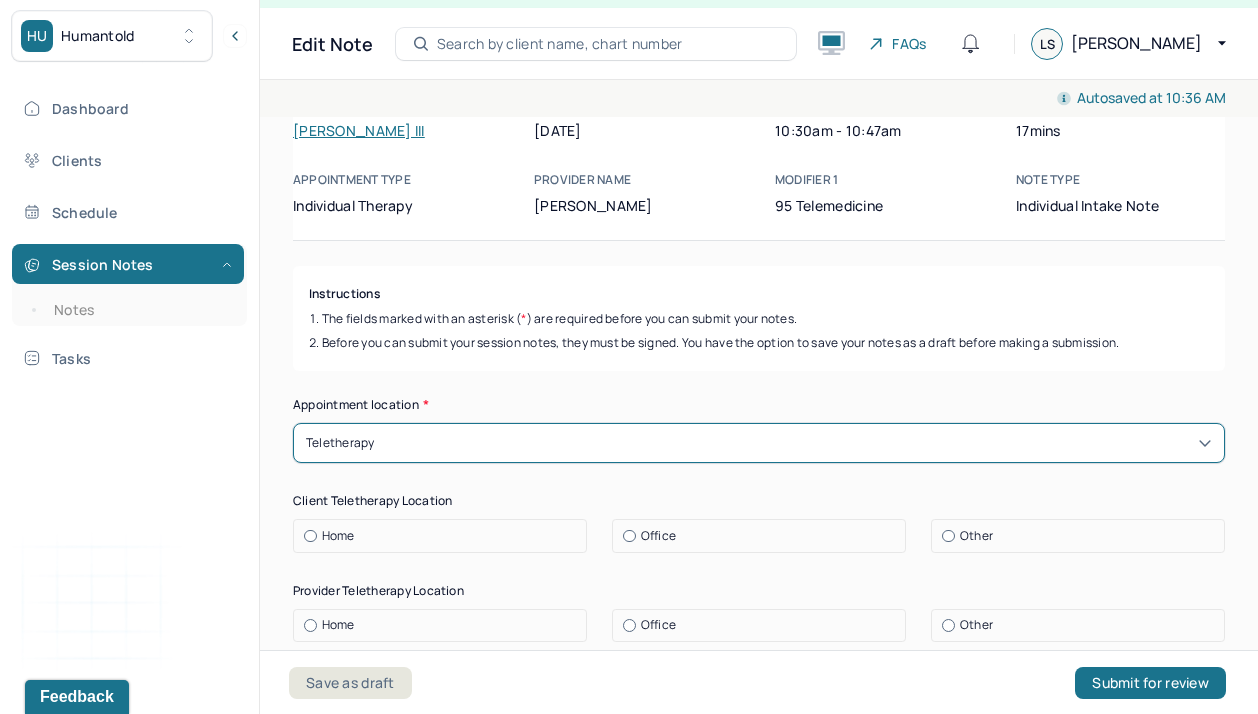 click on "Instructions The fields marked with an asterisk ( * ) are required before you can submit your notes. Before you can submit your session notes, they must be signed. You have the option to save your notes as a draft before making a submission. Appointment location * option Teletherapy, selected. Teletherapy Client Teletherapy Location Home Office Other Provider Teletherapy Location Home Office Other Consent was received for the teletherapy session The teletherapy session was conducted via video Primary diagnosis * Primary diagnosis Secondary diagnosis (optional) Secondary diagnosis Tertiary diagnosis (optional) Tertiary diagnosis Identity Preferred name (optional) Gender * Gender Pronouns (optional) Religion (optional) Religion Education (optional) Education Race (optional) Race Ethnicity (optional) Sexual orientation (optional) Sexual orientation Current employment (optional) Current employment details (optional) Relationship status (optional) Relationship status Name of partner (optional) (optional) Symptoms" at bounding box center [759, 6127] 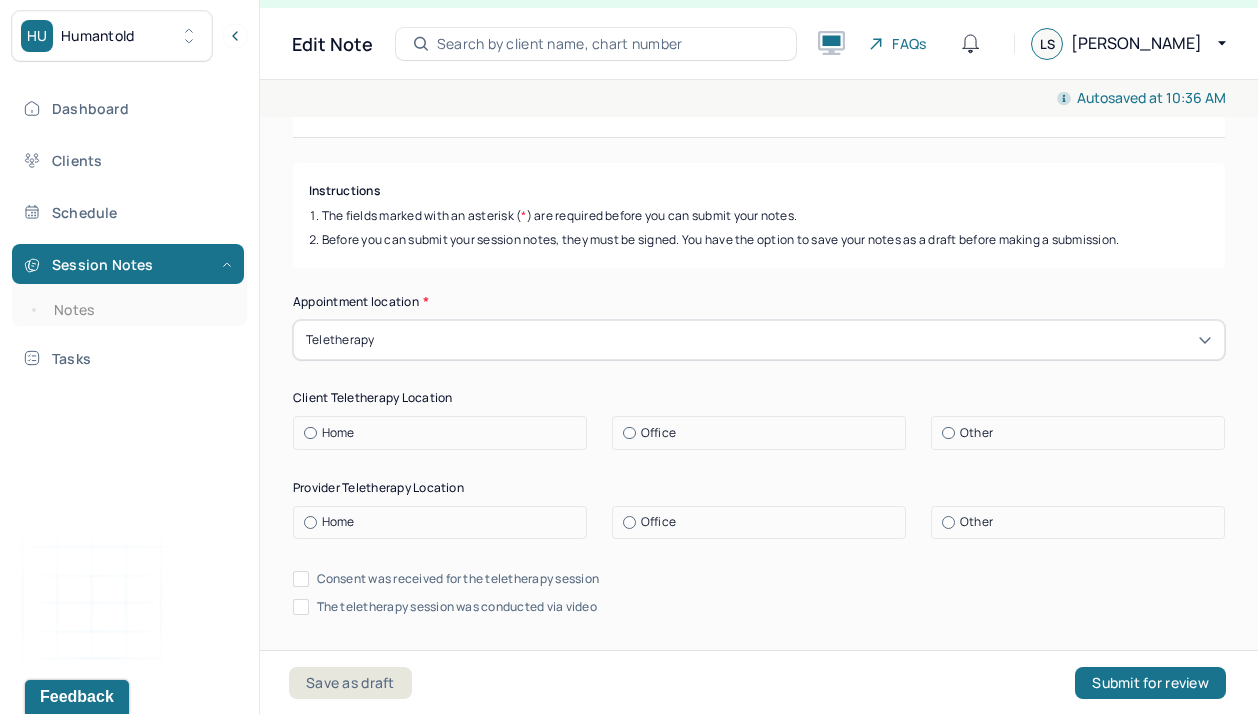 scroll, scrollTop: 206, scrollLeft: 0, axis: vertical 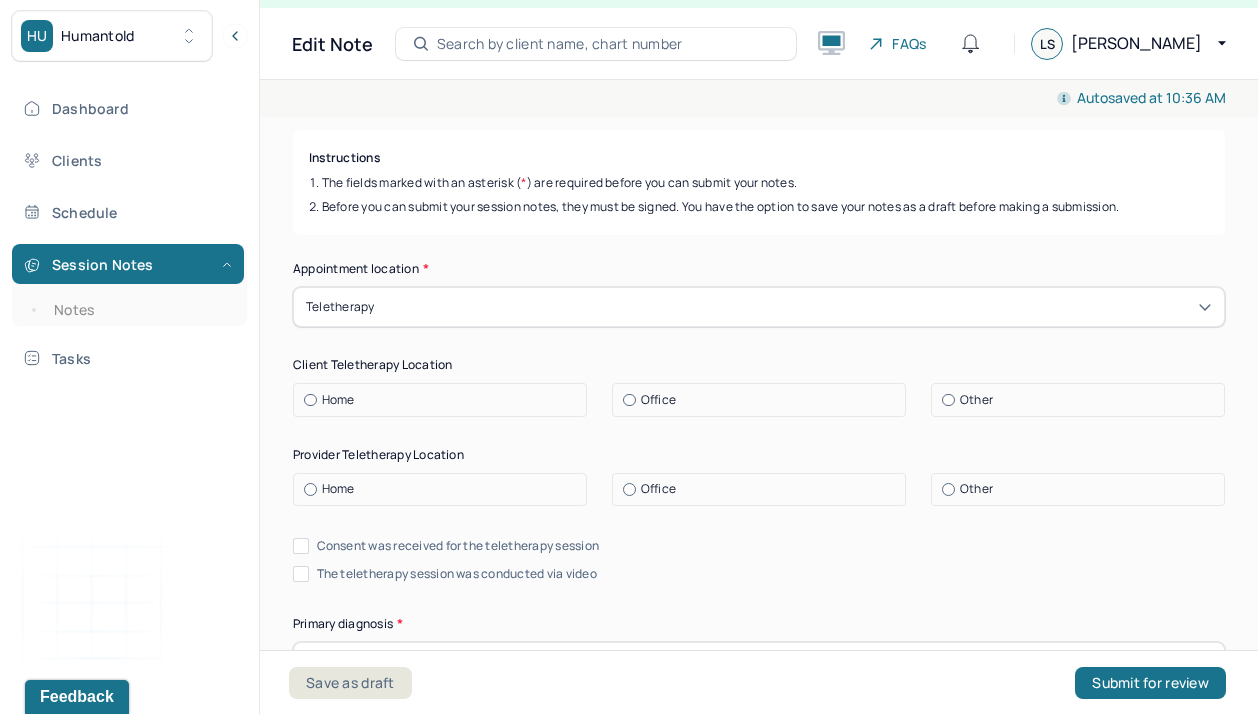click at bounding box center [310, 400] 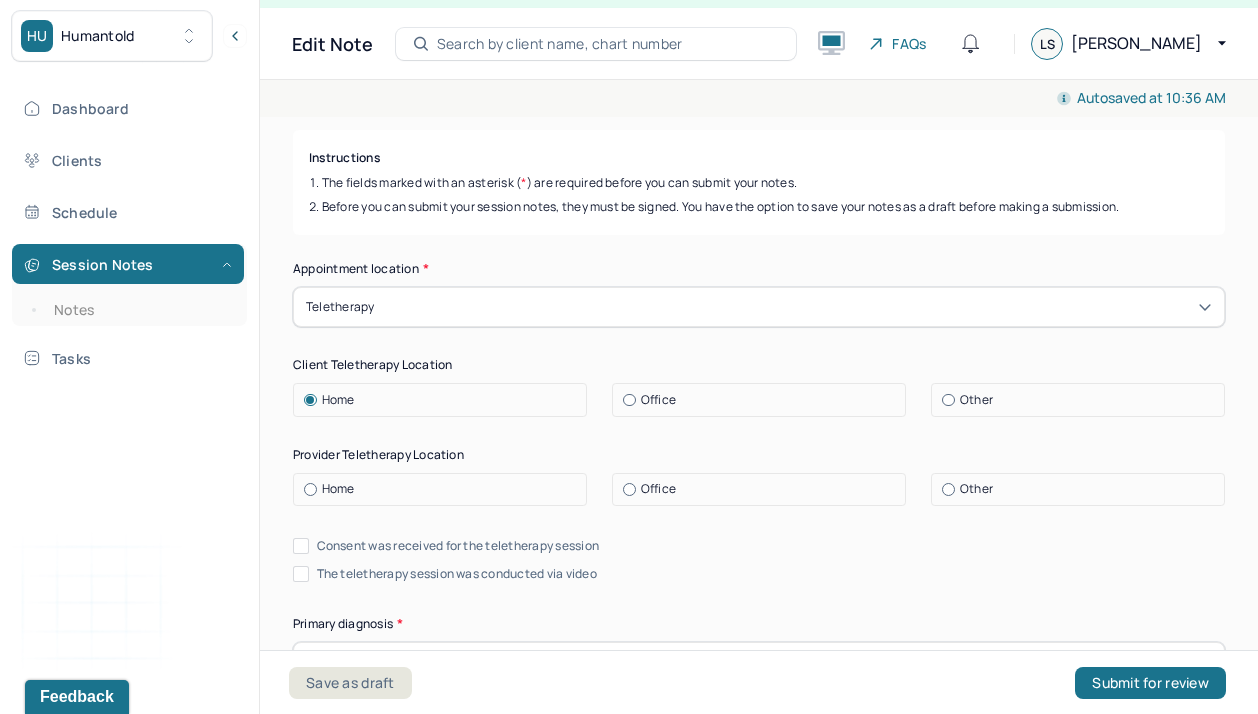 click at bounding box center (310, 489) 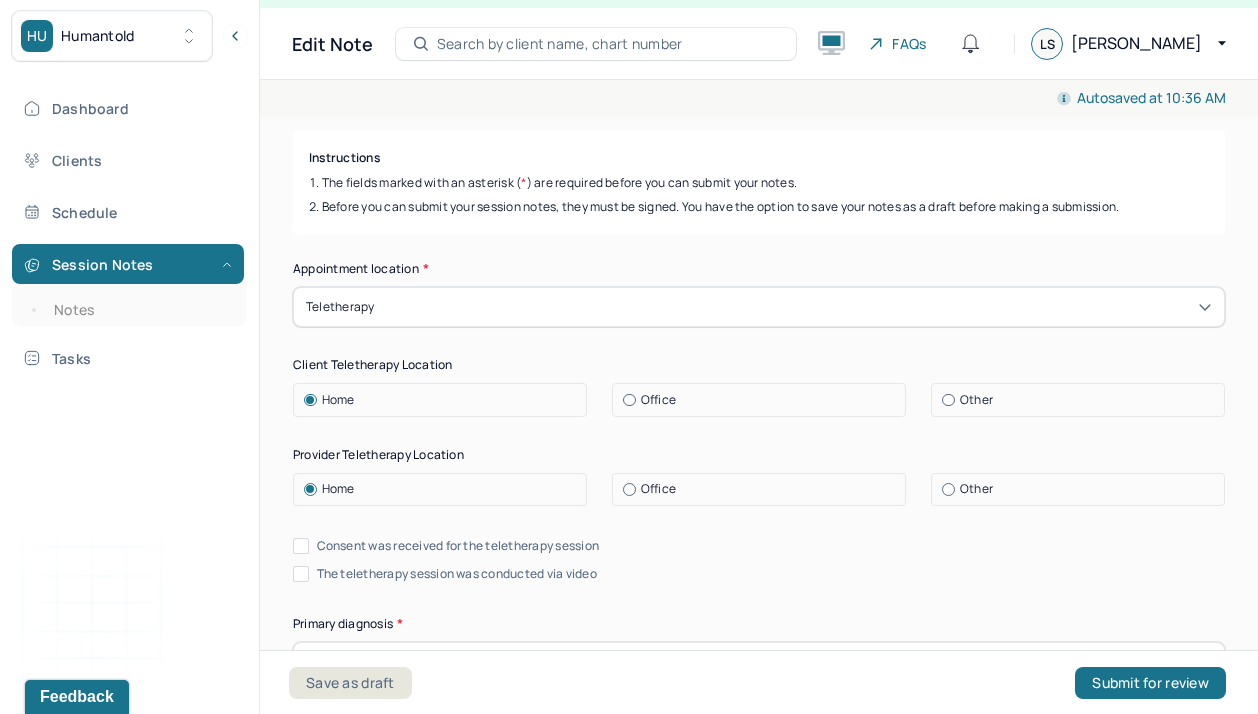 click on "Consent was received for the teletherapy session" at bounding box center (301, 546) 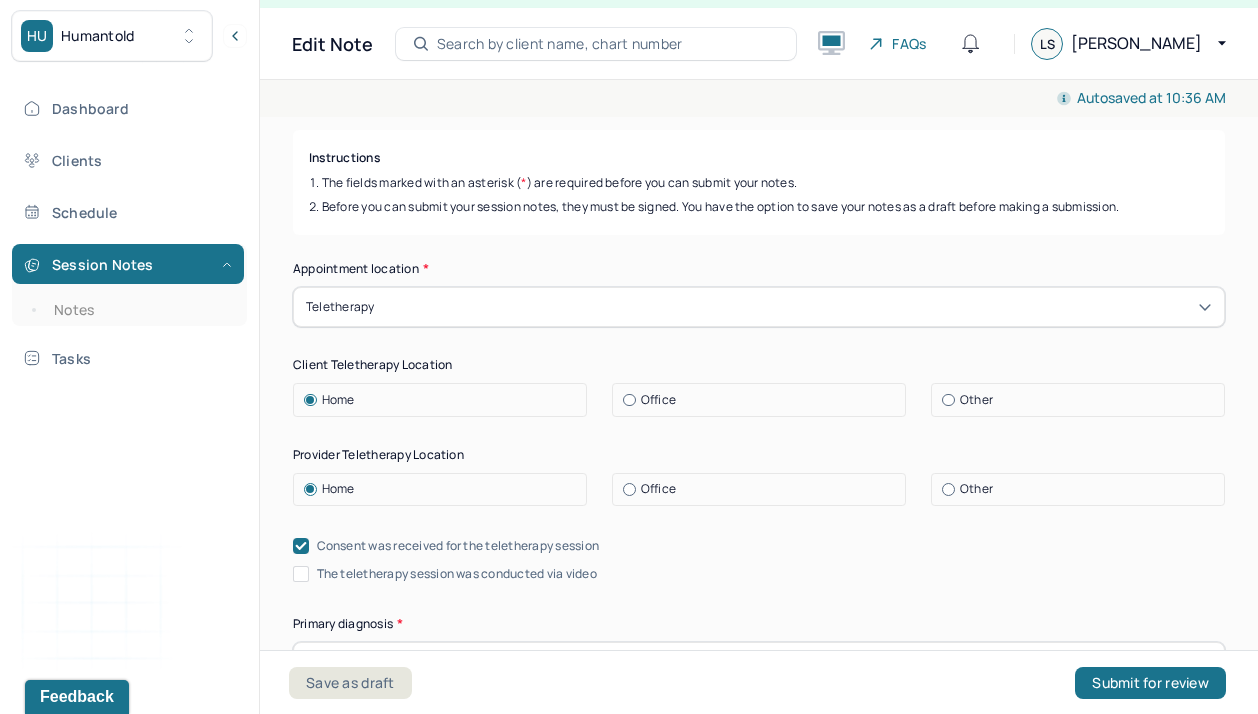 click on "The teletherapy session was conducted via video" at bounding box center (301, 574) 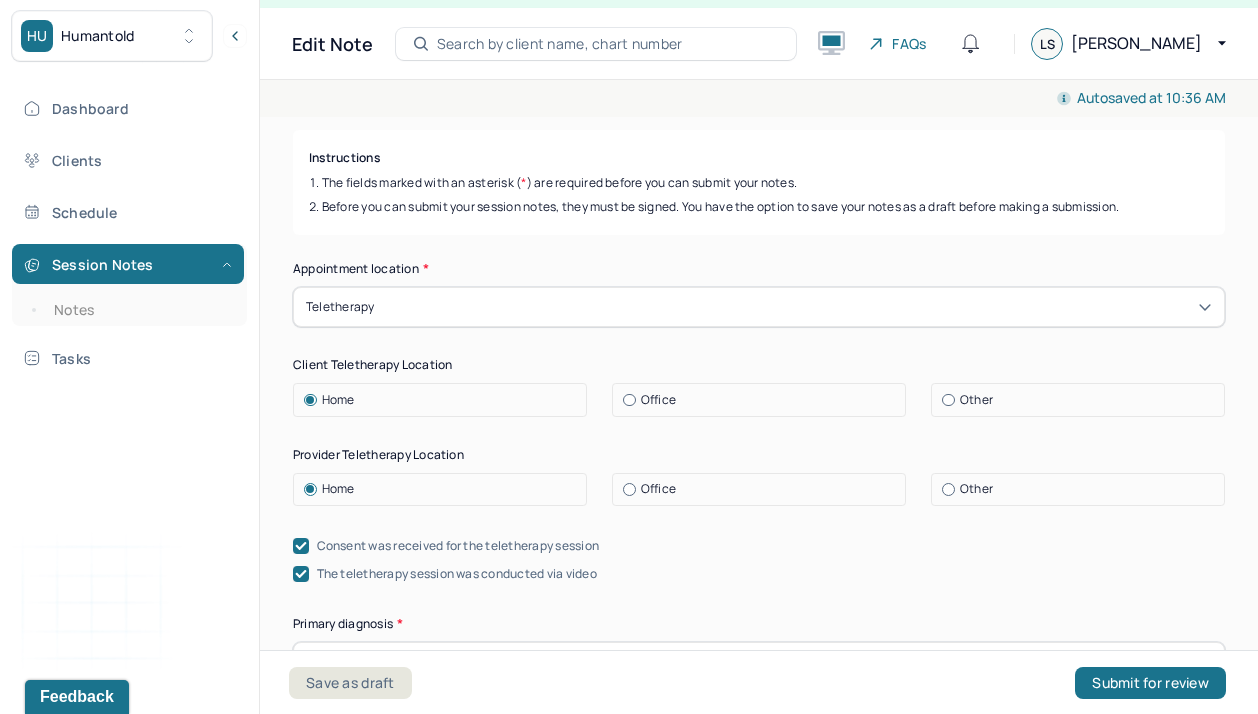 click on "The teletherapy session was conducted via video" at bounding box center [759, 574] 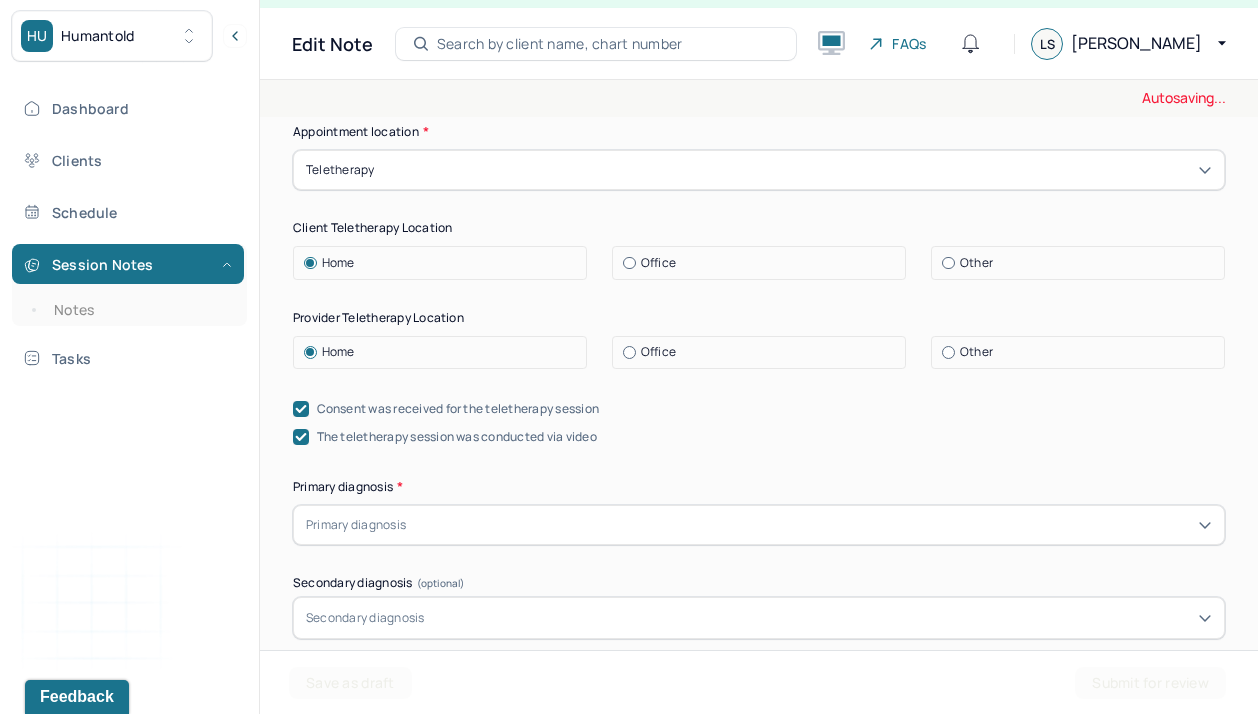 scroll, scrollTop: 347, scrollLeft: 0, axis: vertical 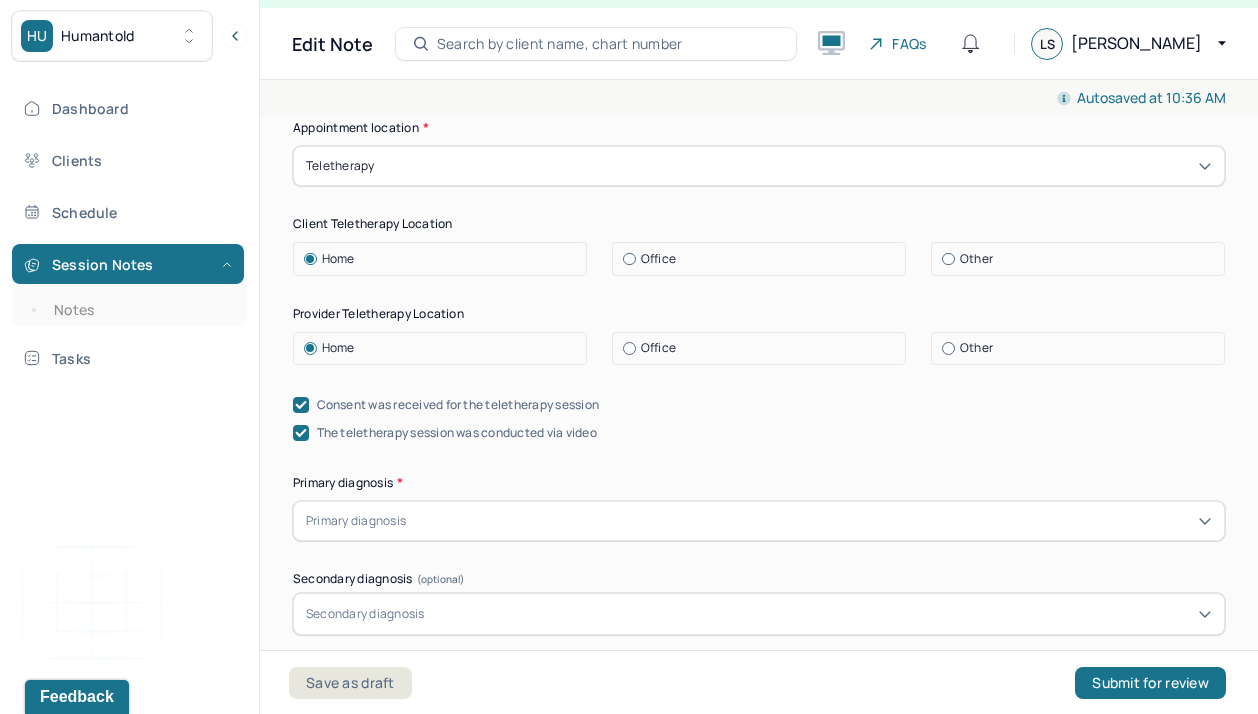 click on "Appointment location * Teletherapy Client Teletherapy Location Home Office Other Provider Teletherapy Location Home Office Other Consent was received for the teletherapy session The teletherapy session was conducted via video Primary diagnosis * Primary diagnosis Secondary diagnosis (optional) Secondary diagnosis Tertiary diagnosis (optional) Tertiary diagnosis Identity Preferred name (optional) Gender * Gender Pronouns (optional) Religion (optional) Religion Education (optional) Education Race (optional) Race Ethnicity (optional) Sexual orientation (optional) Sexual orientation Current employment (optional) Current employment details (optional) Relationship status (optional) Relationship status Name of partner (optional) Emergency contact information (optional) Legal problems (optional)" at bounding box center (759, 1120) 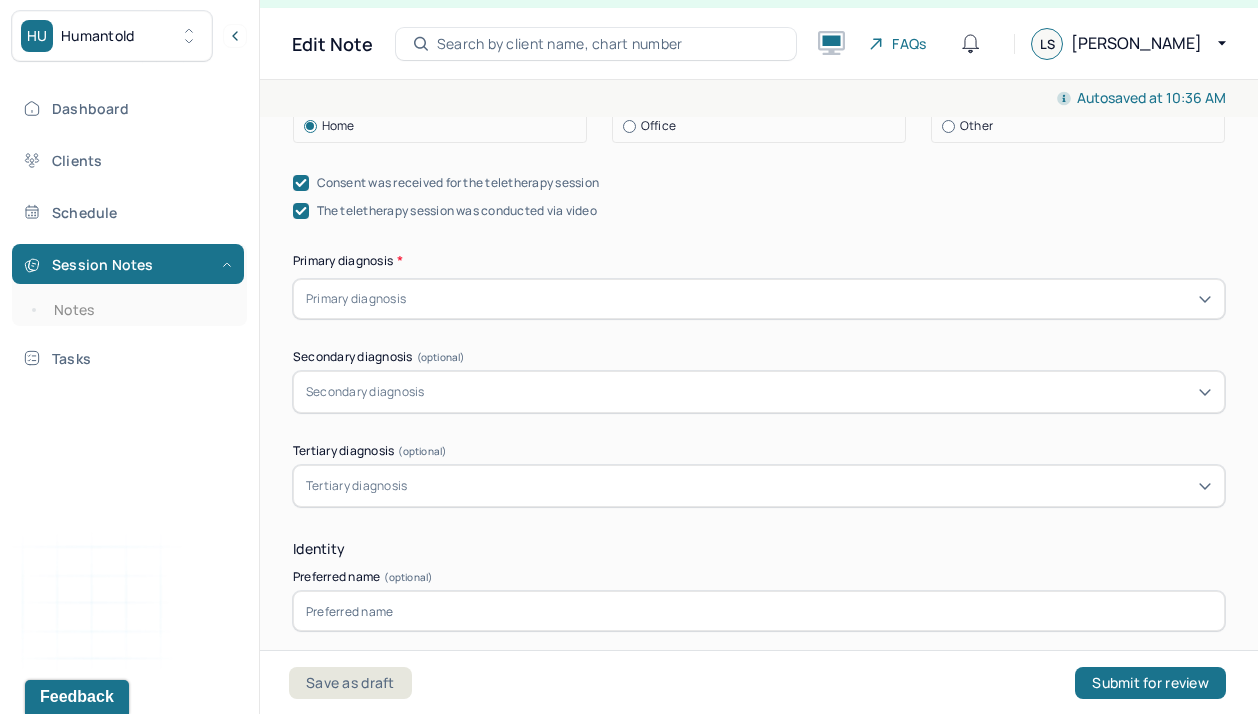 scroll, scrollTop: 680, scrollLeft: 0, axis: vertical 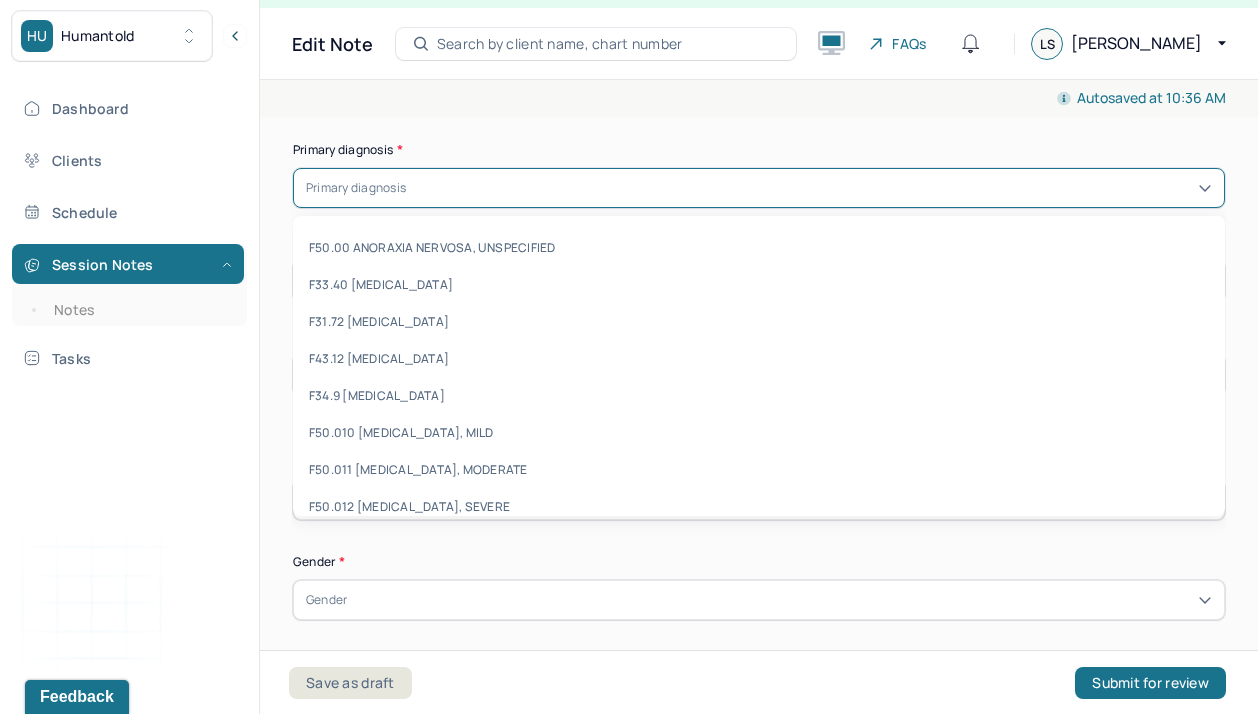 click at bounding box center (811, 188) 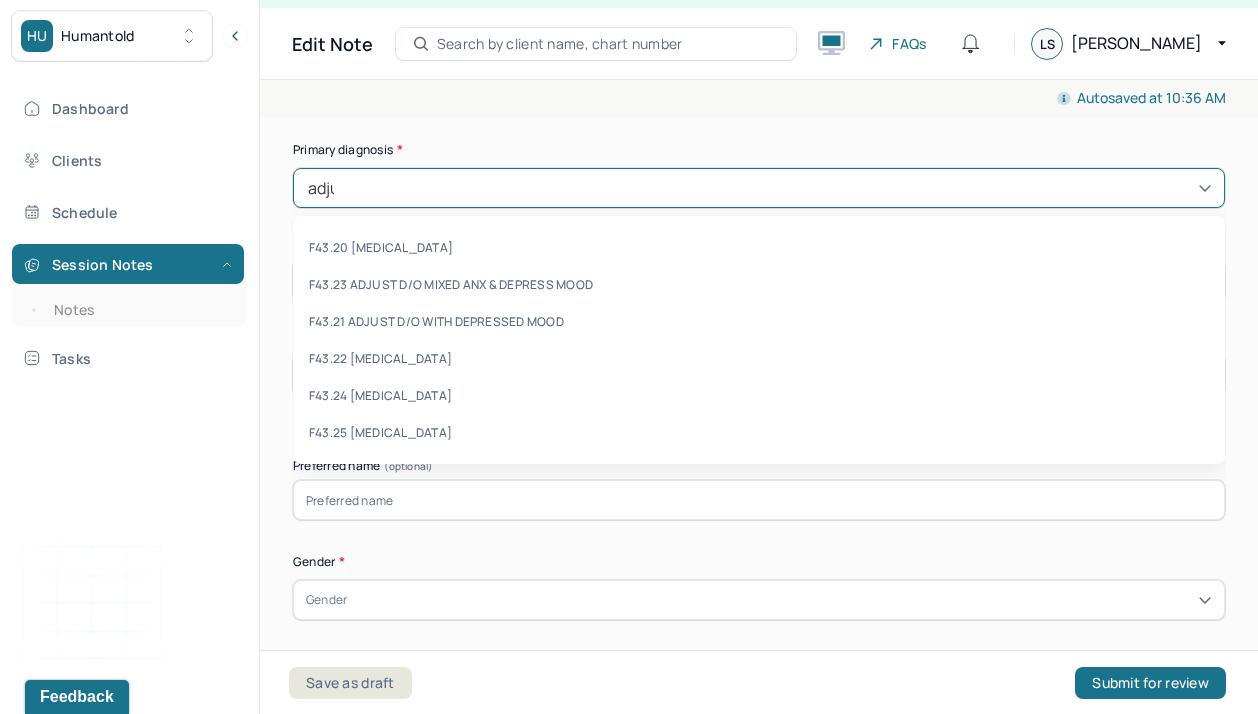 type on "adjus" 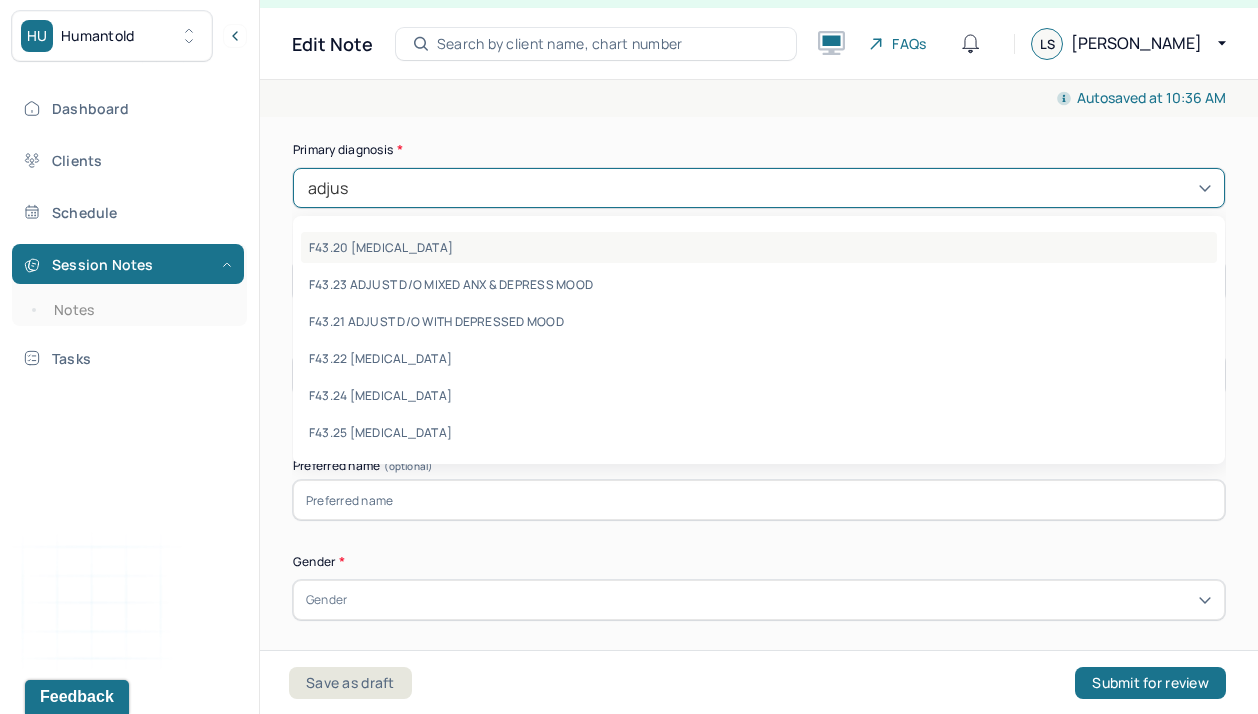 click on "F43.20 [MEDICAL_DATA]" at bounding box center (759, 247) 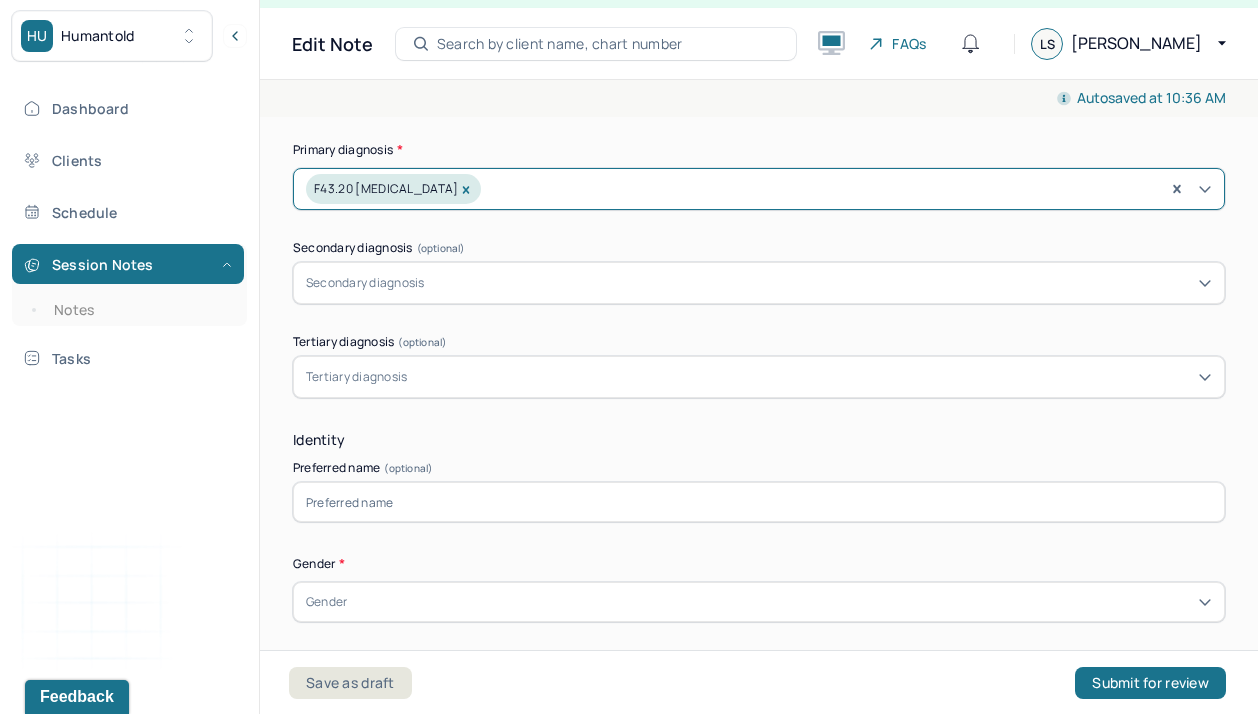 click on "Autosaved at 10:36 AM" at bounding box center (759, 98) 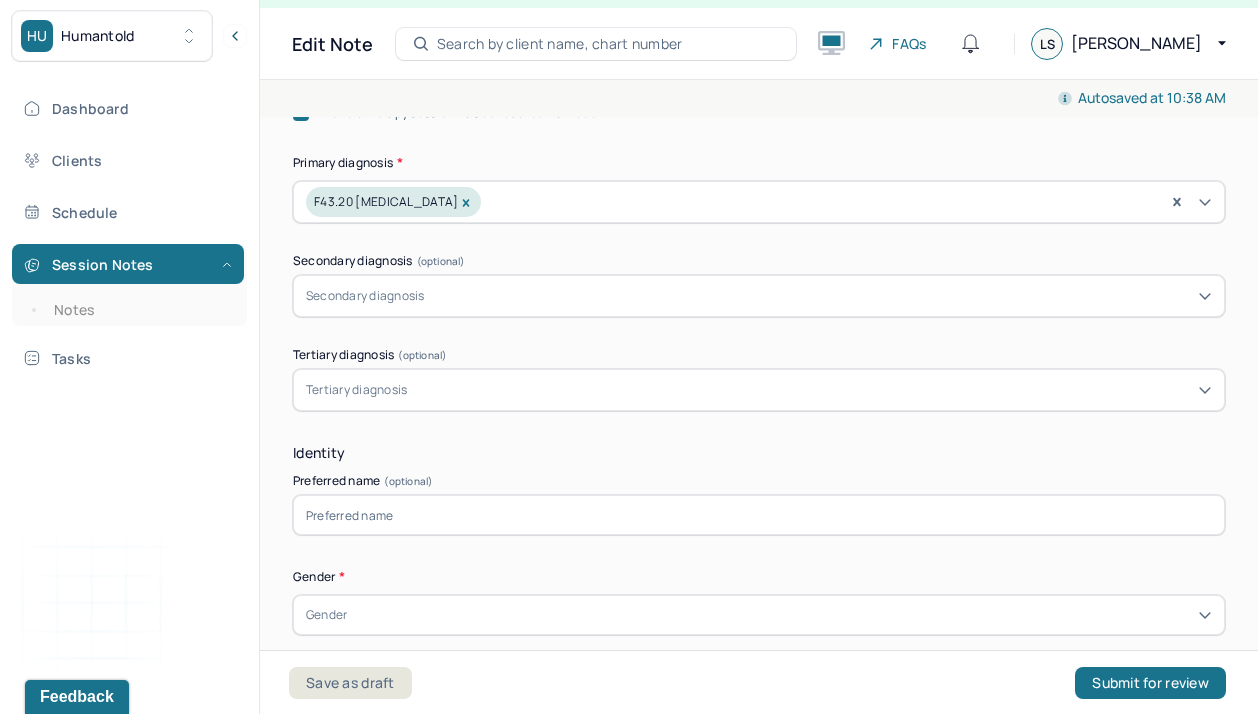 scroll, scrollTop: 36, scrollLeft: 0, axis: vertical 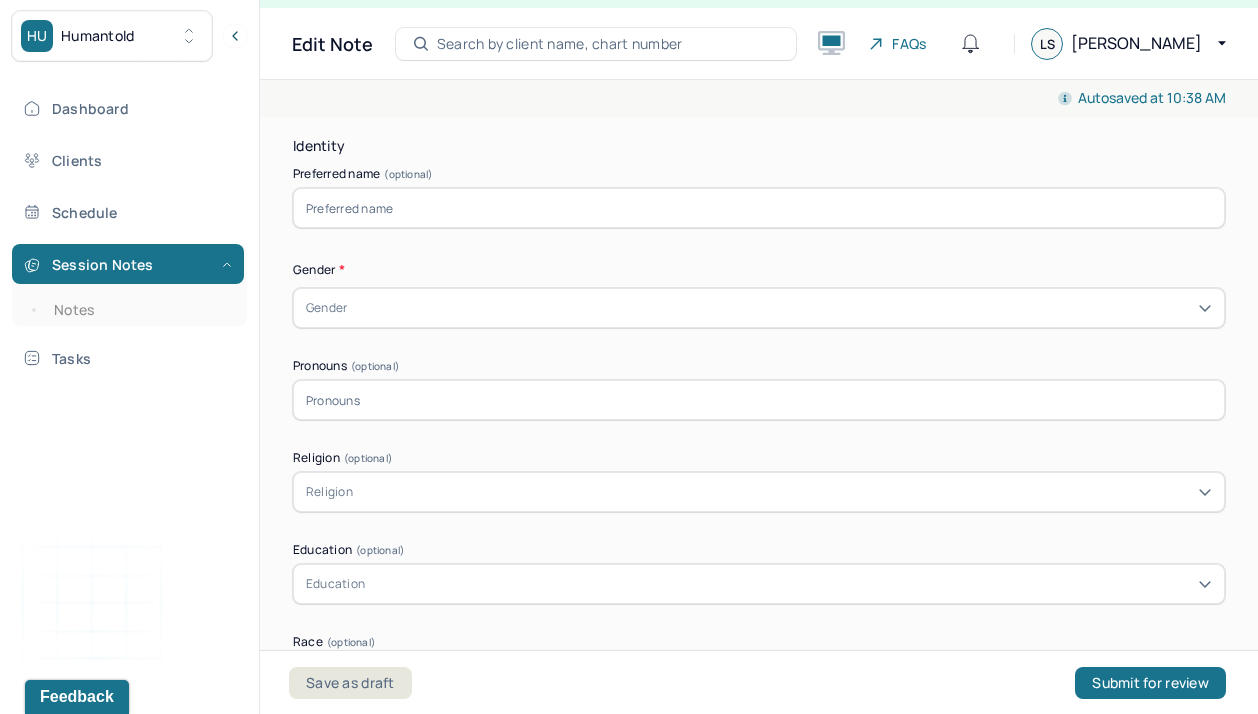 click on "Gender" at bounding box center [759, 308] 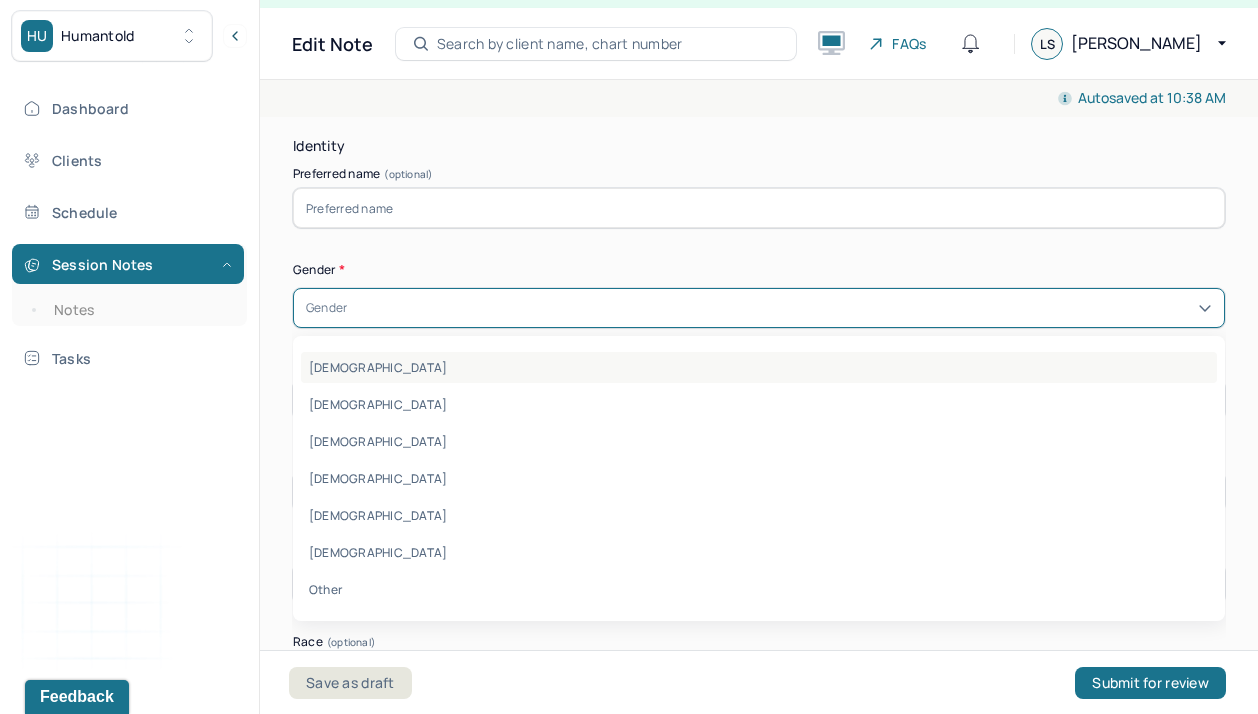click on "[DEMOGRAPHIC_DATA]" at bounding box center (759, 367) 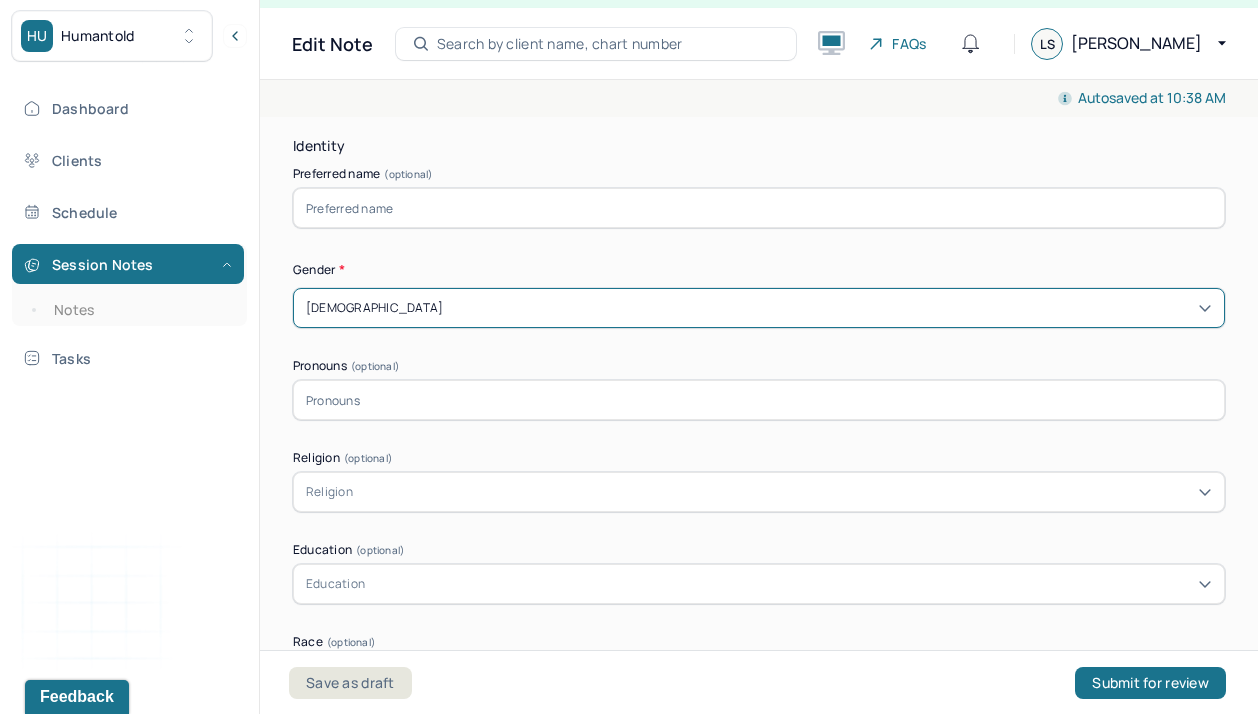 click on "Appointment location * Teletherapy Client Teletherapy Location Home Office Other Provider Teletherapy Location Home Office Other Consent was received for the teletherapy session The teletherapy session was conducted via video Primary diagnosis * F43.20 [MEDICAL_DATA] Secondary diagnosis (optional) Secondary diagnosis Tertiary diagnosis (optional) Tertiary diagnosis Identity Preferred name (optional) Gender * option [DEMOGRAPHIC_DATA], selected. [DEMOGRAPHIC_DATA] Pronouns (optional) Religion (optional) Religion Education (optional) Education Race (optional) Race Ethnicity (optional) Sexual orientation (optional) Sexual orientation Current employment (optional) Current employment details (optional) Relationship status (optional) Relationship status Name of partner (optional) Emergency contact information (optional) Legal problems (optional)" at bounding box center (759, 494) 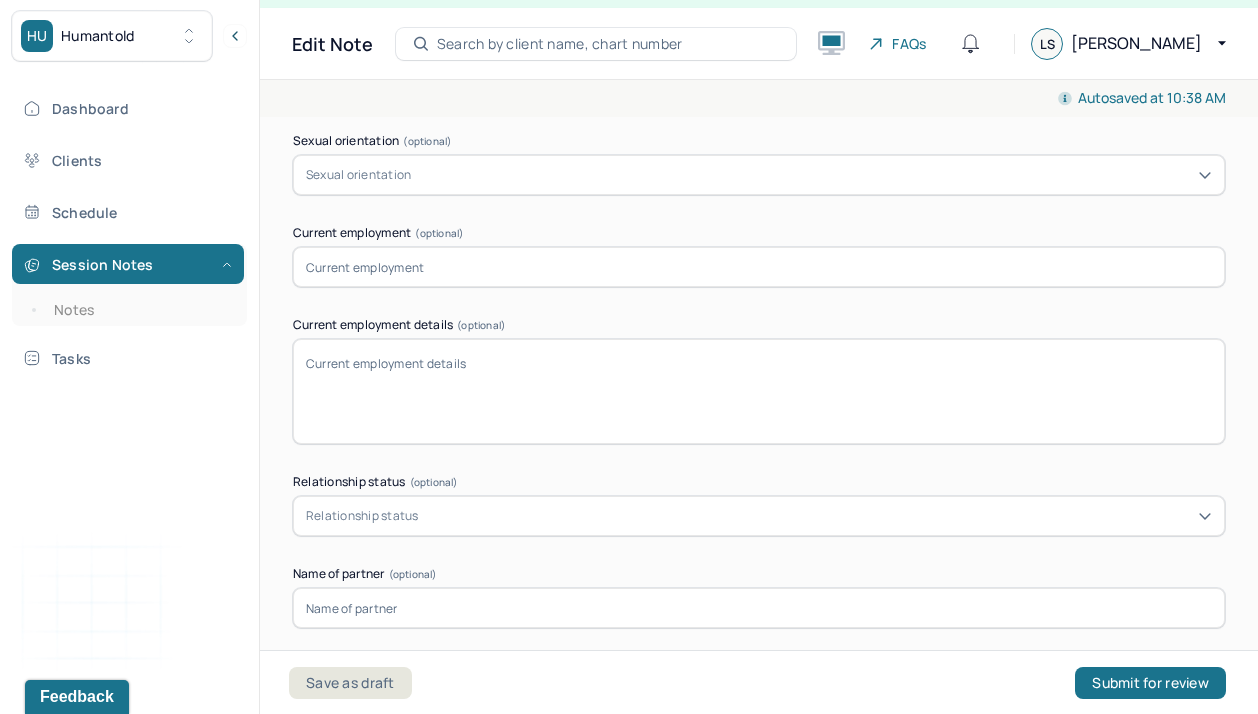 scroll, scrollTop: 1692, scrollLeft: 0, axis: vertical 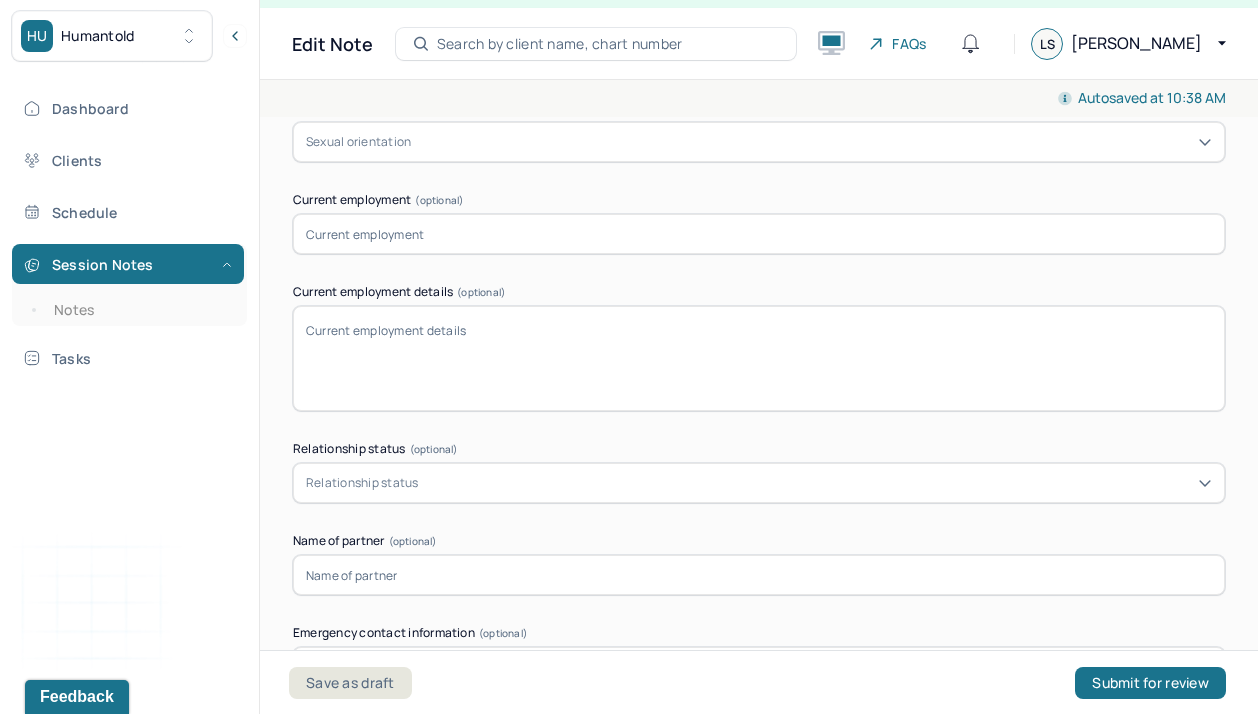 click on "Appointment location * Teletherapy Client Teletherapy Location Home Office Other Provider Teletherapy Location Home Office Other Consent was received for the teletherapy session The teletherapy session was conducted via video Primary diagnosis * F43.20 [MEDICAL_DATA] Secondary diagnosis (optional) Secondary diagnosis Tertiary diagnosis (optional) Tertiary diagnosis Identity Preferred name (optional) Gender * [DEMOGRAPHIC_DATA] Pronouns (optional) Religion (optional) Religion Education (optional) Education Race (optional) Race Ethnicity (optional) Sexual orientation (optional) Sexual orientation Current employment (optional) Current employment details (optional) Relationship status (optional) Relationship status Name of partner (optional) Emergency contact information (optional) Legal problems (optional)" at bounding box center [759, -224] 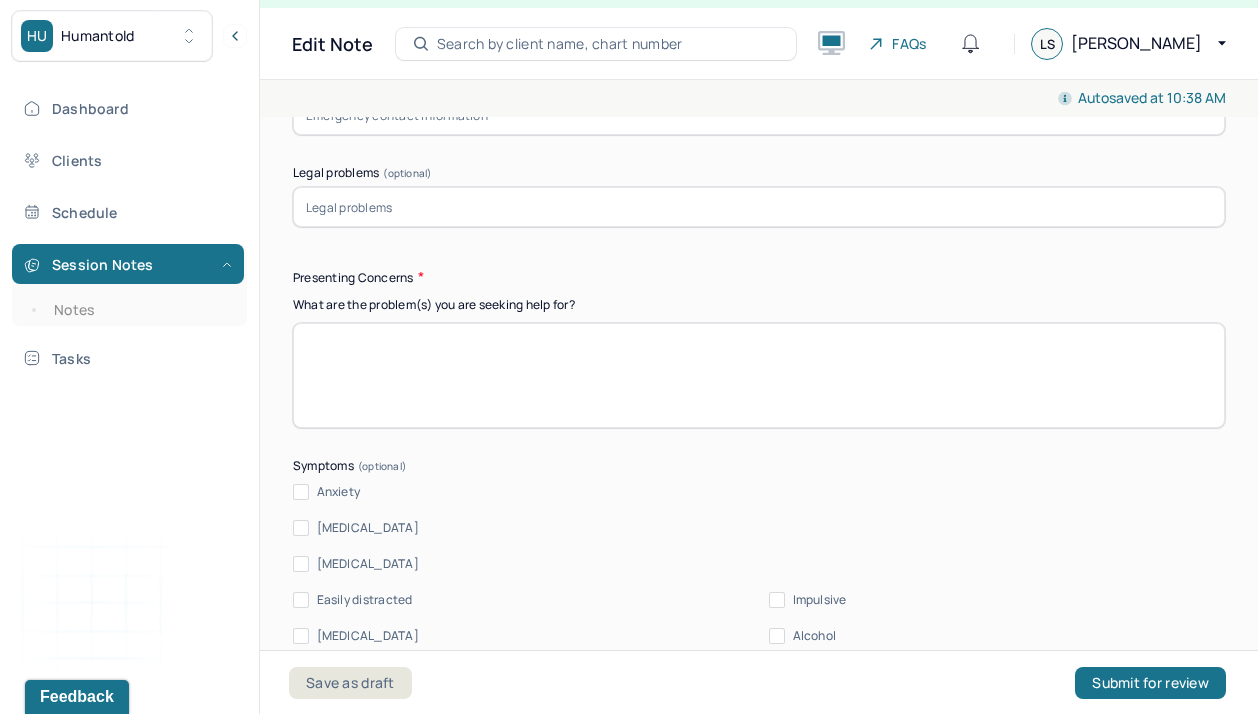 scroll, scrollTop: 2282, scrollLeft: 0, axis: vertical 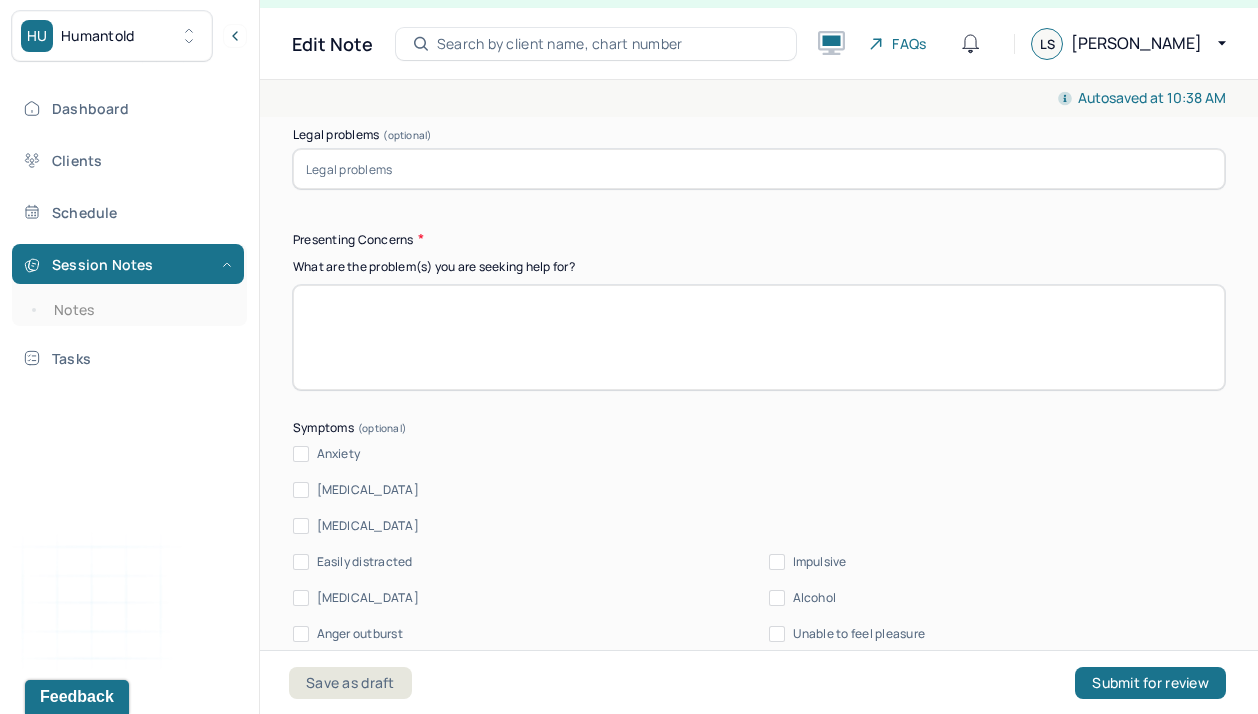 click at bounding box center (759, 337) 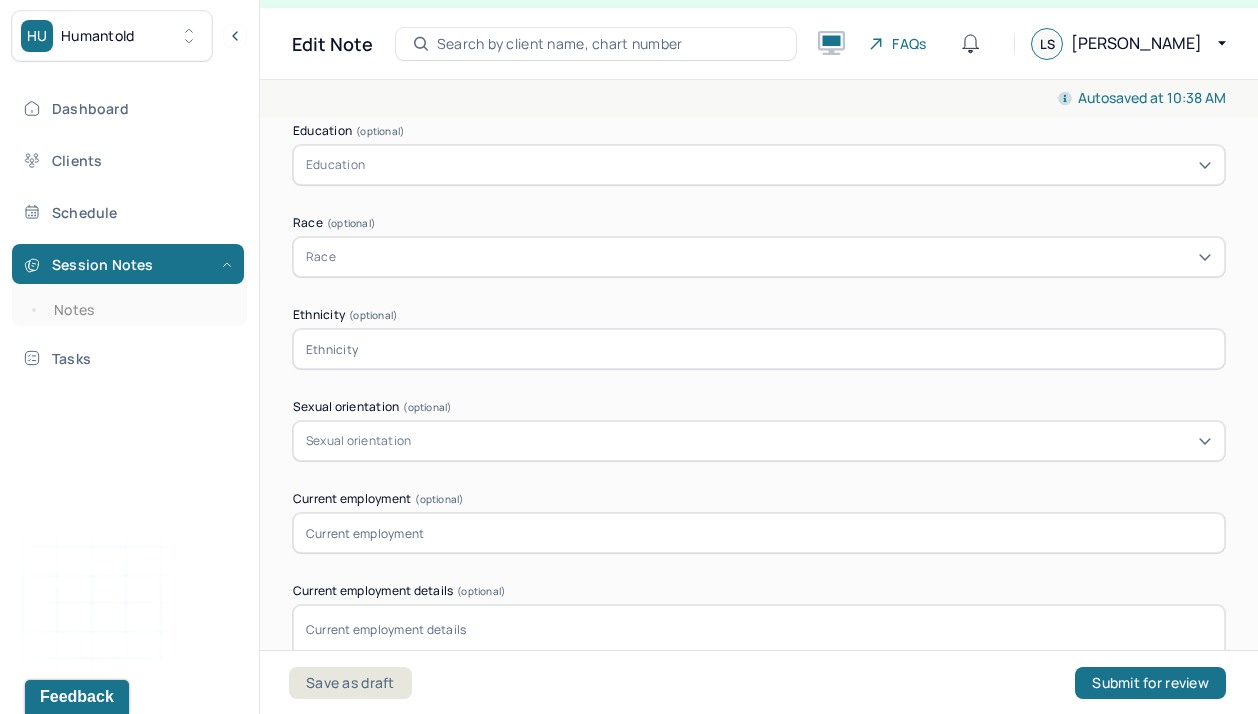 drag, startPoint x: 401, startPoint y: 366, endPoint x: 572, endPoint y: -24, distance: 425.84152 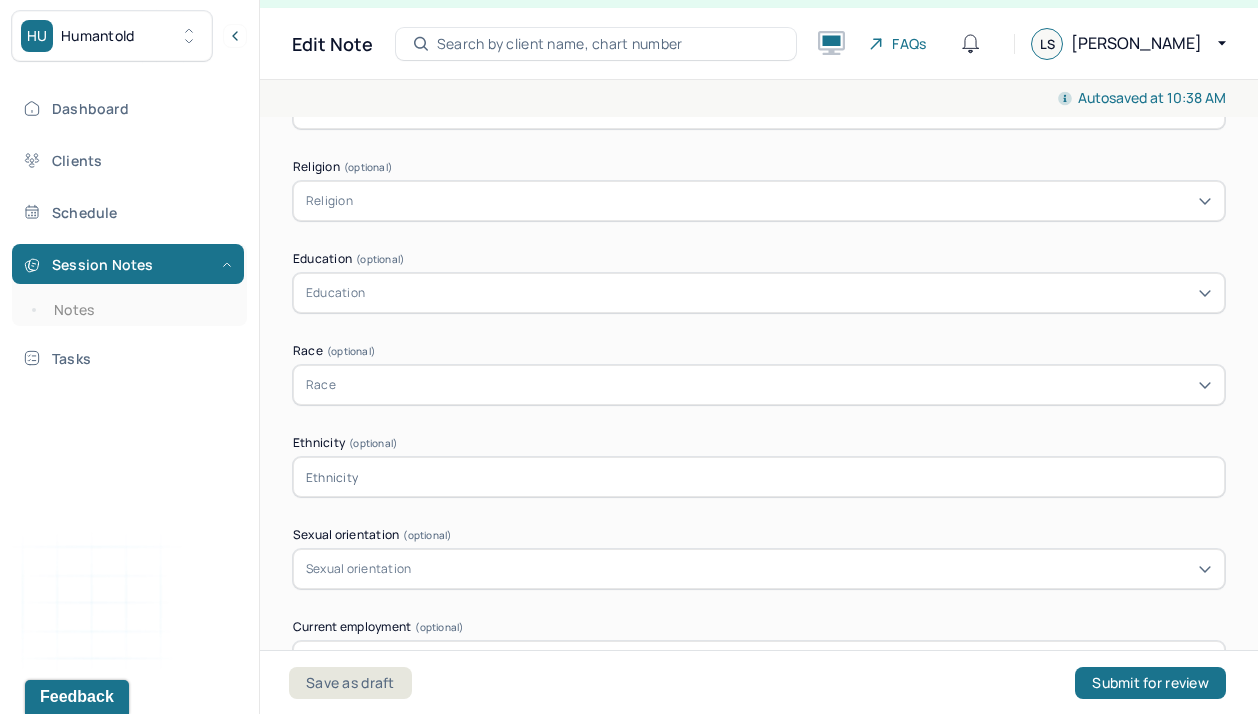click on "Education" at bounding box center [759, 293] 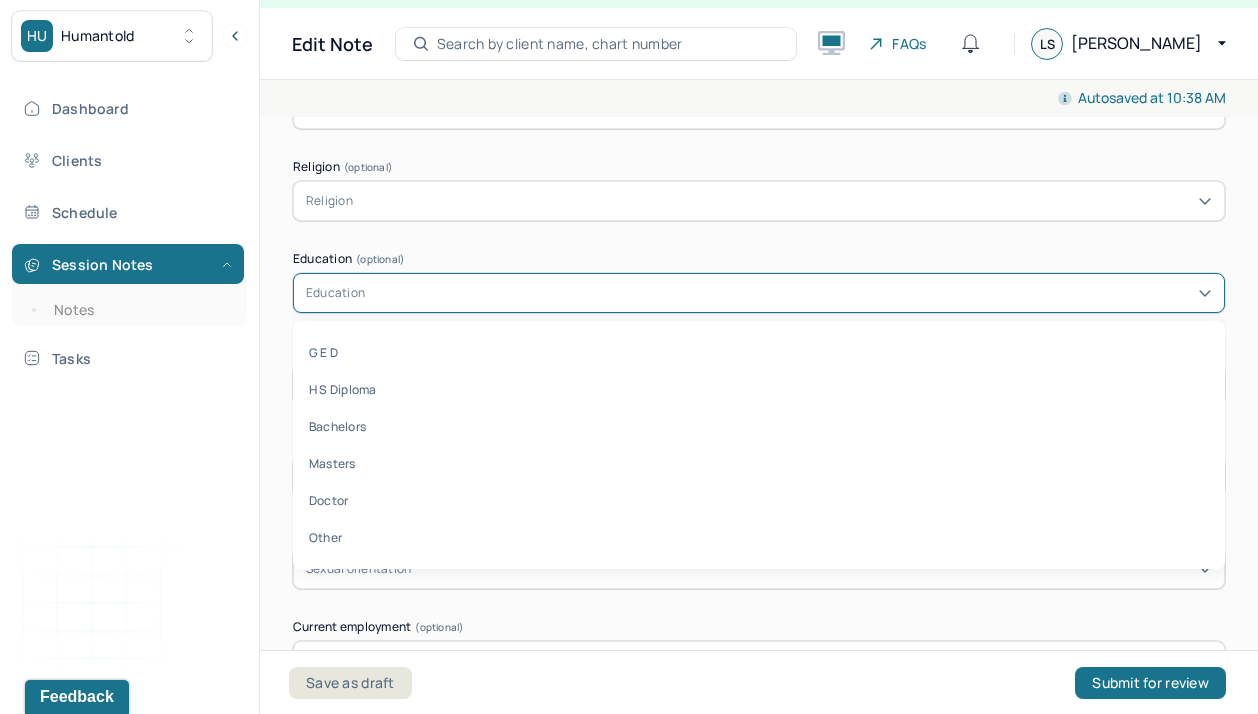click on "Education (optional)" at bounding box center (759, 259) 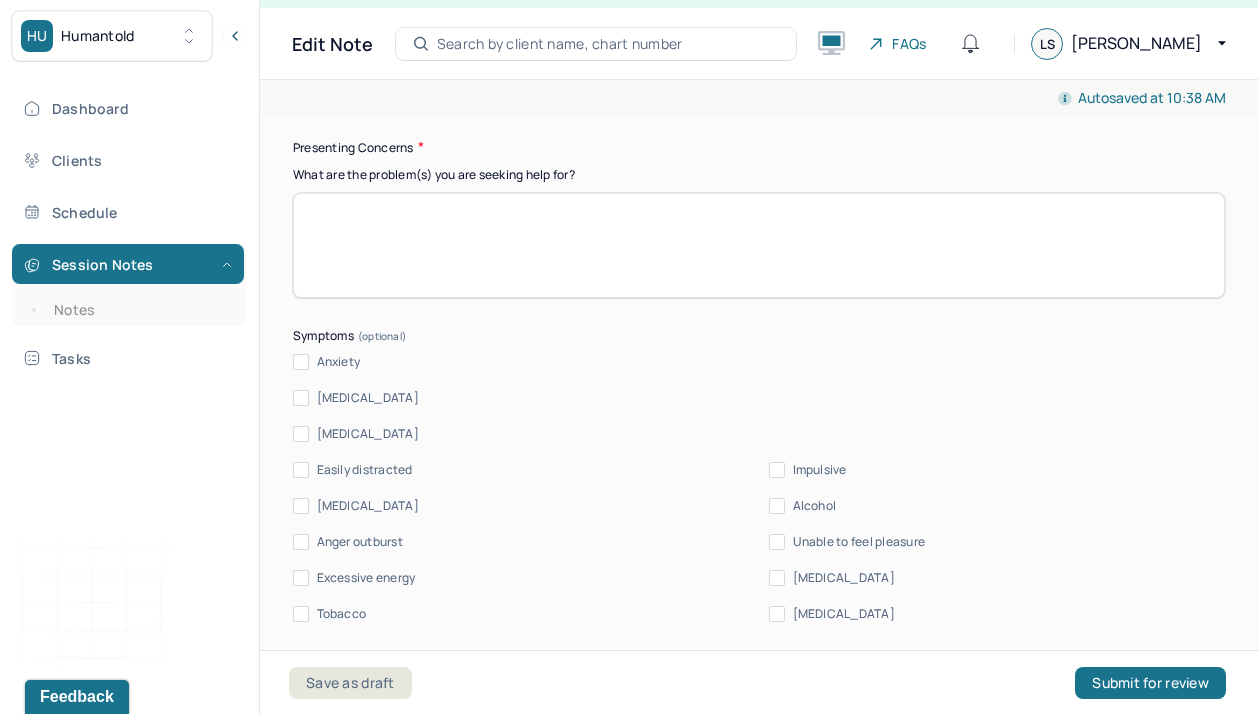 scroll, scrollTop: 2377, scrollLeft: 0, axis: vertical 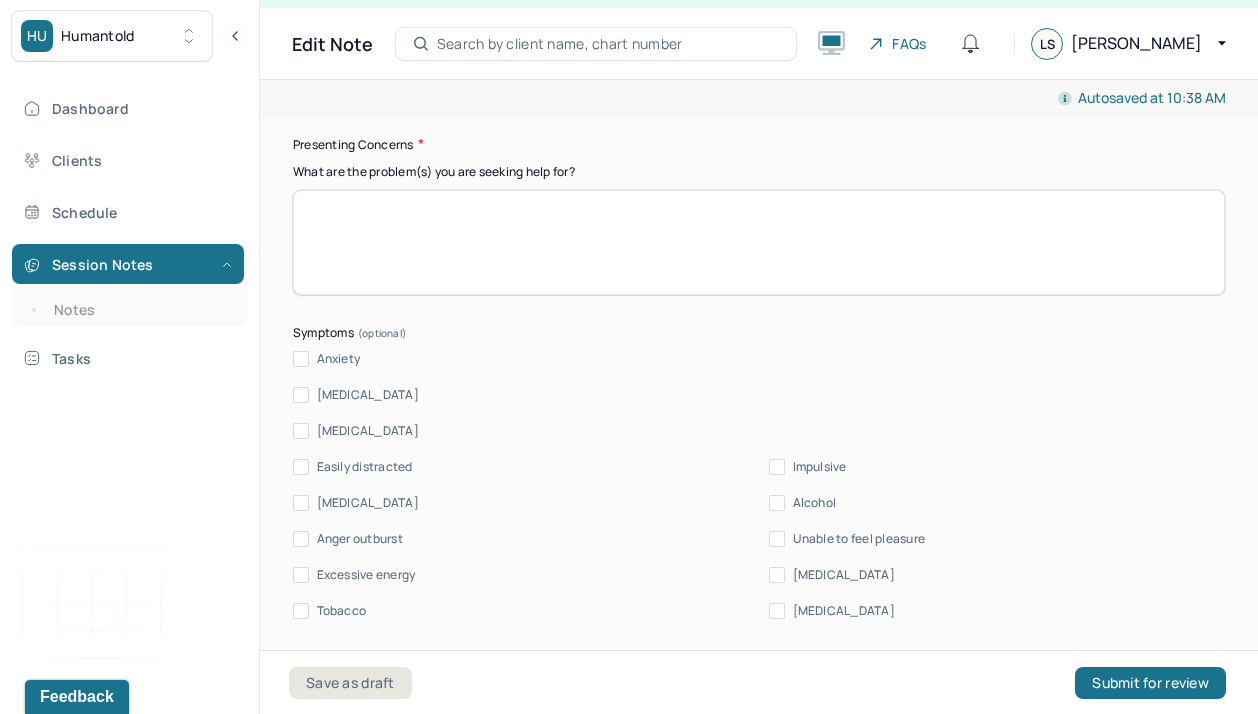 click at bounding box center [759, 242] 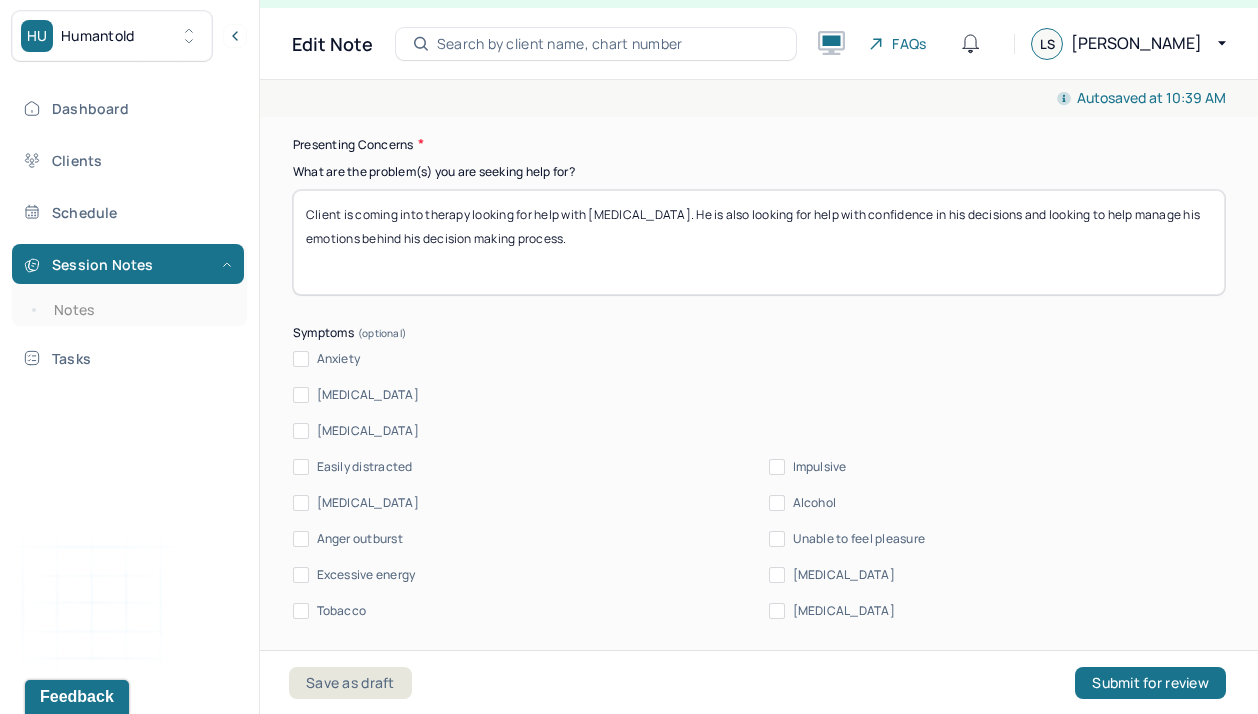 type on "Client is coming into therapy looking for help with [MEDICAL_DATA]. He is also looking for help with confidence in his decisions and looking to help manage his emotions behind his decision making process." 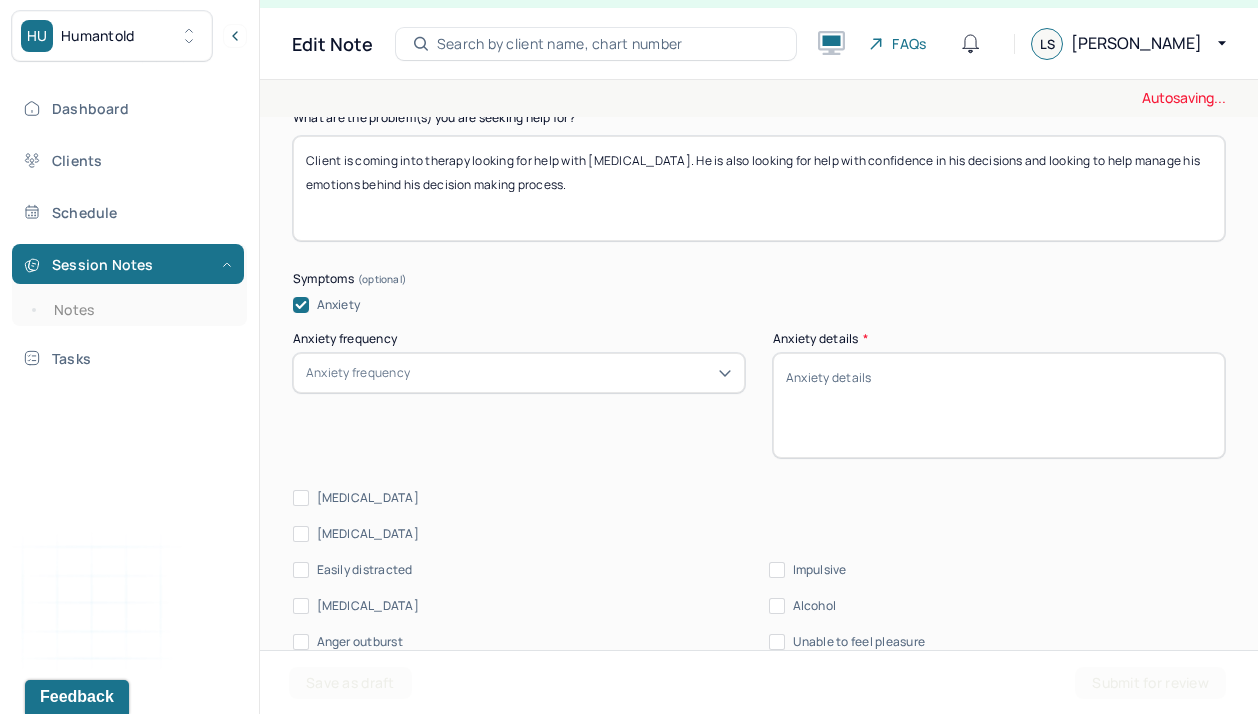 scroll, scrollTop: 2438, scrollLeft: 0, axis: vertical 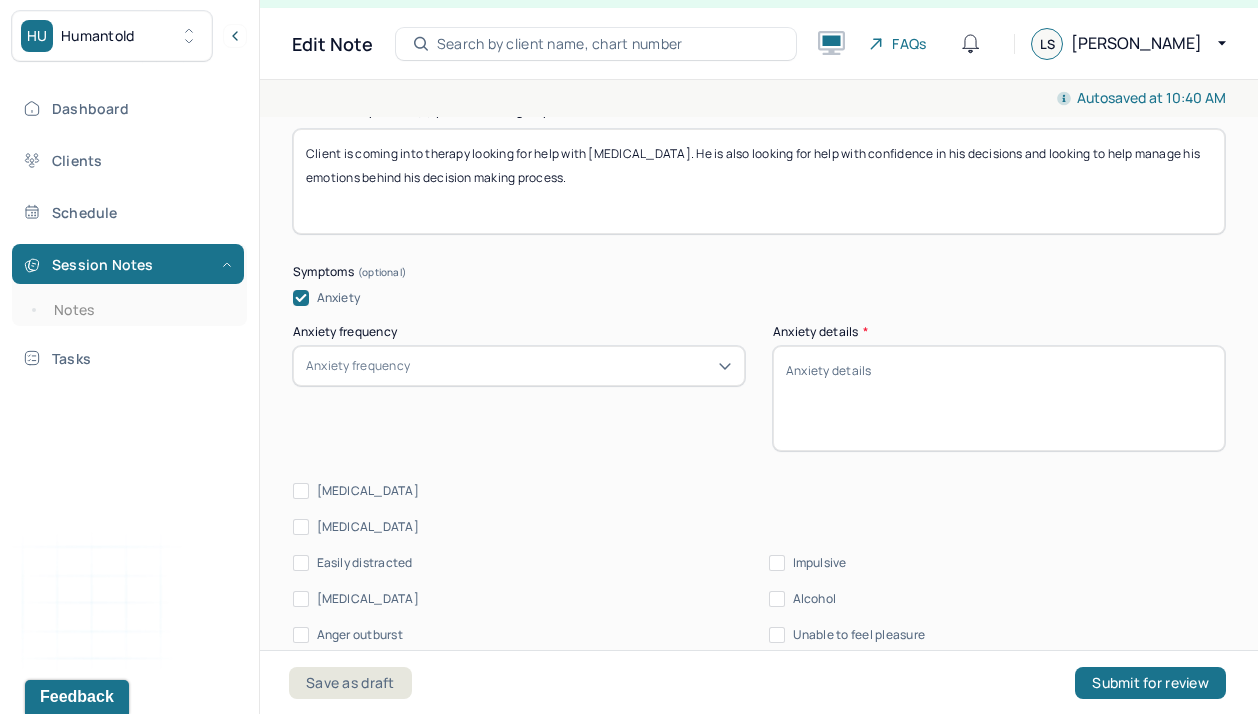 click on "Anxiety frequency" at bounding box center (519, 366) 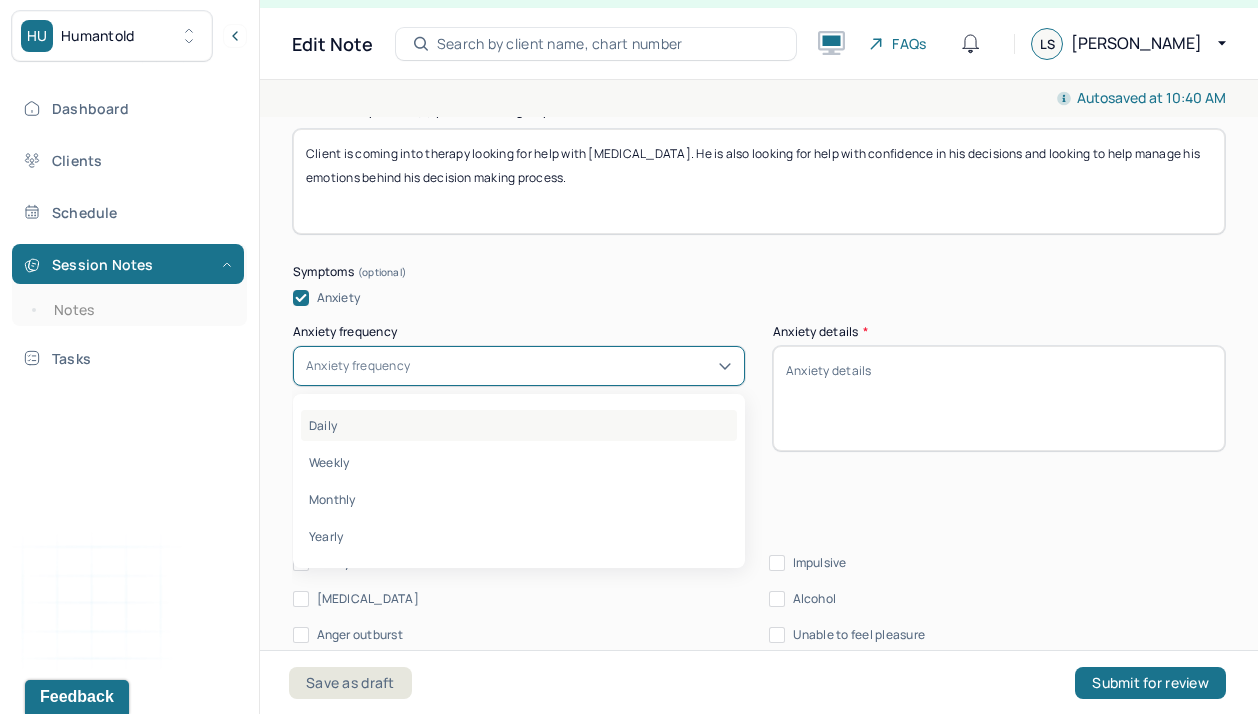 click on "Daily" at bounding box center [519, 425] 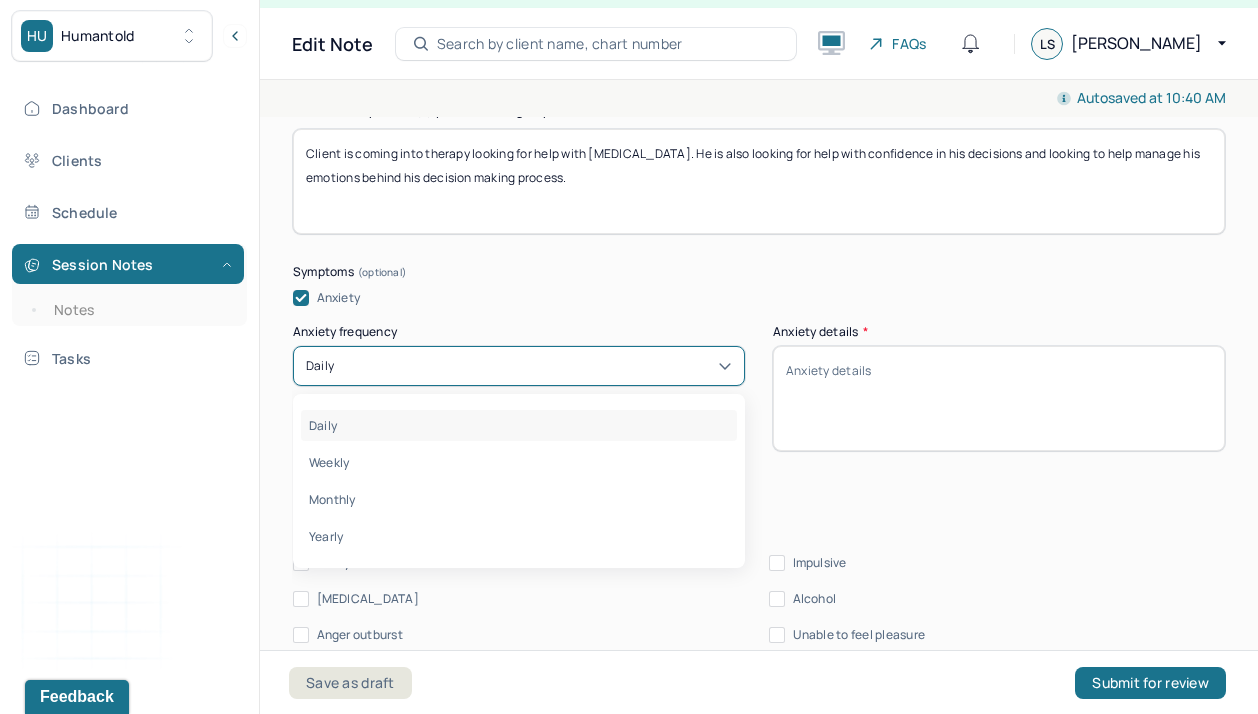 click on "Daily" at bounding box center [519, 366] 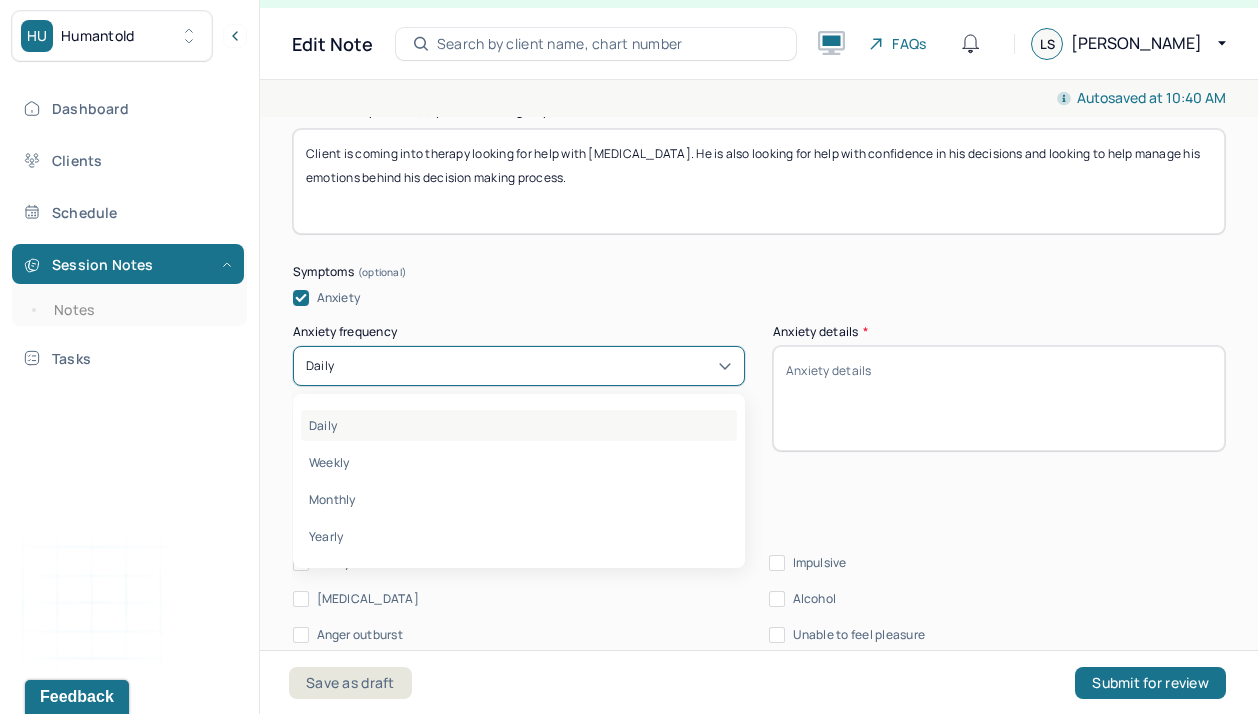click on "Daily" at bounding box center (519, 425) 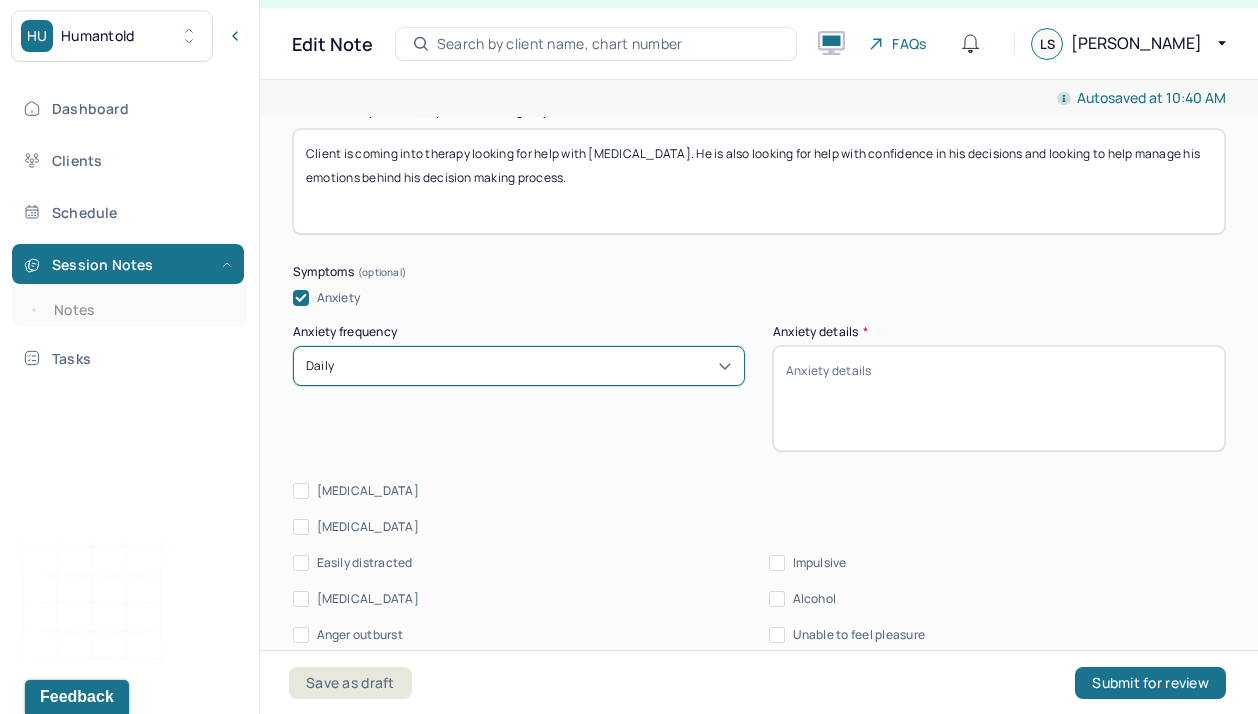 click on "Anxiety details *" at bounding box center (999, 398) 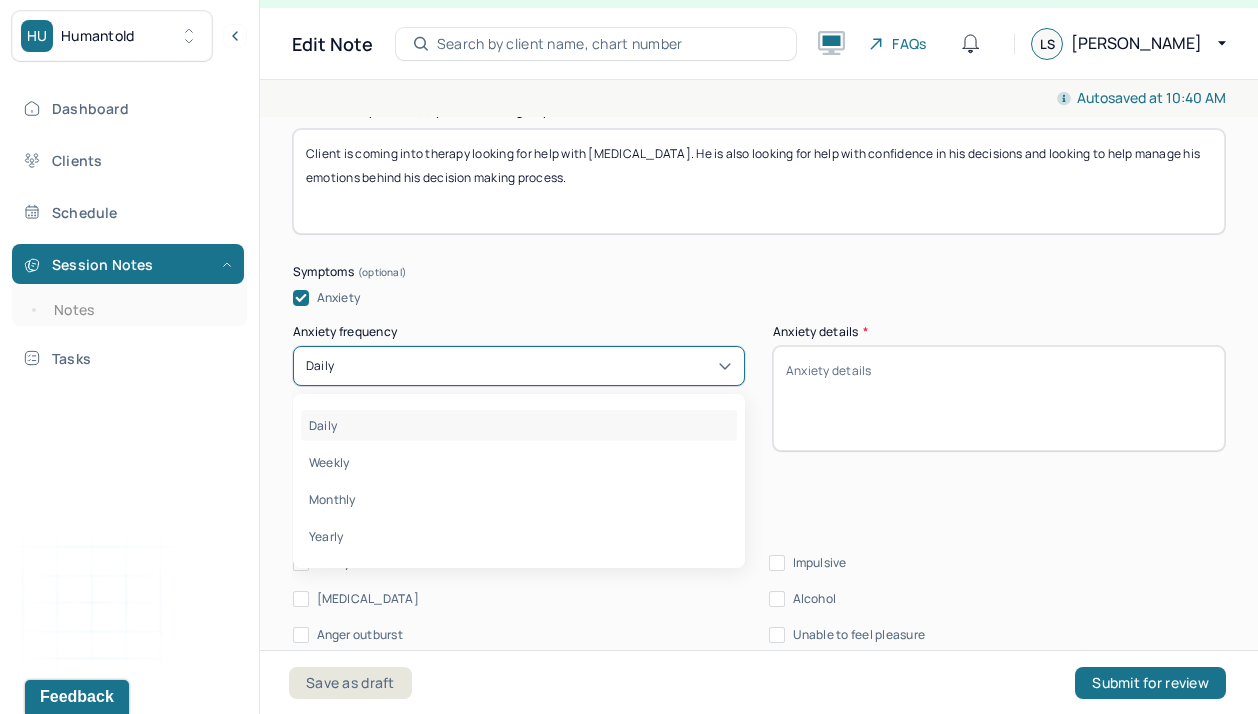 click on "Daily" at bounding box center (519, 366) 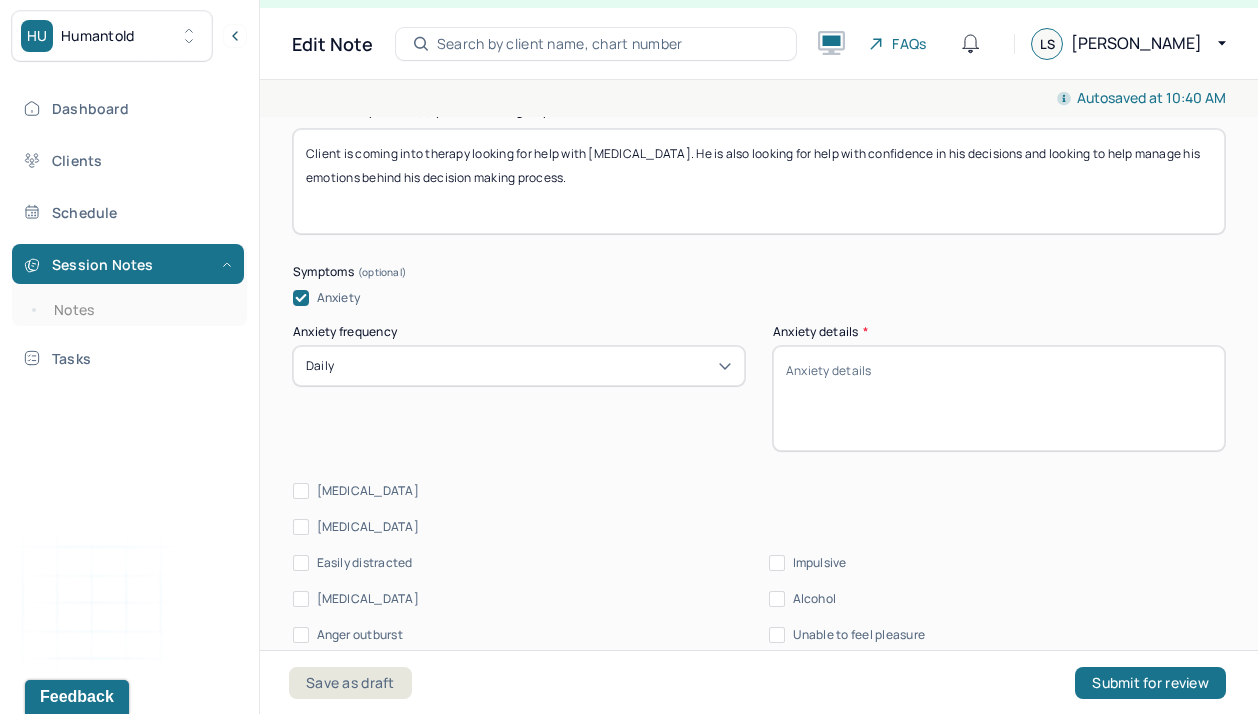 click on "Anxiety details *" at bounding box center (999, 398) 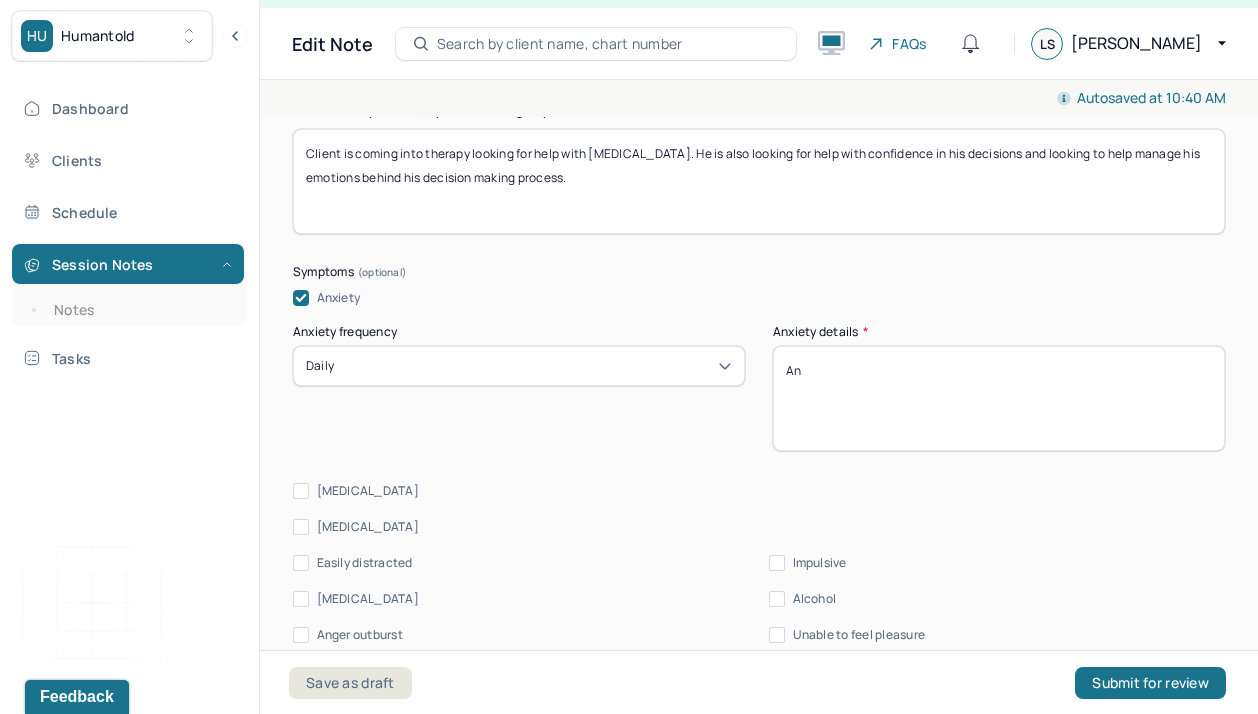 type on "A" 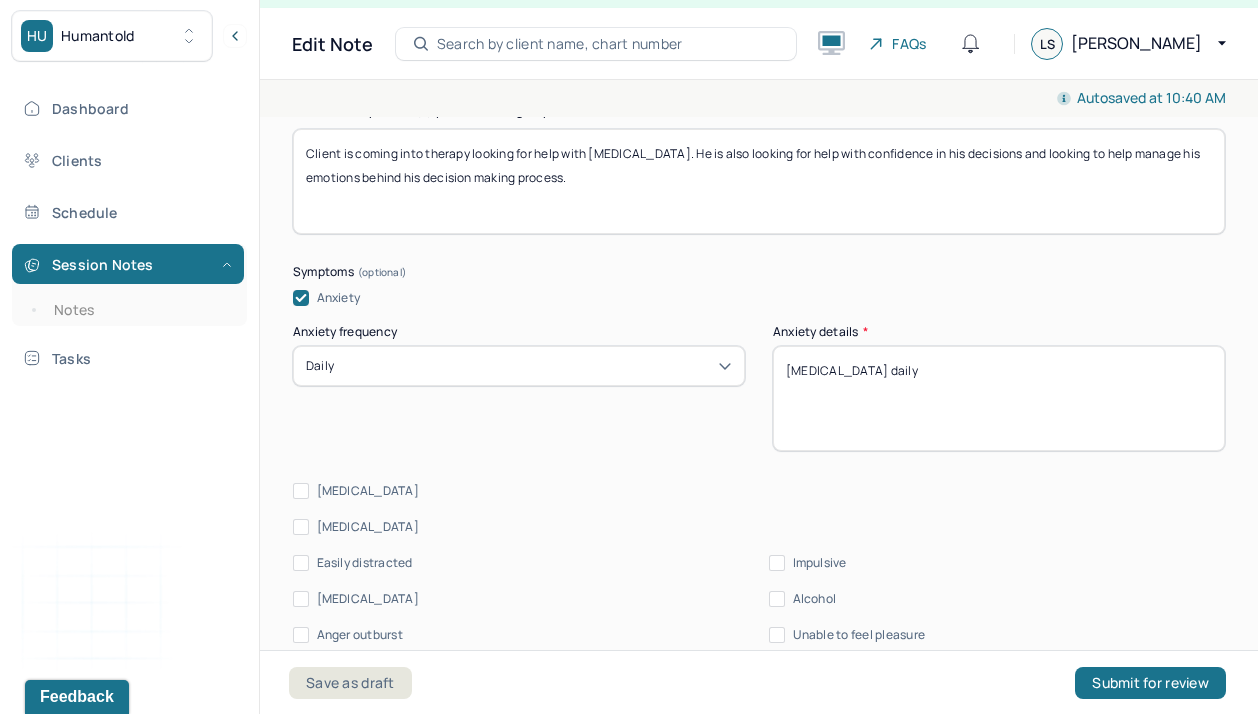 type on "[MEDICAL_DATA] daily" 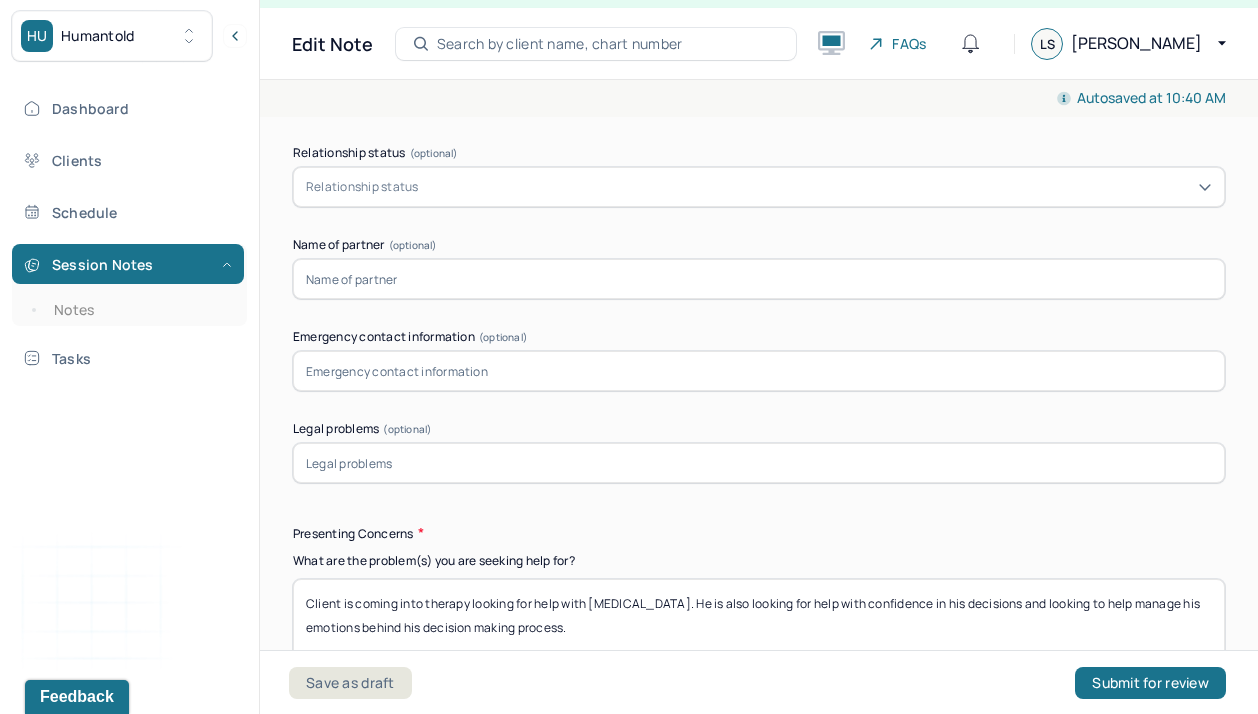 scroll, scrollTop: 1965, scrollLeft: 0, axis: vertical 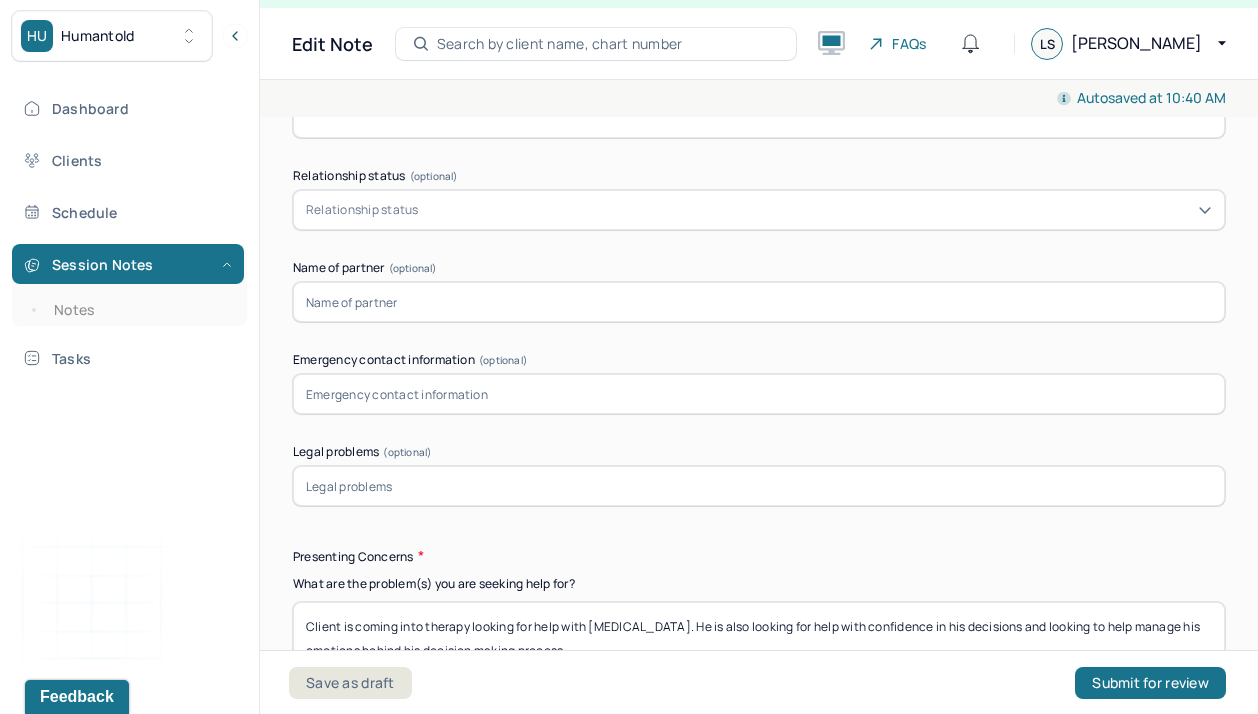 click on "Client is coming into therapy looking for help with [MEDICAL_DATA]. He is also looking for help with confidence in his decisions and looking to help manage his emotions behind his decision making process." at bounding box center [759, 654] 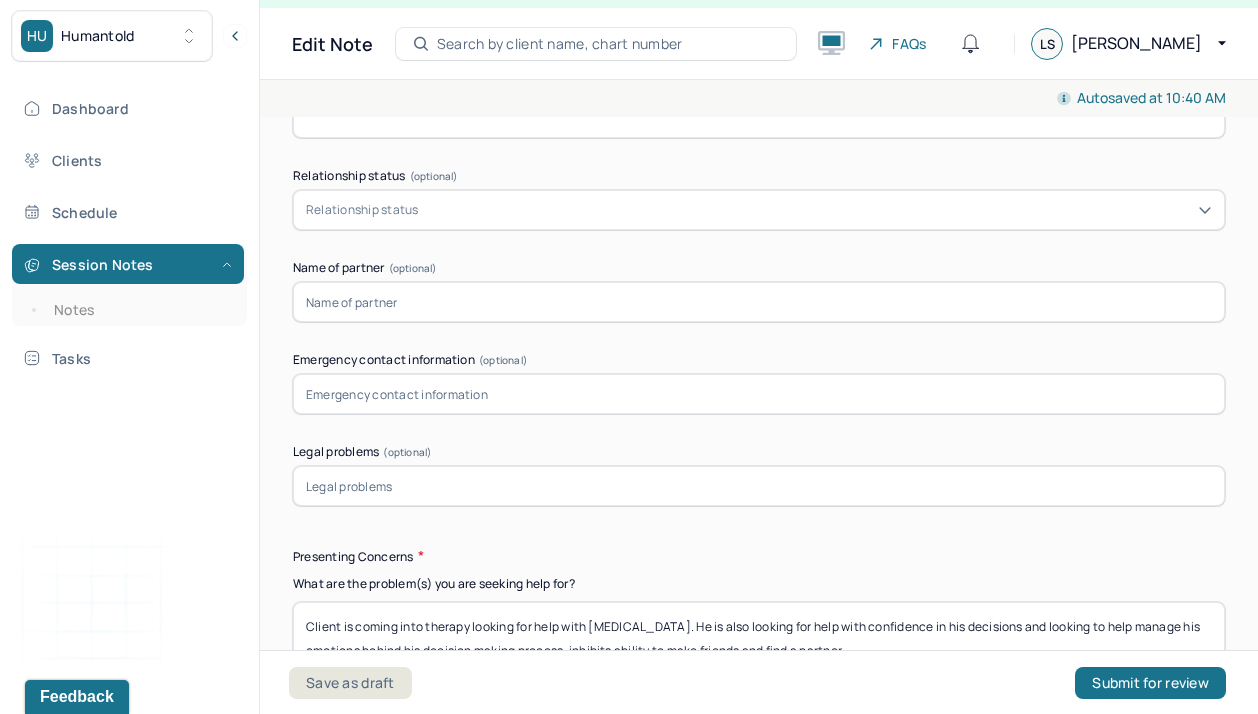 type on "Client is coming into therapy looking for help with [MEDICAL_DATA]. He is also looking for help with confidence in his decisions and looking to help manage his emotions behind his decision making process. inhibits ability to make friends and find a partner." 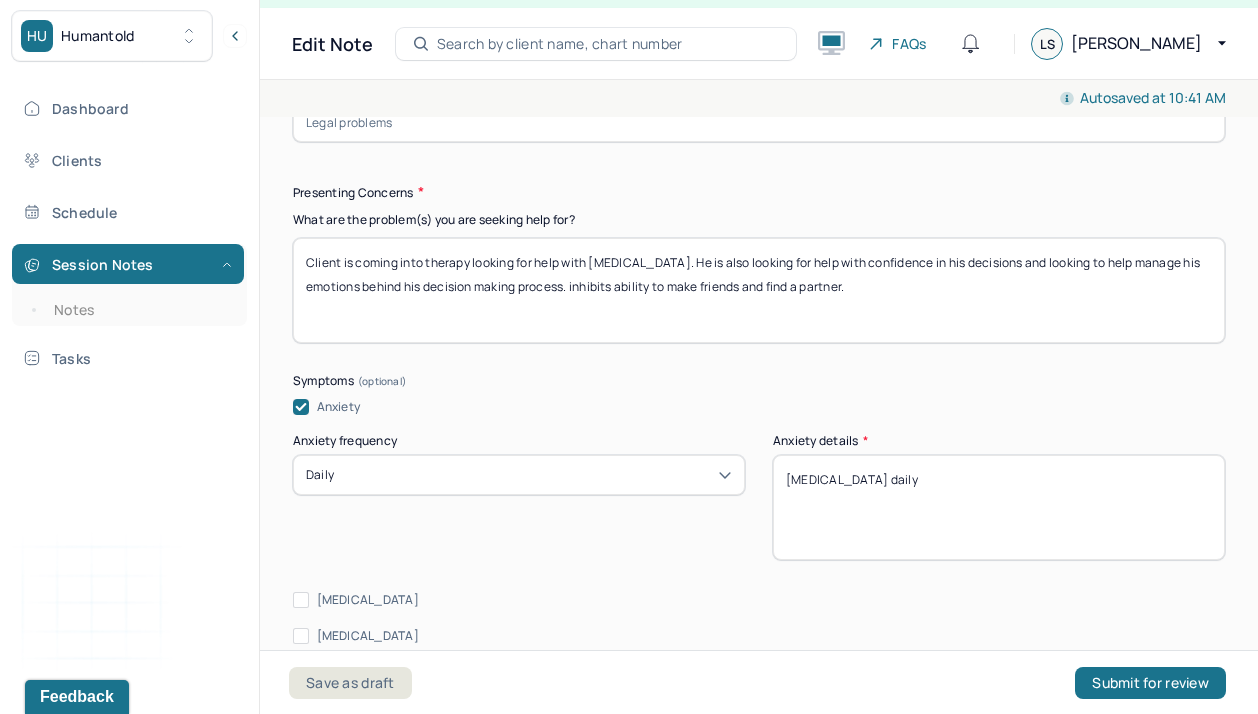 scroll, scrollTop: 2426, scrollLeft: 0, axis: vertical 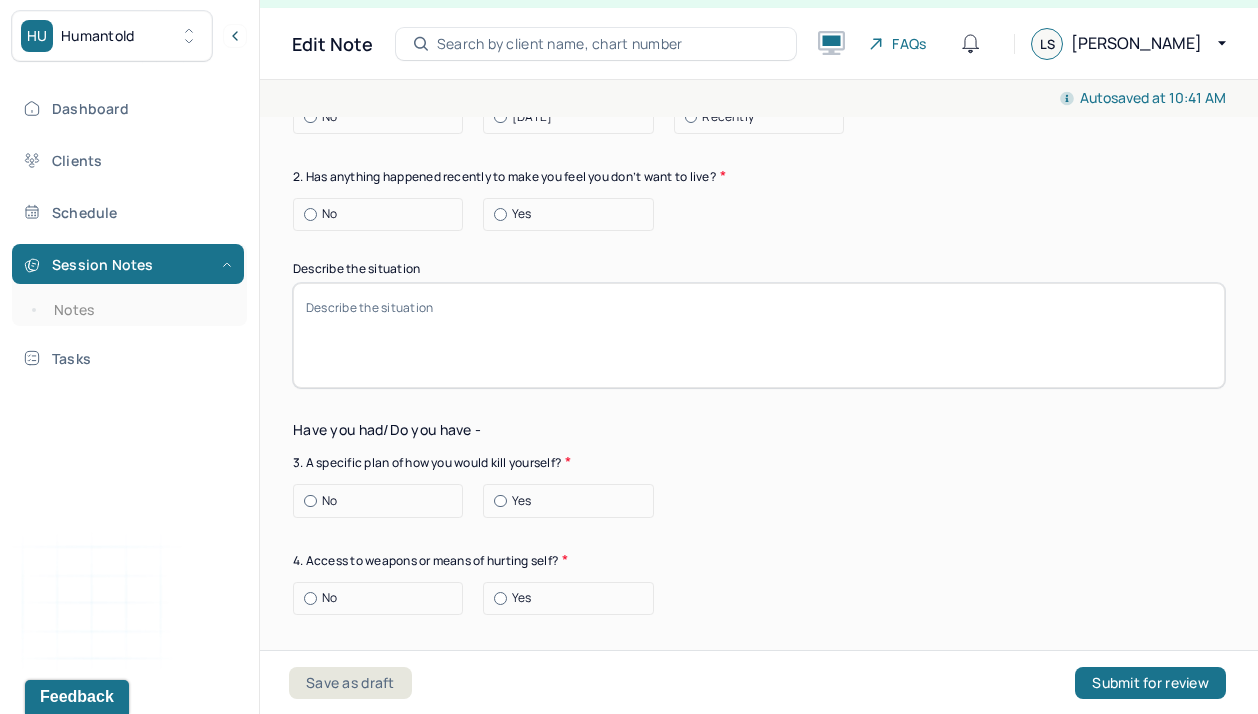 click on "Suicide risk assessment 1. Been so distressed you seriously wished to end your life? No [DATE] Recently 2. Has anything happened recently to make you feel you don’t want to live? No Yes Describe the situation Have you had/Do you have - 3. A specific plan of how you would kill yourself? No Yes 4. Access to weapons or means of hurting self? No Yes 5. Made serious suicide attempts No Yes 6. Purposely done something to hurt yourself? No Yes Describe the situation 7. Heard voices telling you to hurt yourself? No Yes 8. Had relatives who attempted or commited sucide? No Yes 9. Had thoughts of killing or seriously hurting someone? No Yes 10. Heard voices telling you to hurt others? No Yes 11. Hurt someone or destroyed property on purpose? No Yes 12. Slapped, kicked, punched someone with intent to harm? No Yes 13. Been arrested or detained for [MEDICAL_DATA]? No Yes 14. Been to jail for any reason? No Yes 15. Been on probation for any reason? No Yes 16. Do you have access to guns? No Yes" at bounding box center (759, 989) 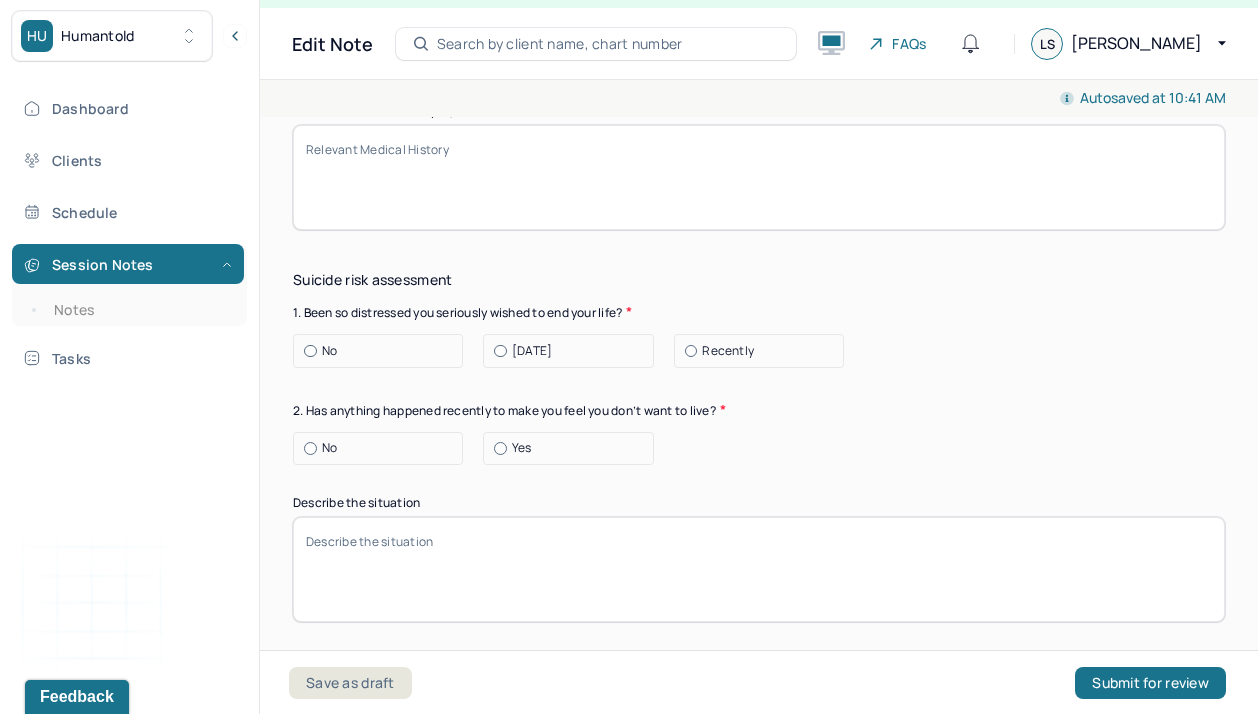 scroll, scrollTop: 6615, scrollLeft: 0, axis: vertical 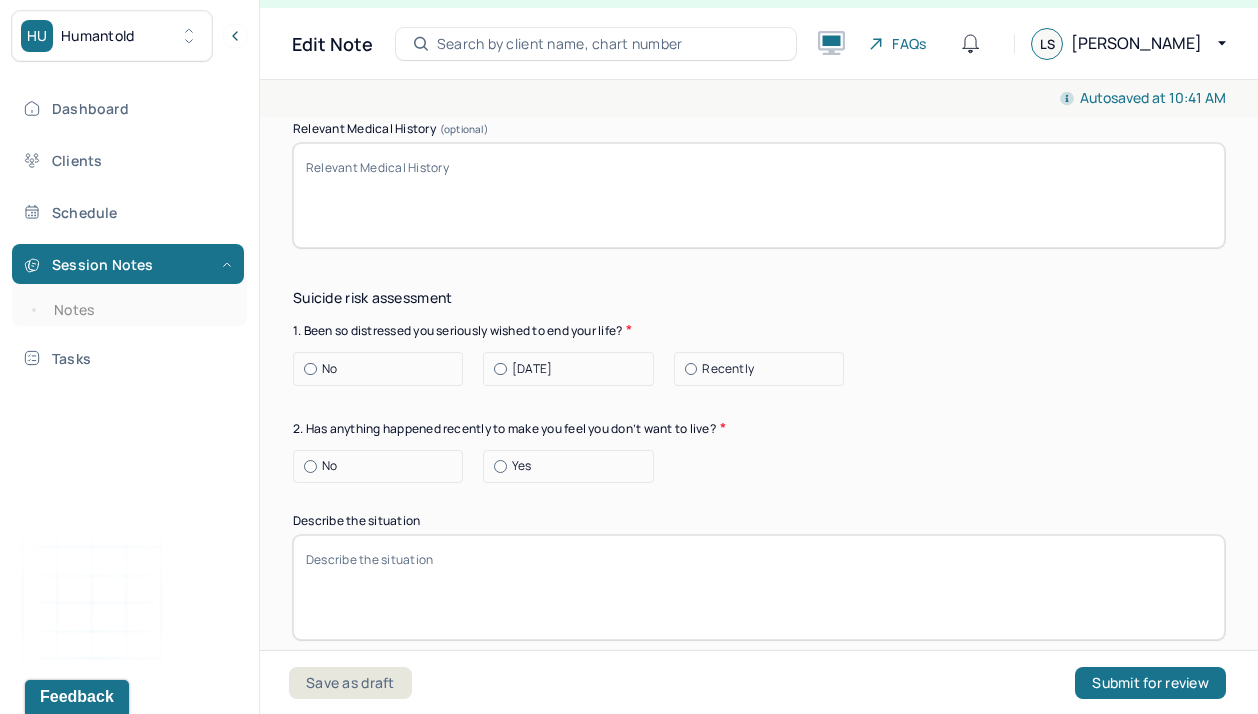 click at bounding box center (310, 369) 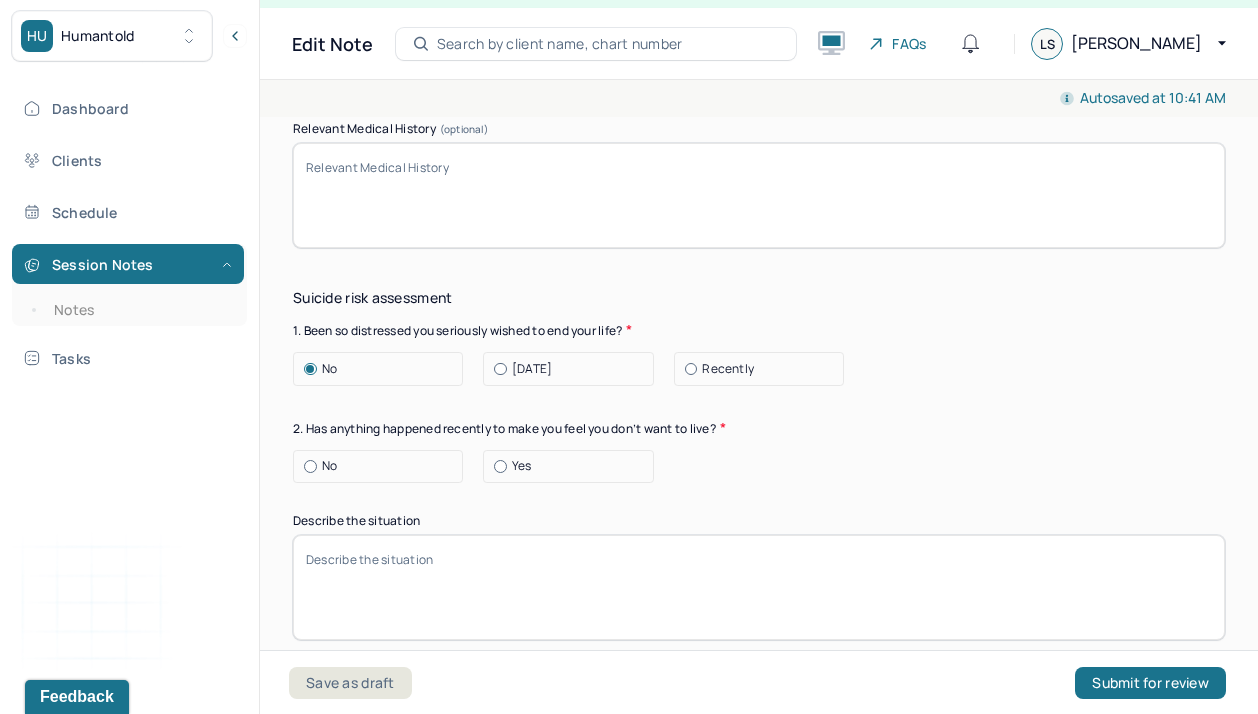 click at bounding box center (310, 466) 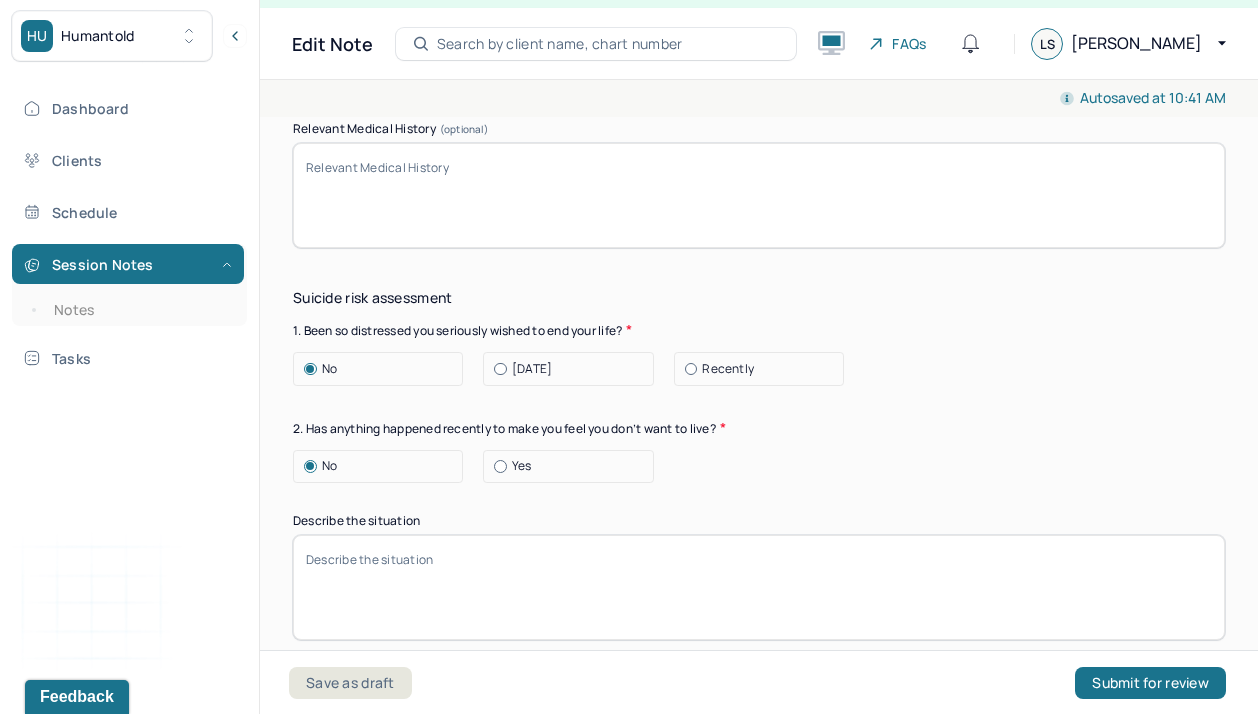 click on "Suicide risk assessment 1. Been so distressed you seriously wished to end your life? No [DATE] Recently 2. Has anything happened recently to make you feel you don’t want to live? No Yes Describe the situation Have you had/Do you have - 3. A specific plan of how you would kill yourself? No Yes 4. Access to weapons or means of hurting self? No Yes 5. Made serious suicide attempts No Yes 6. Purposely done something to hurt yourself? No Yes Describe the situation 7. Heard voices telling you to hurt yourself? No Yes 8. Had relatives who attempted or commited sucide? No Yes 9. Had thoughts of killing or seriously hurting someone? No Yes 10. Heard voices telling you to hurt others? No Yes 11. Hurt someone or destroyed property on purpose? No Yes 12. Slapped, kicked, punched someone with intent to harm? No Yes 13. Been arrested or detained for [MEDICAL_DATA]? No Yes 14. Been to jail for any reason? No Yes 15. Been on probation for any reason? No Yes 16. Do you have access to guns? No Yes" at bounding box center [759, 1241] 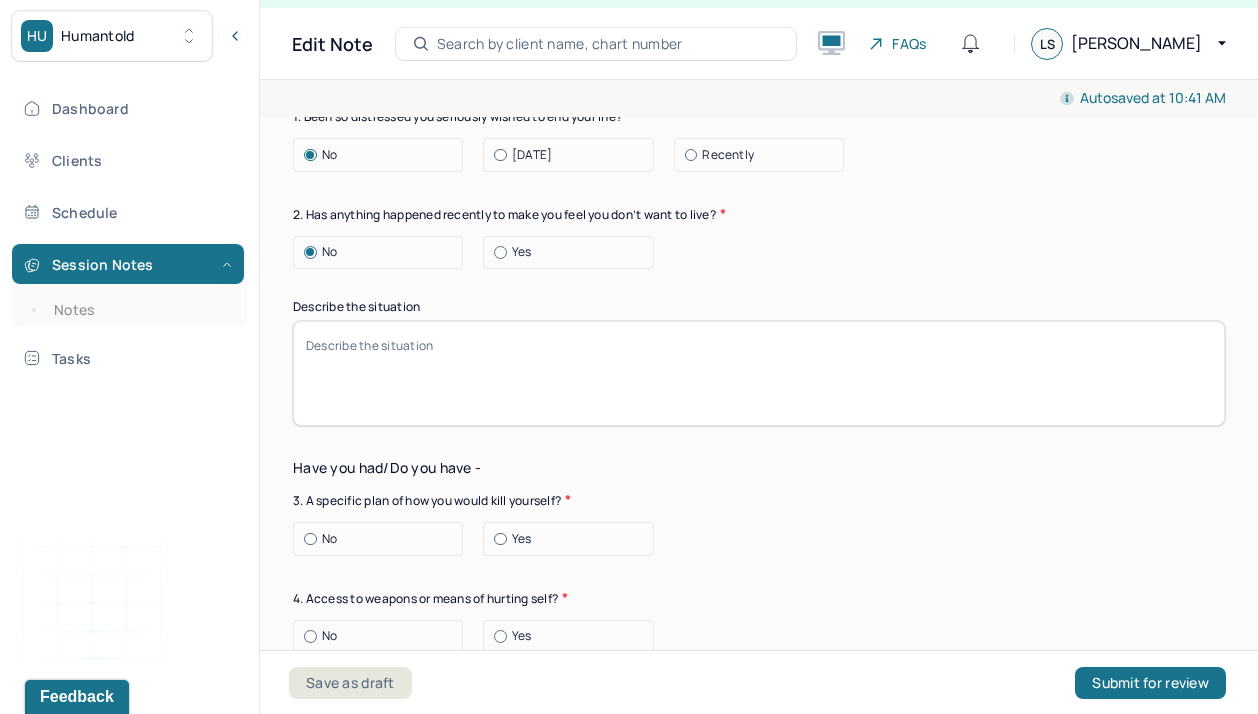 scroll, scrollTop: 6849, scrollLeft: 0, axis: vertical 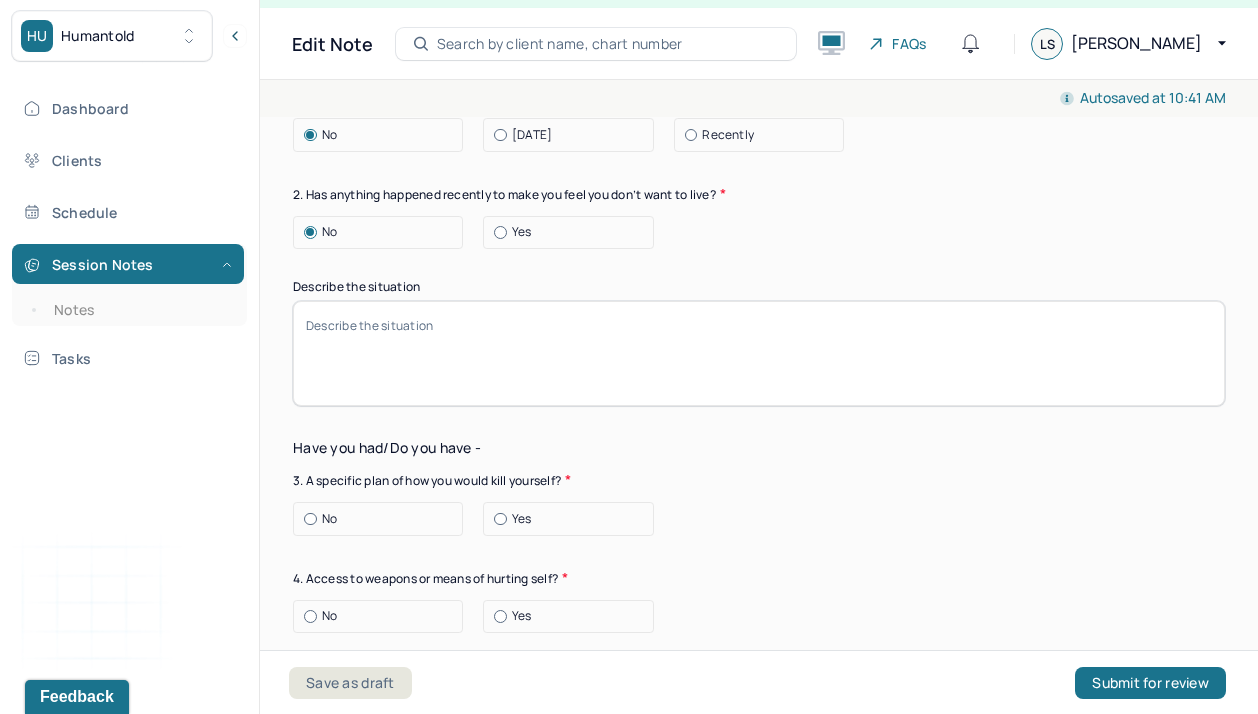 click on "No" at bounding box center (383, 519) 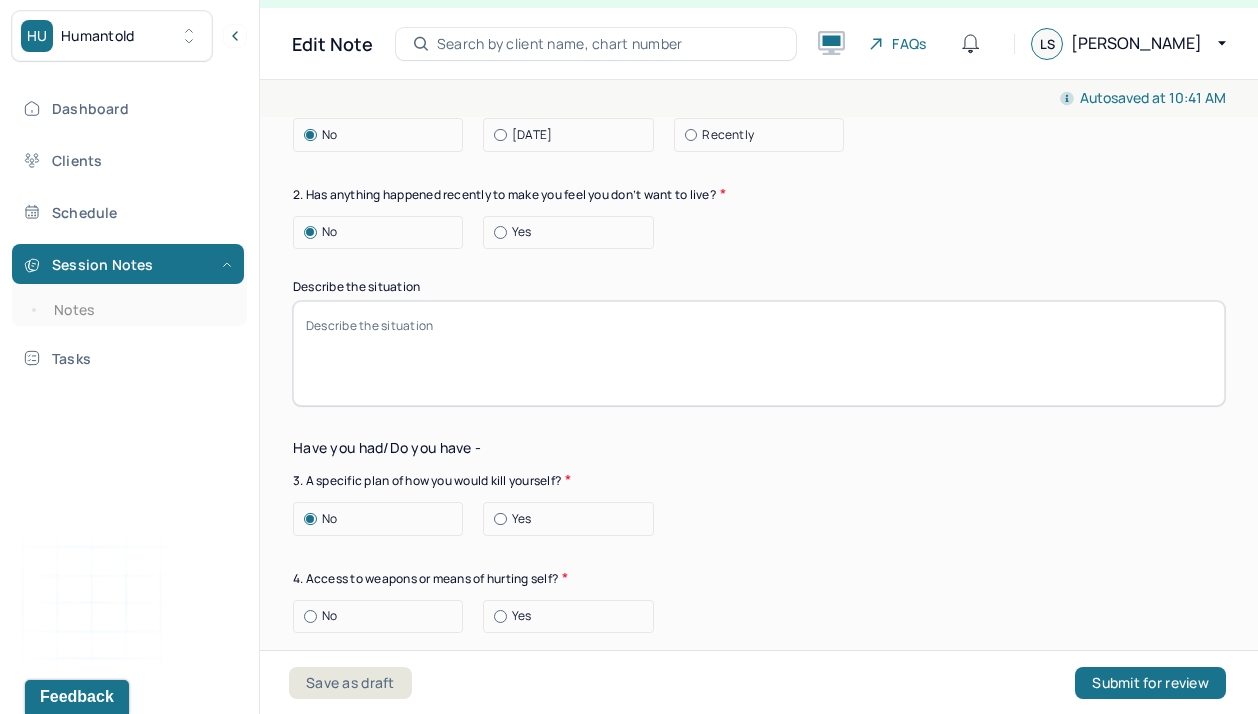 click on "Suicide risk assessment 1. Been so distressed you seriously wished to end your life? No [DATE] Recently 2. Has anything happened recently to make you feel you don’t want to live? No Yes Describe the situation Have you had/Do you have - 3. A specific plan of how you would kill yourself? No Yes 4. Access to weapons or means of hurting self? No Yes 5. Made serious suicide attempts No Yes 6. Purposely done something to hurt yourself? No Yes Describe the situation 7. Heard voices telling you to hurt yourself? No Yes 8. Had relatives who attempted or commited sucide? No Yes 9. Had thoughts of killing or seriously hurting someone? No Yes 10. Heard voices telling you to hurt others? No Yes 11. Hurt someone or destroyed property on purpose? No Yes 12. Slapped, kicked, punched someone with intent to harm? No Yes 13. Been arrested or detained for [MEDICAL_DATA]? No Yes 14. Been to jail for any reason? No Yes 15. Been on probation for any reason? No Yes 16. Do you have access to guns? No Yes" at bounding box center (759, 1007) 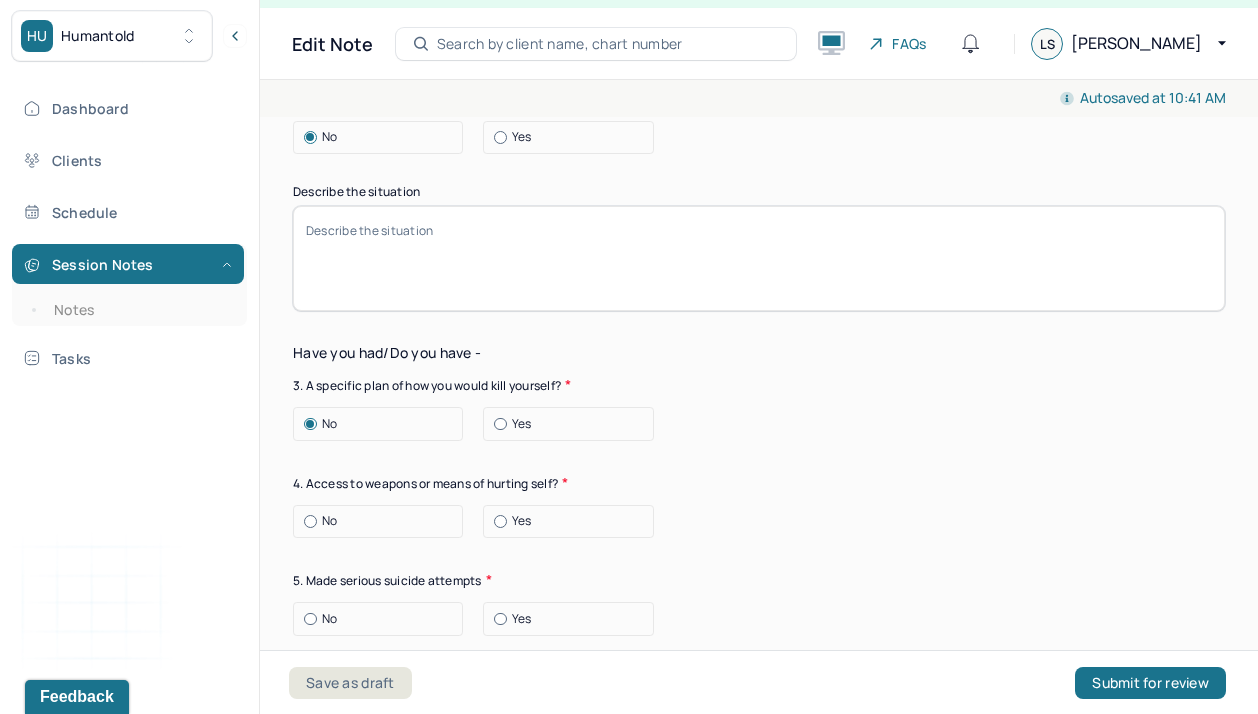 scroll, scrollTop: 6966, scrollLeft: 0, axis: vertical 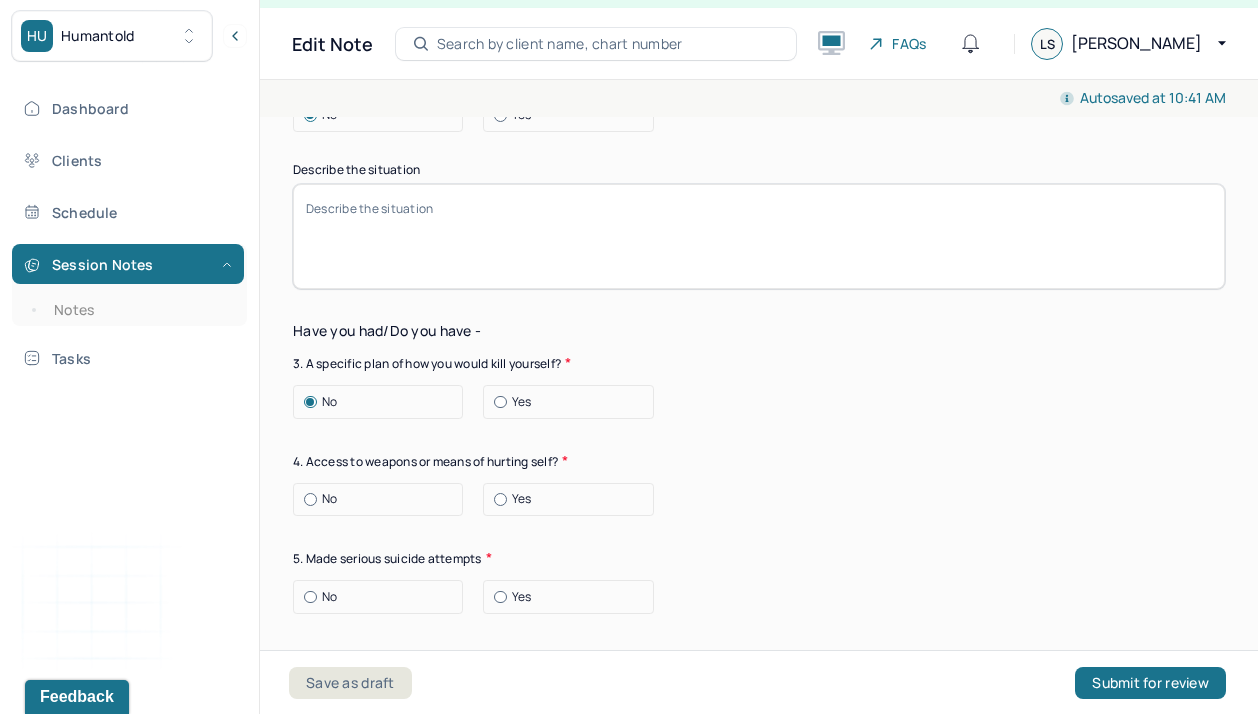 click on "No" at bounding box center (383, 499) 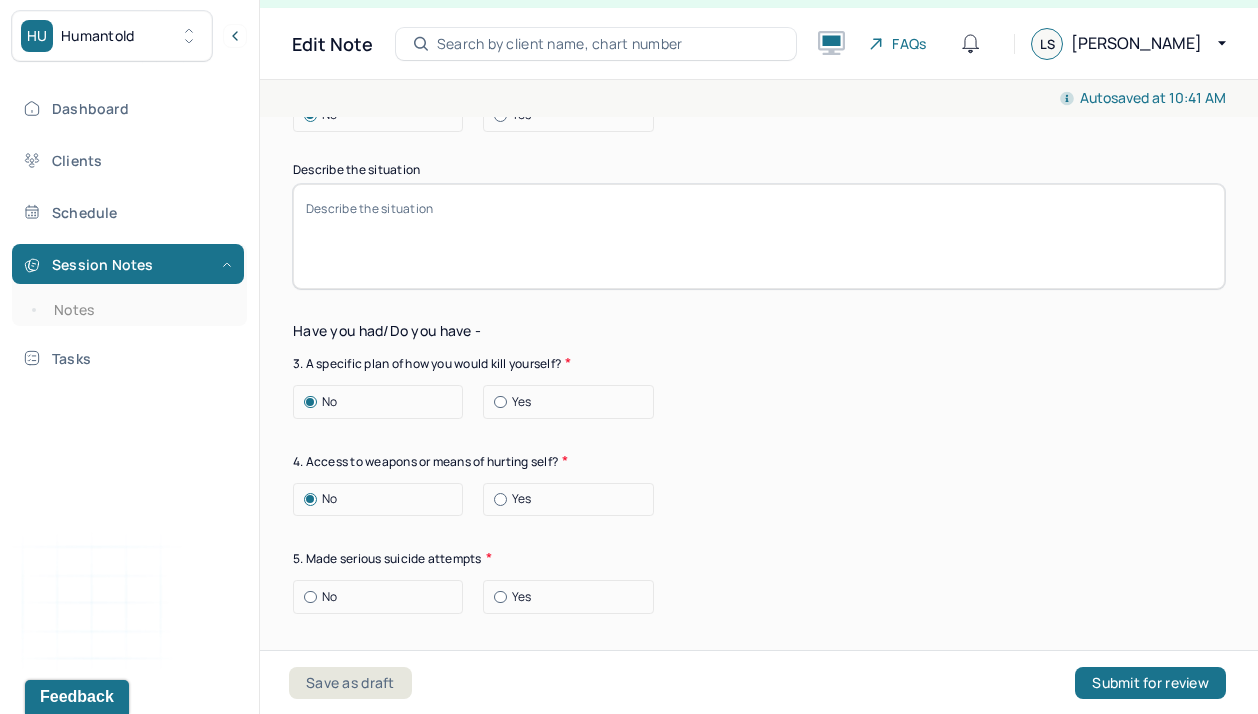 click on "No Yes" at bounding box center [759, 597] 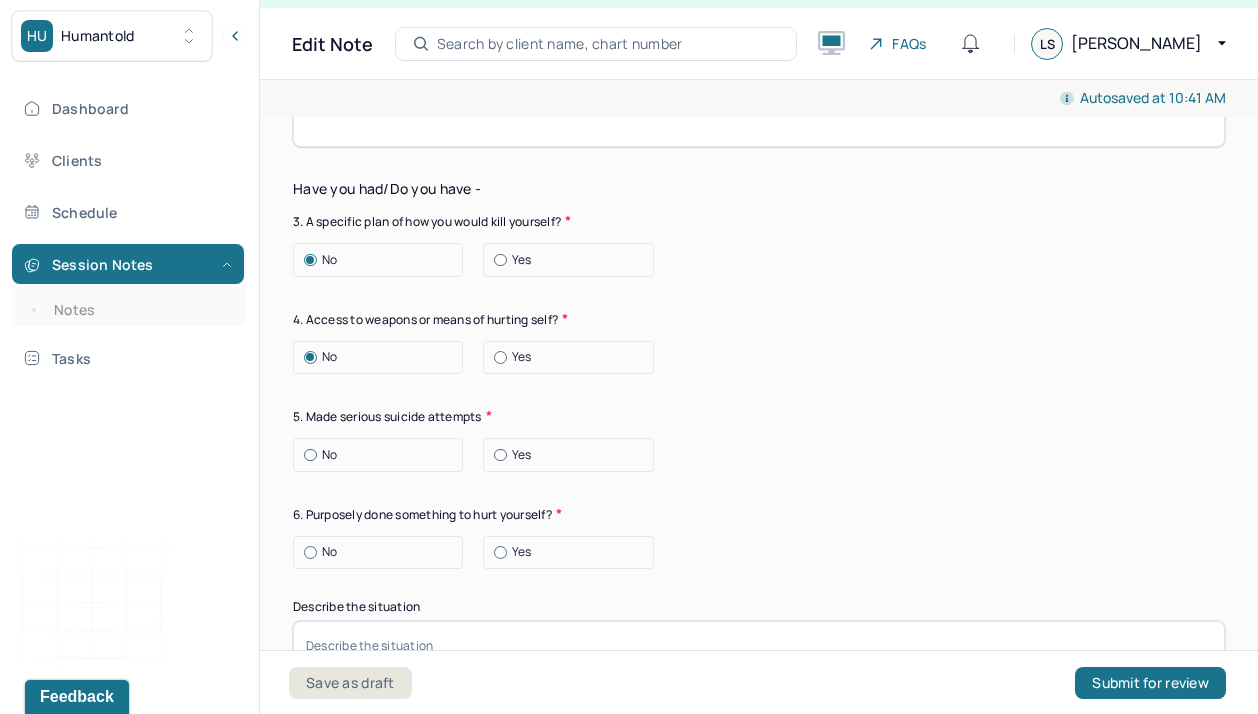 scroll, scrollTop: 7110, scrollLeft: 0, axis: vertical 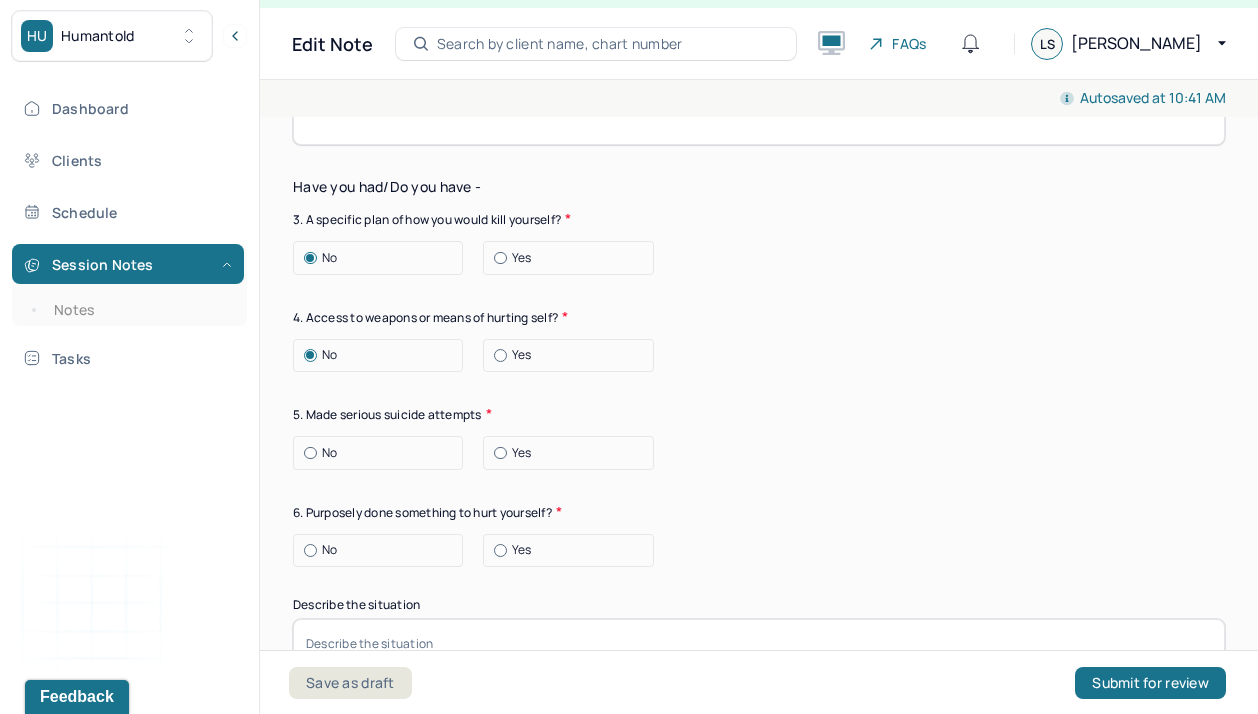 click at bounding box center (500, 355) 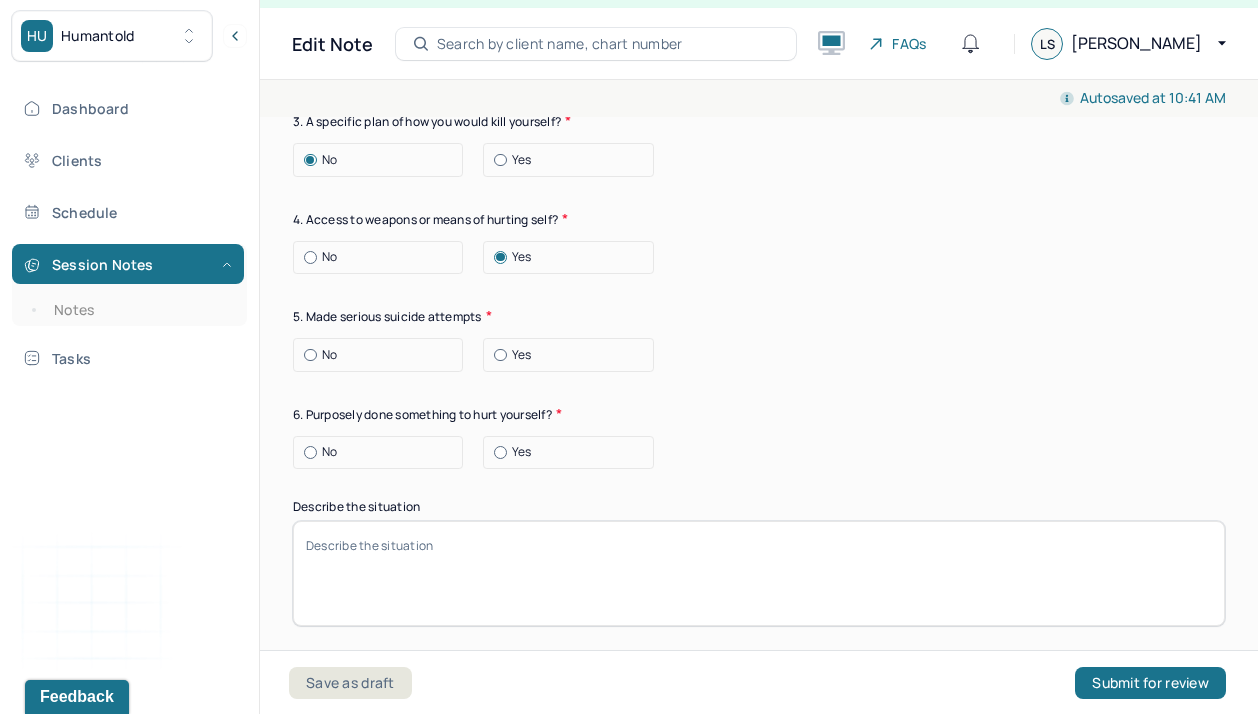 scroll, scrollTop: 7218, scrollLeft: 0, axis: vertical 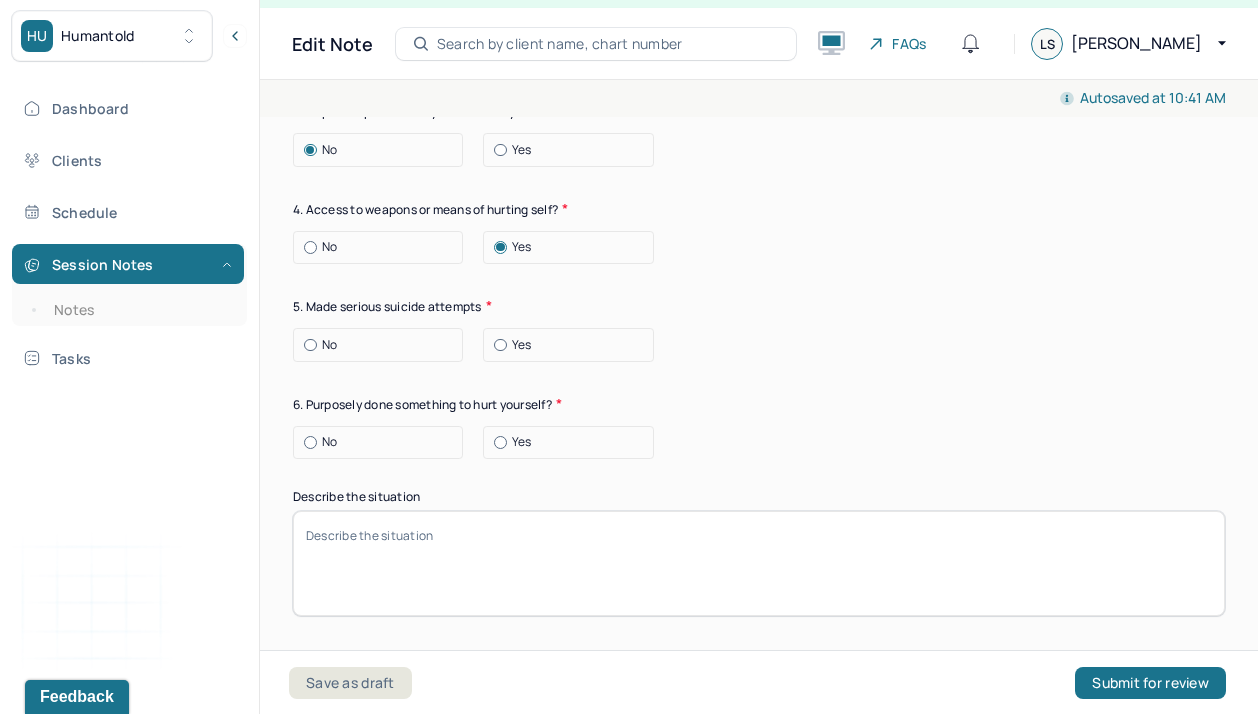 click on "No" at bounding box center (383, 345) 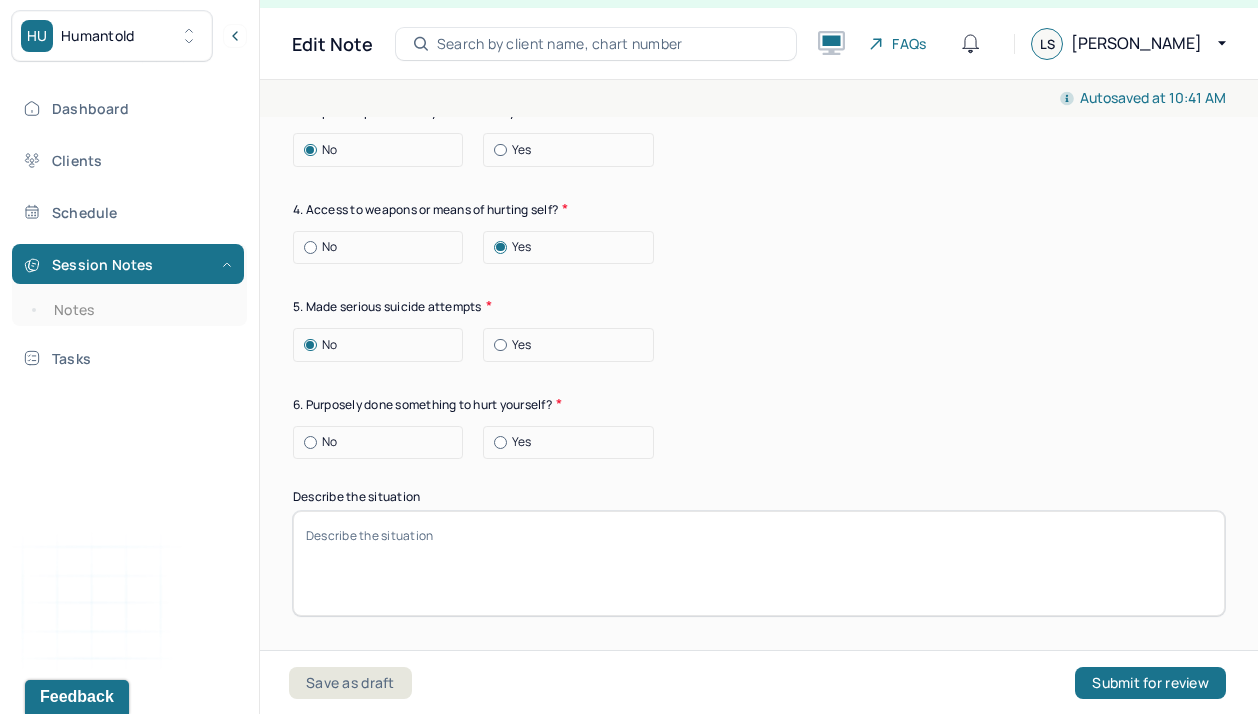 click on "Suicide risk assessment 1. Been so distressed you seriously wished to end your life? No [DATE] Recently 2. Has anything happened recently to make you feel you don’t want to live? No Yes Describe the situation Have you had/Do you have - 3. A specific plan of how you would kill yourself? No Yes 4. Access to weapons or means of hurting self? No Yes 5. Made serious suicide attempts No Yes 6. Purposely done something to hurt yourself? No Yes Describe the situation 7. Heard voices telling you to hurt yourself? No Yes 8. Had relatives who attempted or commited sucide? No Yes 9. Had thoughts of killing or seriously hurting someone? No Yes 10. Heard voices telling you to hurt others? No Yes 11. Hurt someone or destroyed property on purpose? No Yes 12. Slapped, kicked, punched someone with intent to harm? No Yes 13. Been arrested or detained for [MEDICAL_DATA]? No Yes 14. Been to jail for any reason? No Yes 15. Been on probation for any reason? No Yes 16. Do you have access to guns? No Yes" at bounding box center [759, 638] 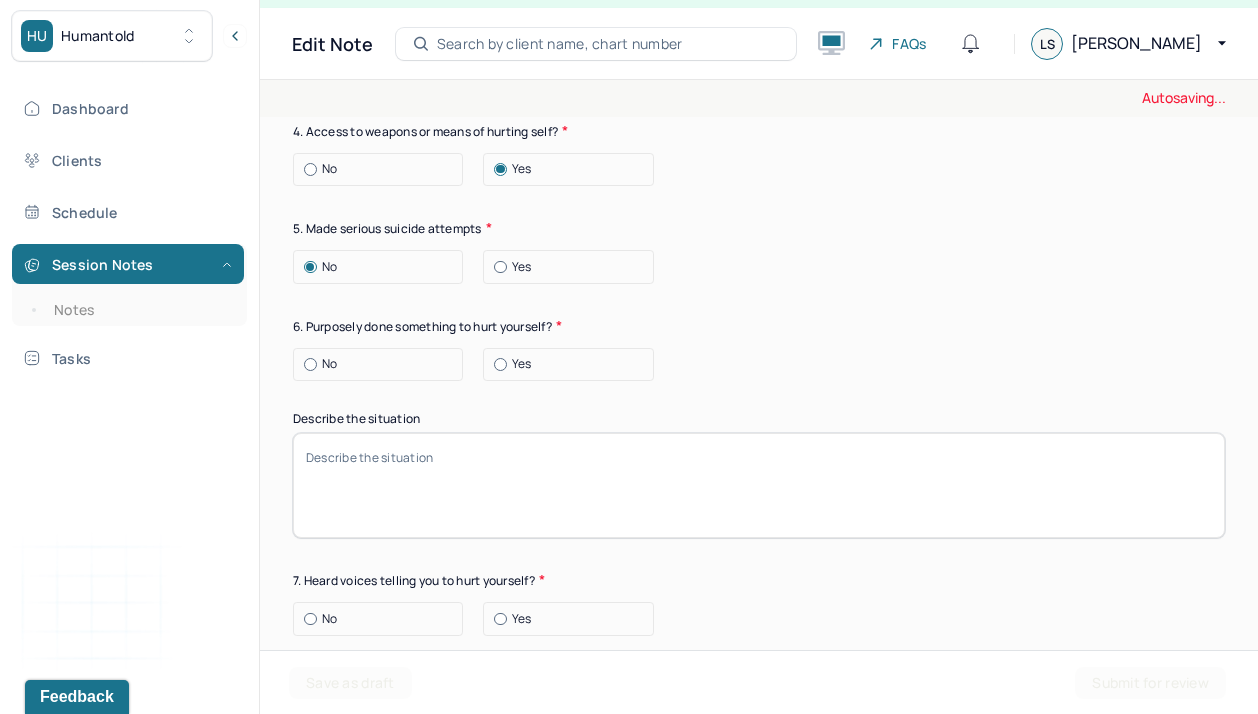scroll, scrollTop: 7320, scrollLeft: 0, axis: vertical 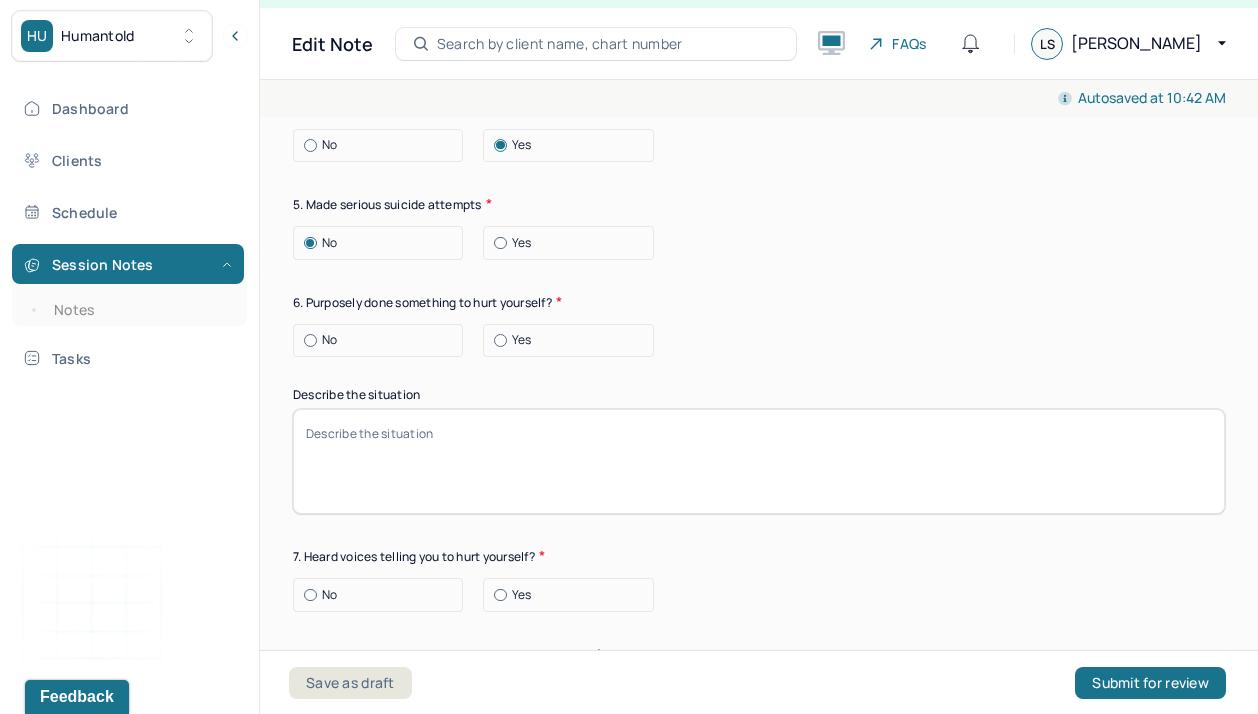 click at bounding box center (310, 340) 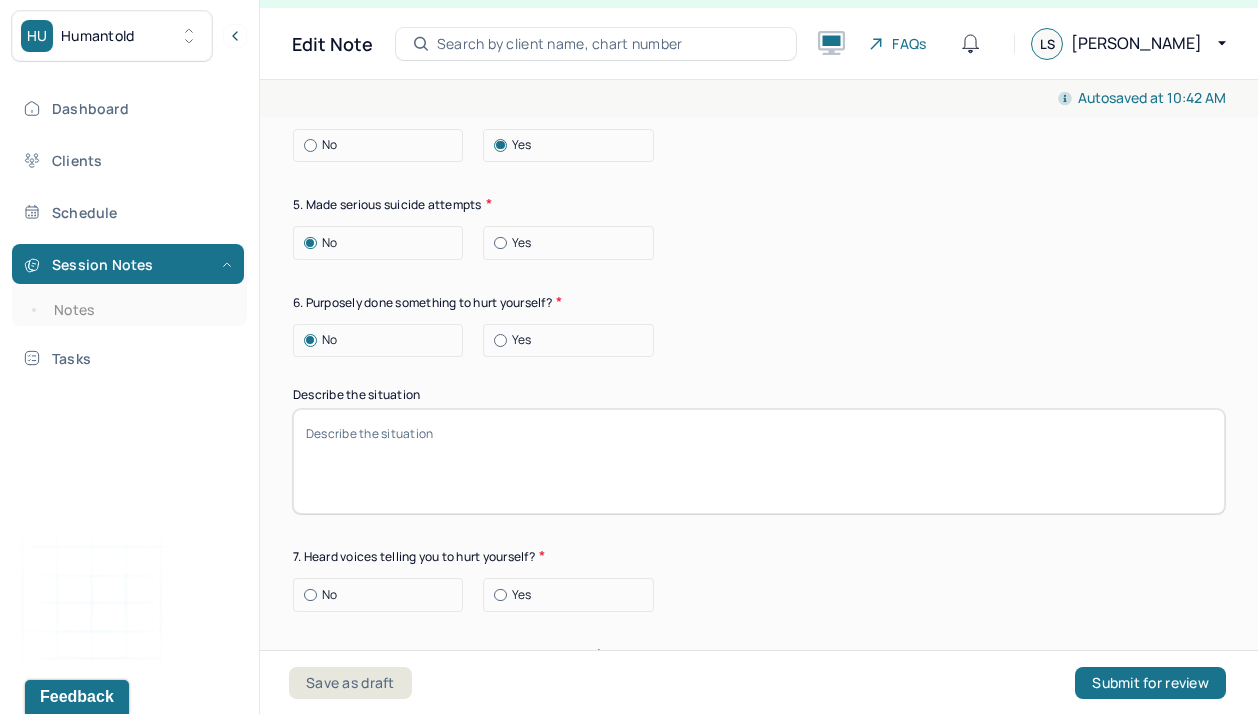 click on "Suicide risk assessment 1. Been so distressed you seriously wished to end your life? No [DATE] Recently 2. Has anything happened recently to make you feel you don’t want to live? No Yes Describe the situation Have you had/Do you have - 3. A specific plan of how you would kill yourself? No Yes 4. Access to weapons or means of hurting self? No Yes 5. Made serious suicide attempts No Yes 6. Purposely done something to hurt yourself? No Yes Describe the situation 7. Heard voices telling you to hurt yourself? No Yes 8. Had relatives who attempted or commited sucide? No Yes 9. Had thoughts of killing or seriously hurting someone? No Yes 10. Heard voices telling you to hurt others? No Yes 11. Hurt someone or destroyed property on purpose? No Yes 12. Slapped, kicked, punched someone with intent to harm? No Yes 13. Been arrested or detained for [MEDICAL_DATA]? No Yes 14. Been to jail for any reason? No Yes 15. Been on probation for any reason? No Yes 16. Do you have access to guns? No Yes" at bounding box center [759, 536] 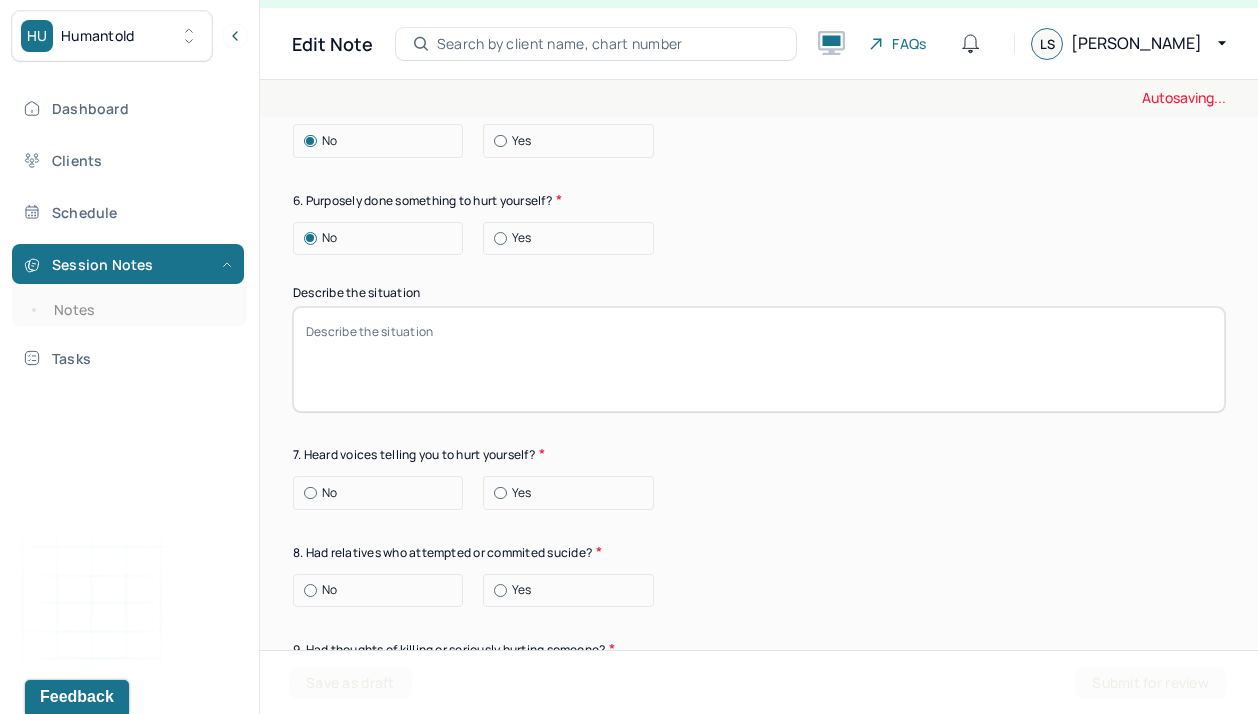 scroll, scrollTop: 7476, scrollLeft: 0, axis: vertical 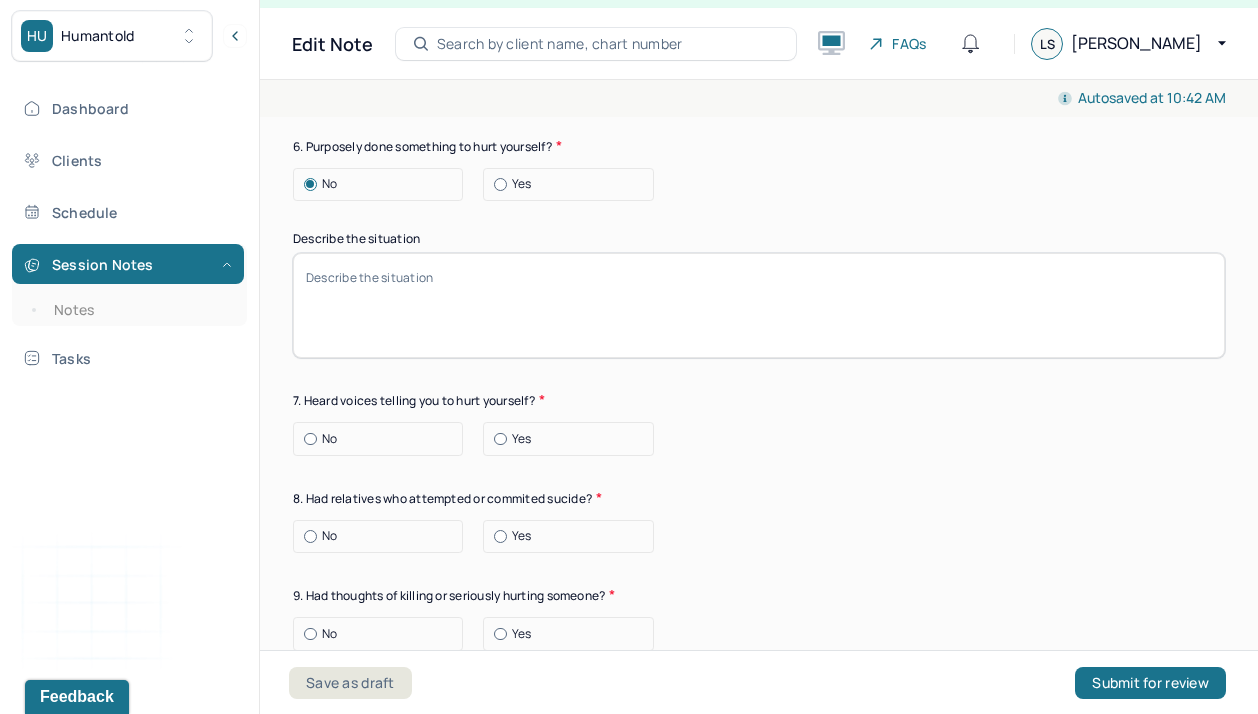 click at bounding box center [310, 439] 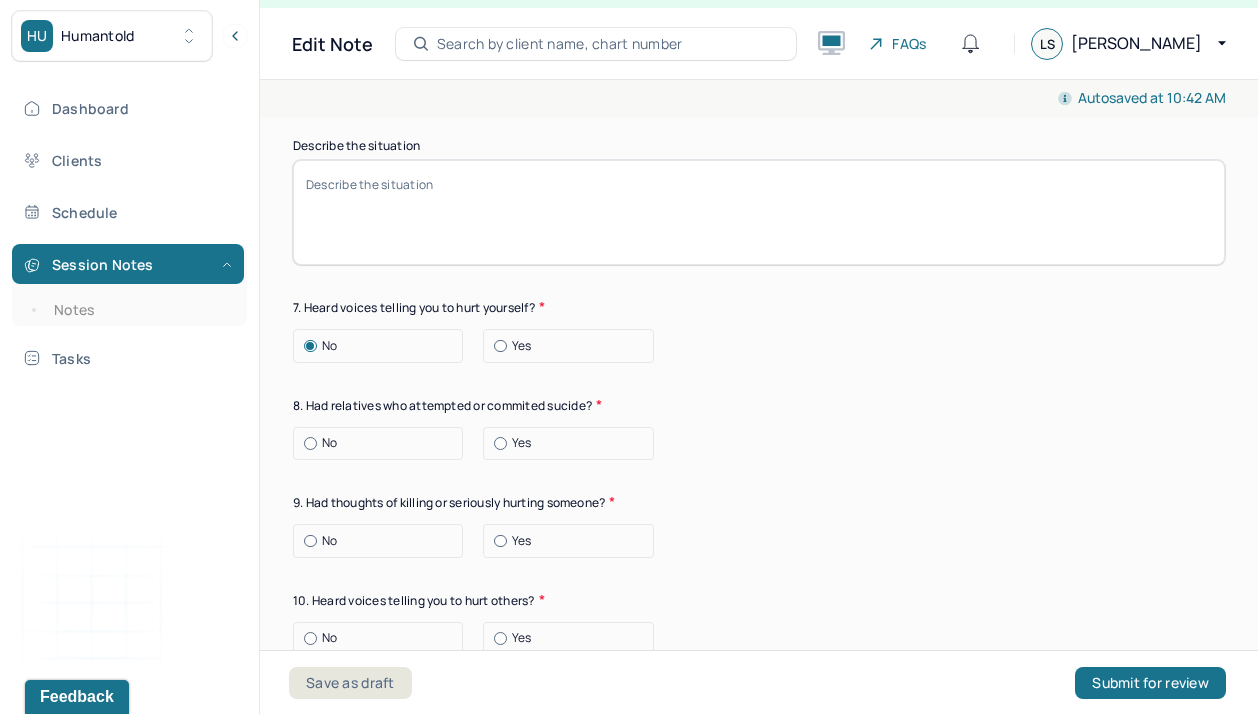 scroll, scrollTop: 7579, scrollLeft: 0, axis: vertical 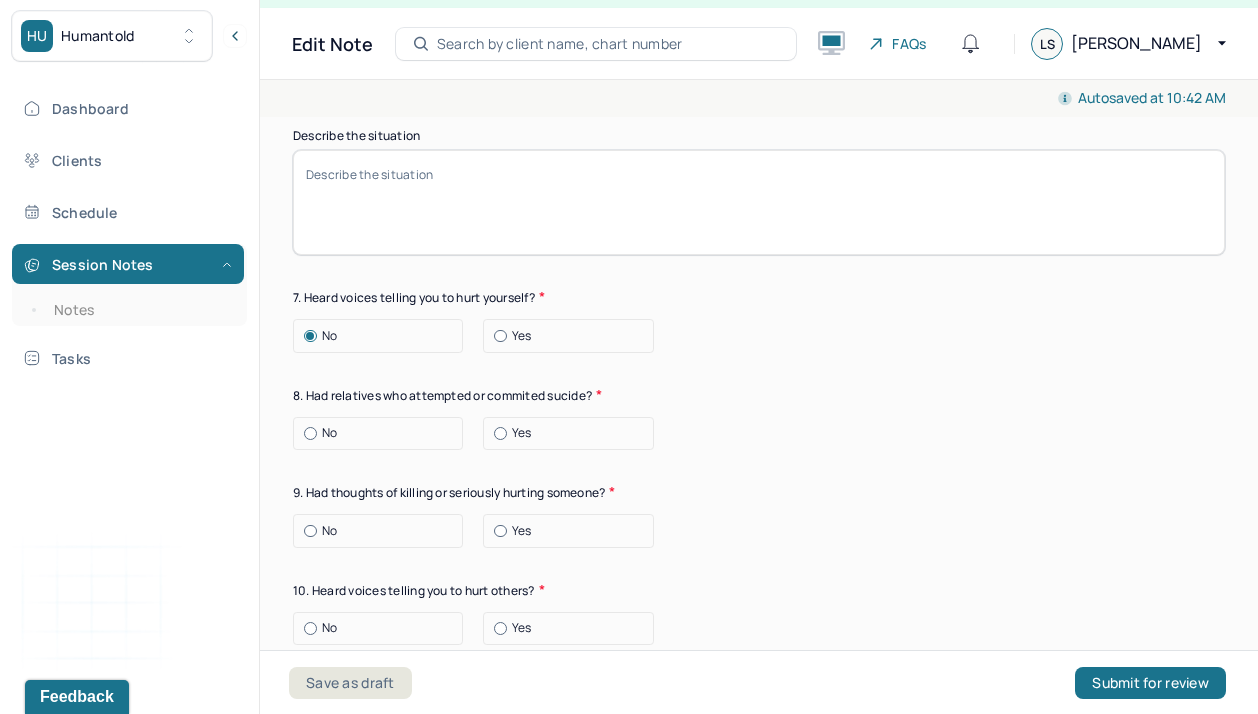 click on "No" at bounding box center [383, 433] 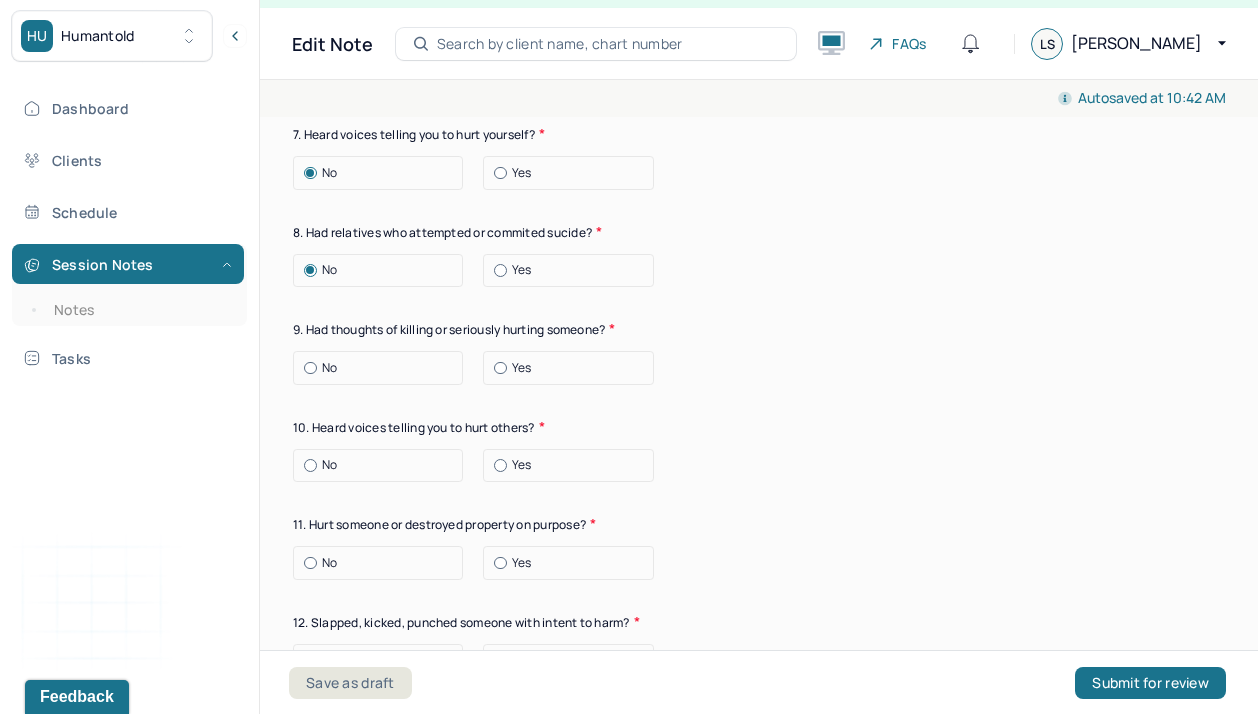 scroll, scrollTop: 7745, scrollLeft: 0, axis: vertical 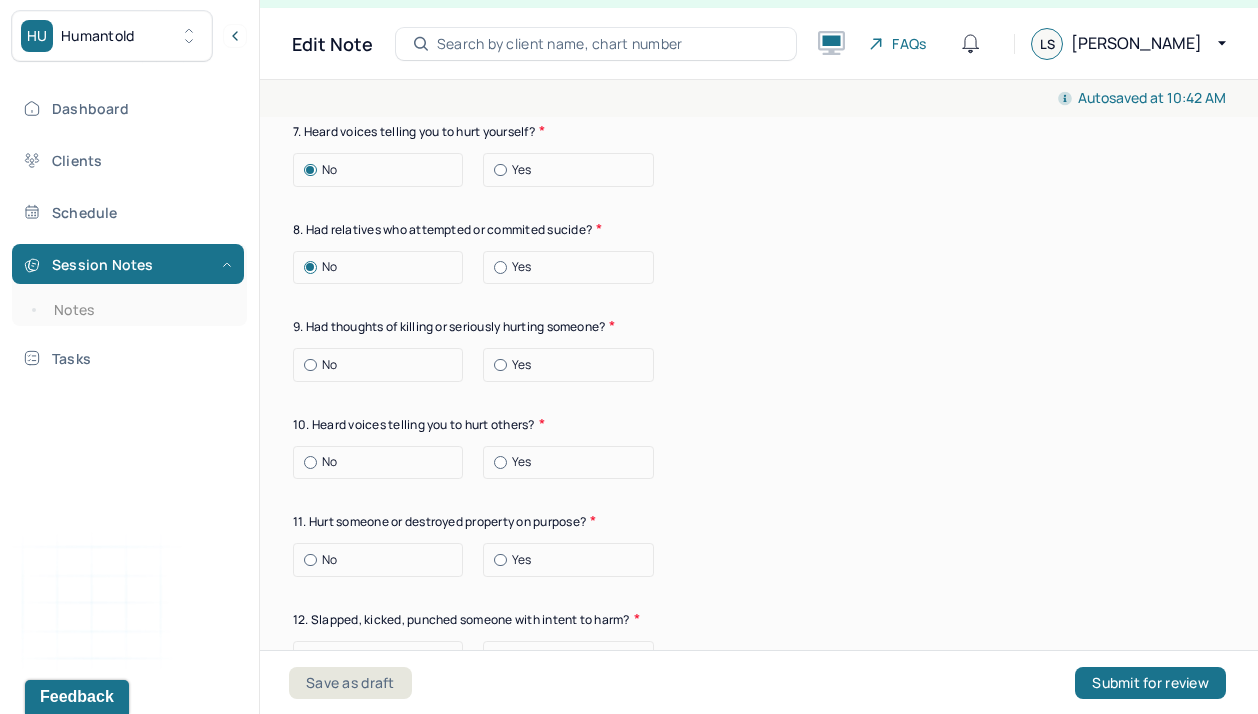 click at bounding box center [310, 365] 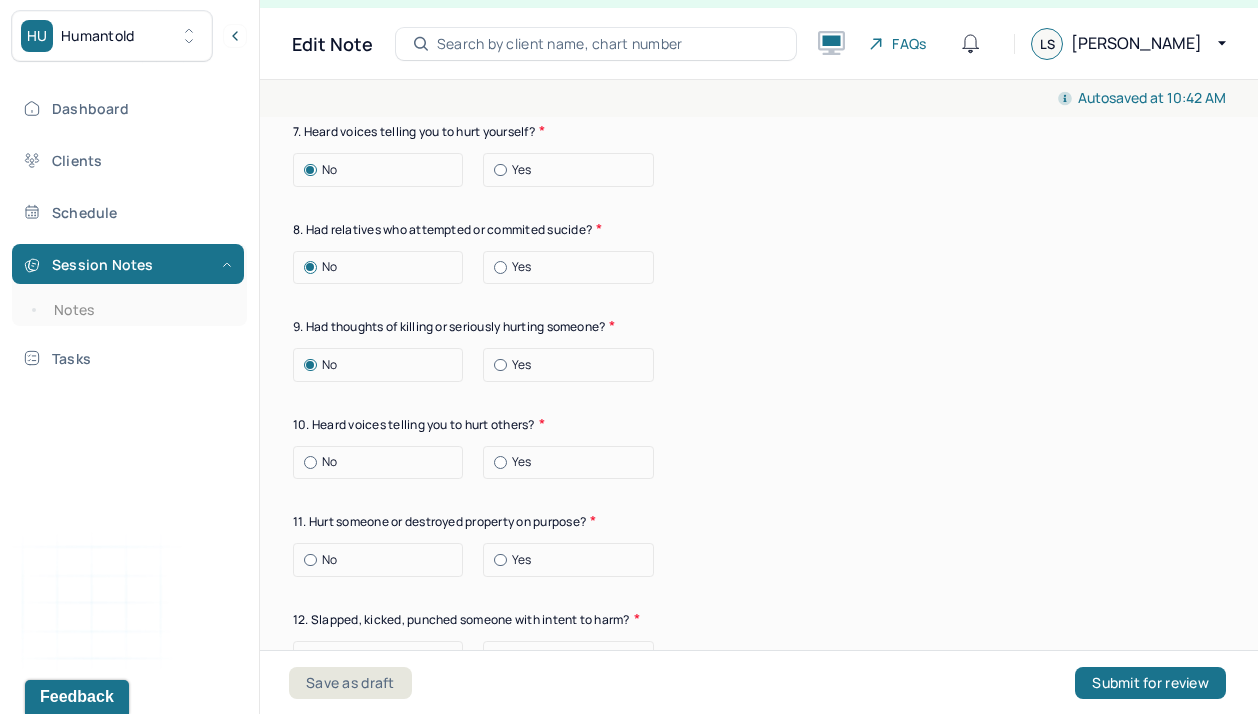 click on "Suicide risk assessment 1. Been so distressed you seriously wished to end your life? No [DATE] Recently 2. Has anything happened recently to make you feel you don’t want to live? No Yes Describe the situation Have you had/Do you have - 3. A specific plan of how you would kill yourself? No Yes 4. Access to weapons or means of hurting self? No Yes 5. Made serious suicide attempts No Yes 6. Purposely done something to hurt yourself? No Yes Describe the situation 7. Heard voices telling you to hurt yourself? No Yes 8. Had relatives who attempted or commited sucide? No Yes 9. Had thoughts of killing or seriously hurting someone? No Yes 10. Heard voices telling you to hurt others? No Yes 11. Hurt someone or destroyed property on purpose? No Yes 12. Slapped, kicked, punched someone with intent to harm? No Yes 13. Been arrested or detained for [MEDICAL_DATA]? No Yes 14. Been to jail for any reason? No Yes 15. Been on probation for any reason? No Yes 16. Do you have access to guns? No Yes" at bounding box center [759, 111] 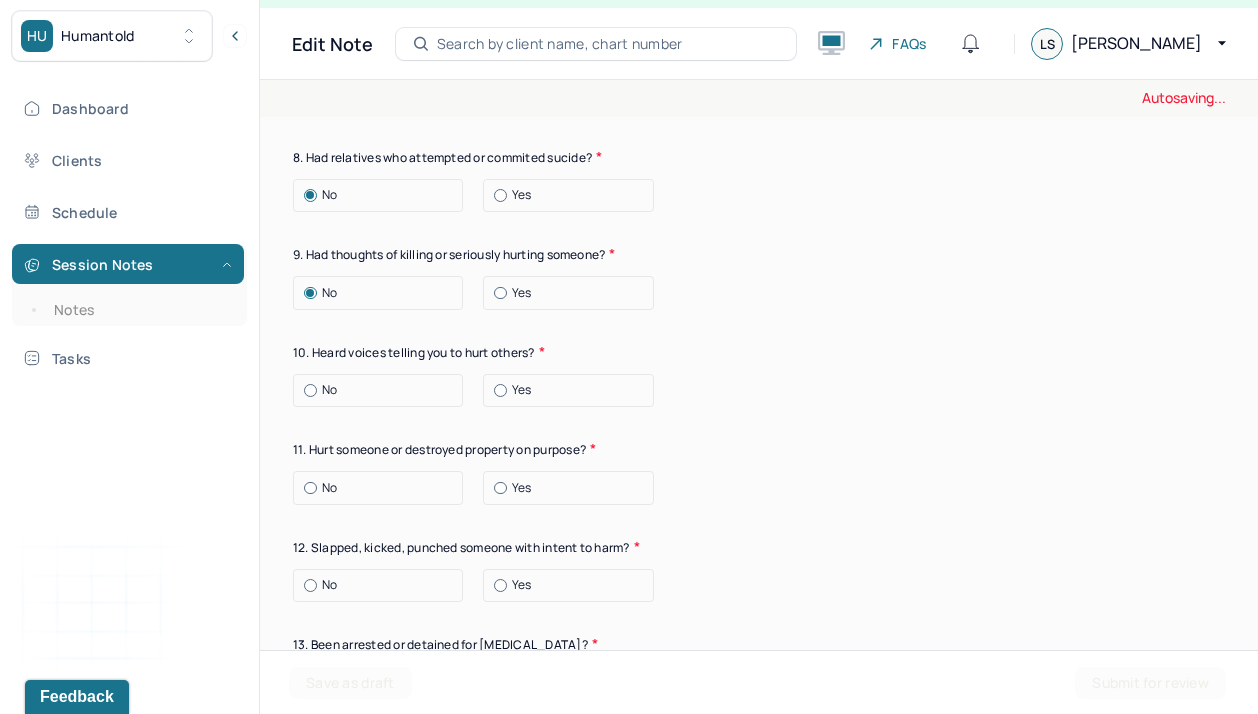 scroll, scrollTop: 7823, scrollLeft: 0, axis: vertical 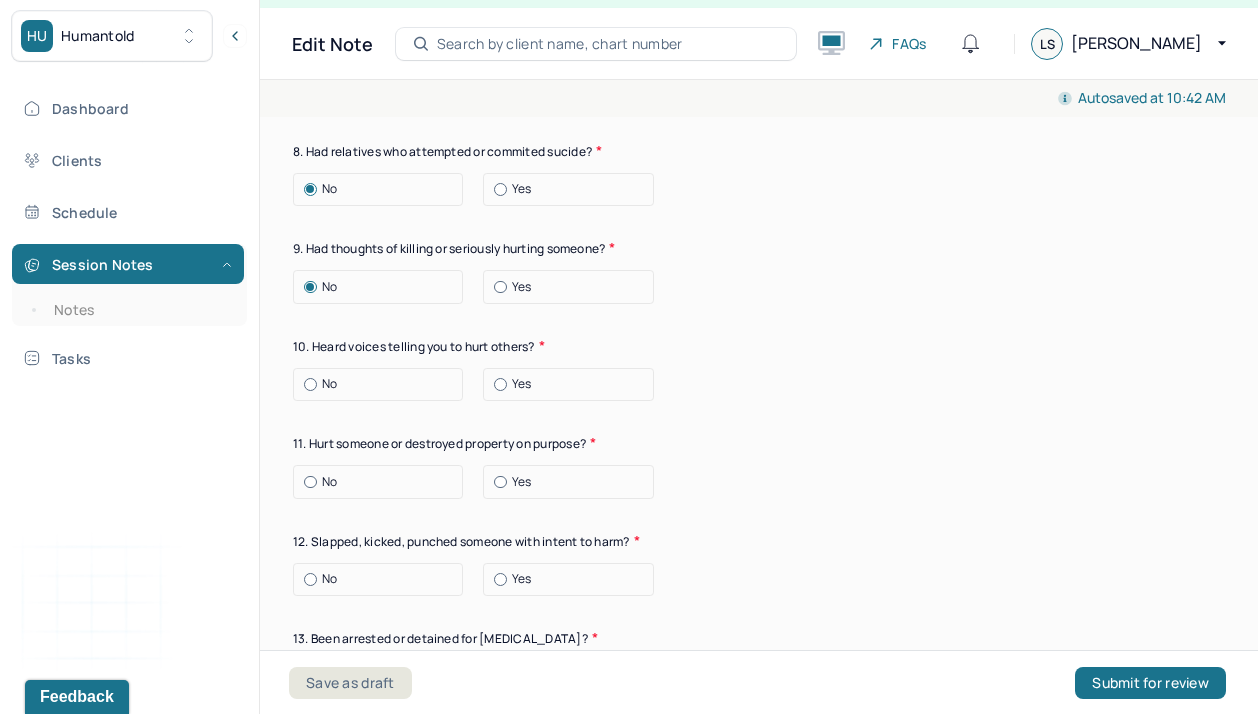 click at bounding box center [310, 384] 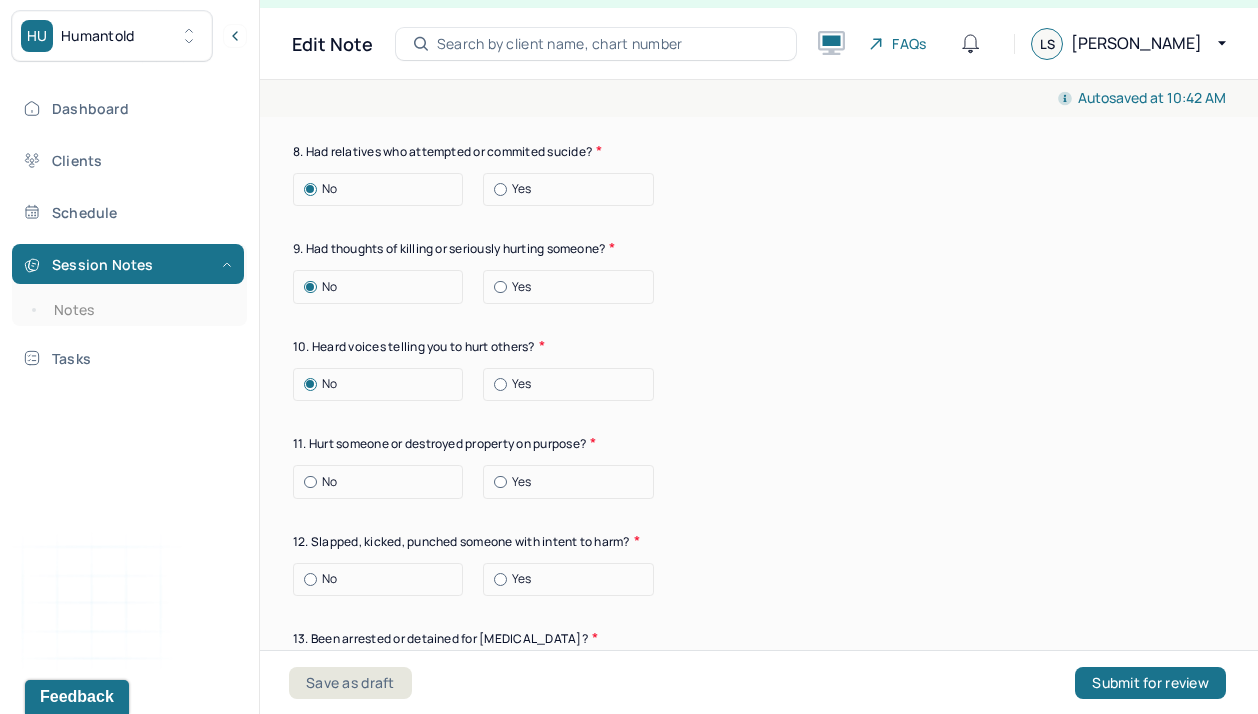 click on "Suicide risk assessment 1. Been so distressed you seriously wished to end your life? No [DATE] Recently 2. Has anything happened recently to make you feel you don’t want to live? No Yes Describe the situation Have you had/Do you have - 3. A specific plan of how you would kill yourself? No Yes 4. Access to weapons or means of hurting self? No Yes 5. Made serious suicide attempts No Yes 6. Purposely done something to hurt yourself? No Yes Describe the situation 7. Heard voices telling you to hurt yourself? No Yes 8. Had relatives who attempted or commited sucide? No Yes 9. Had thoughts of killing or seriously hurting someone? No Yes 10. Heard voices telling you to hurt others? No Yes 11. Hurt someone or destroyed property on purpose? No Yes 12. Slapped, kicked, punched someone with intent to harm? No Yes 13. Been arrested or detained for [MEDICAL_DATA]? No Yes 14. Been to jail for any reason? No Yes 15. Been on probation for any reason? No Yes 16. Do you have access to guns? No Yes" at bounding box center (759, 33) 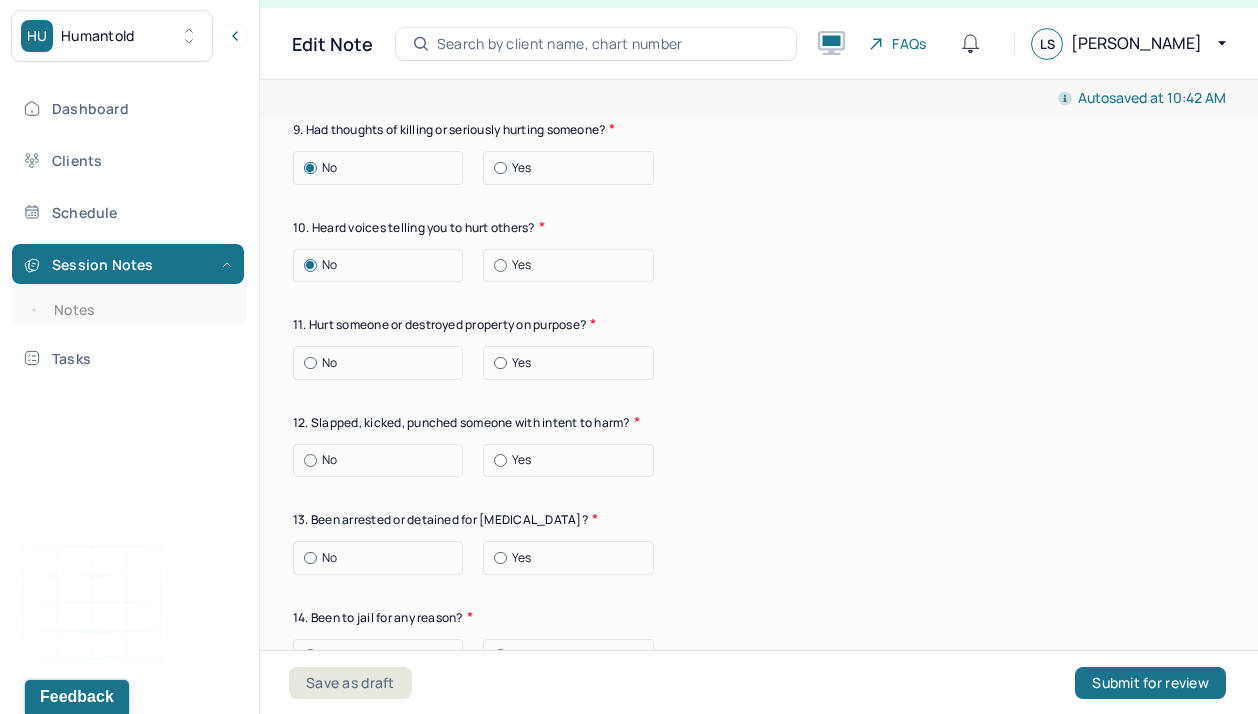 scroll, scrollTop: 7956, scrollLeft: 0, axis: vertical 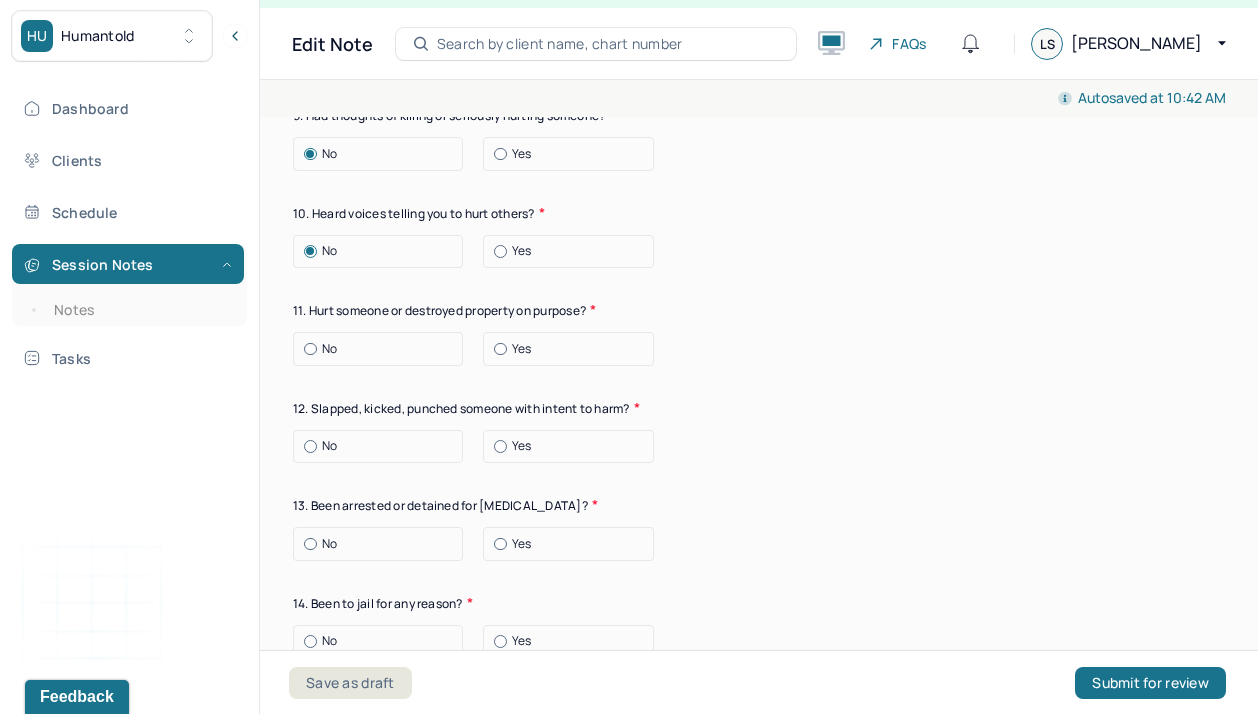 click at bounding box center (310, 349) 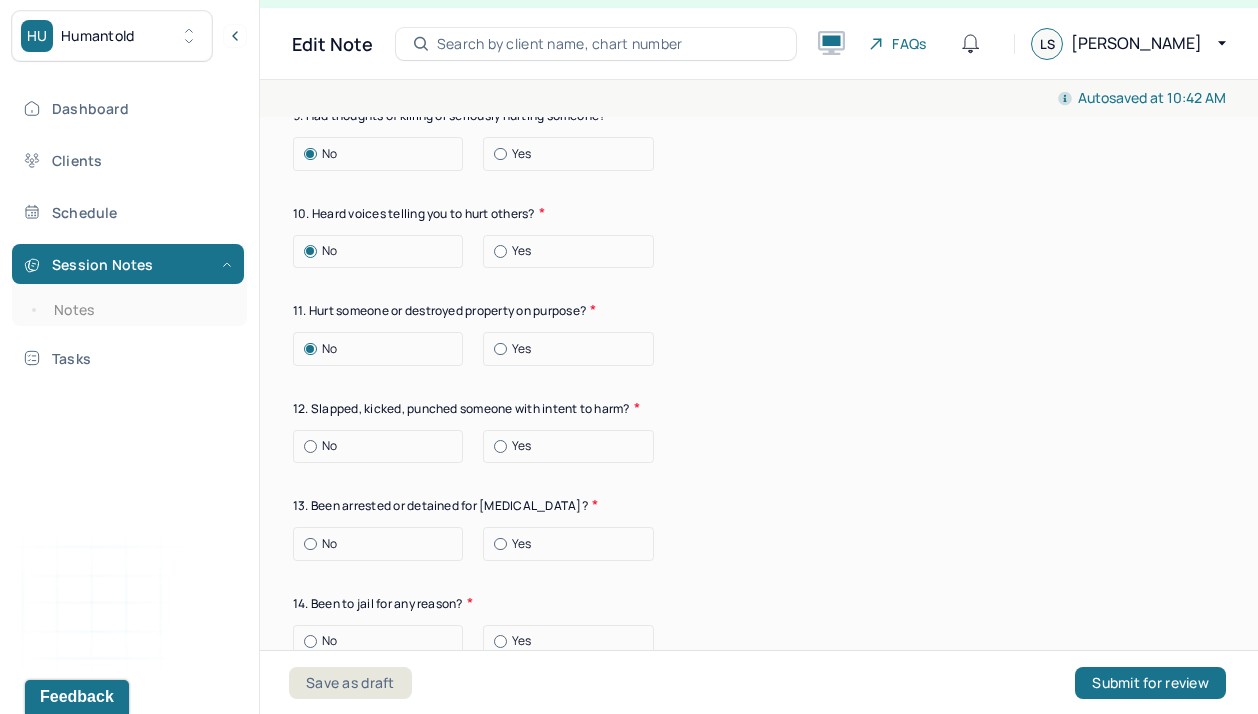 click on "Suicide risk assessment 1. Been so distressed you seriously wished to end your life? No [DATE] Recently 2. Has anything happened recently to make you feel you don’t want to live? No Yes Describe the situation Have you had/Do you have - 3. A specific plan of how you would kill yourself? No Yes 4. Access to weapons or means of hurting self? No Yes 5. Made serious suicide attempts No Yes 6. Purposely done something to hurt yourself? No Yes Describe the situation 7. Heard voices telling you to hurt yourself? No Yes 8. Had relatives who attempted or commited sucide? No Yes 9. Had thoughts of killing or seriously hurting someone? No Yes 10. Heard voices telling you to hurt others? No Yes 11. Hurt someone or destroyed property on purpose? No Yes 12. Slapped, kicked, punched someone with intent to harm? No Yes 13. Been arrested or detained for [MEDICAL_DATA]? No Yes 14. Been to jail for any reason? No Yes 15. Been on probation for any reason? No Yes 16. Do you have access to guns? No Yes" at bounding box center [759, -100] 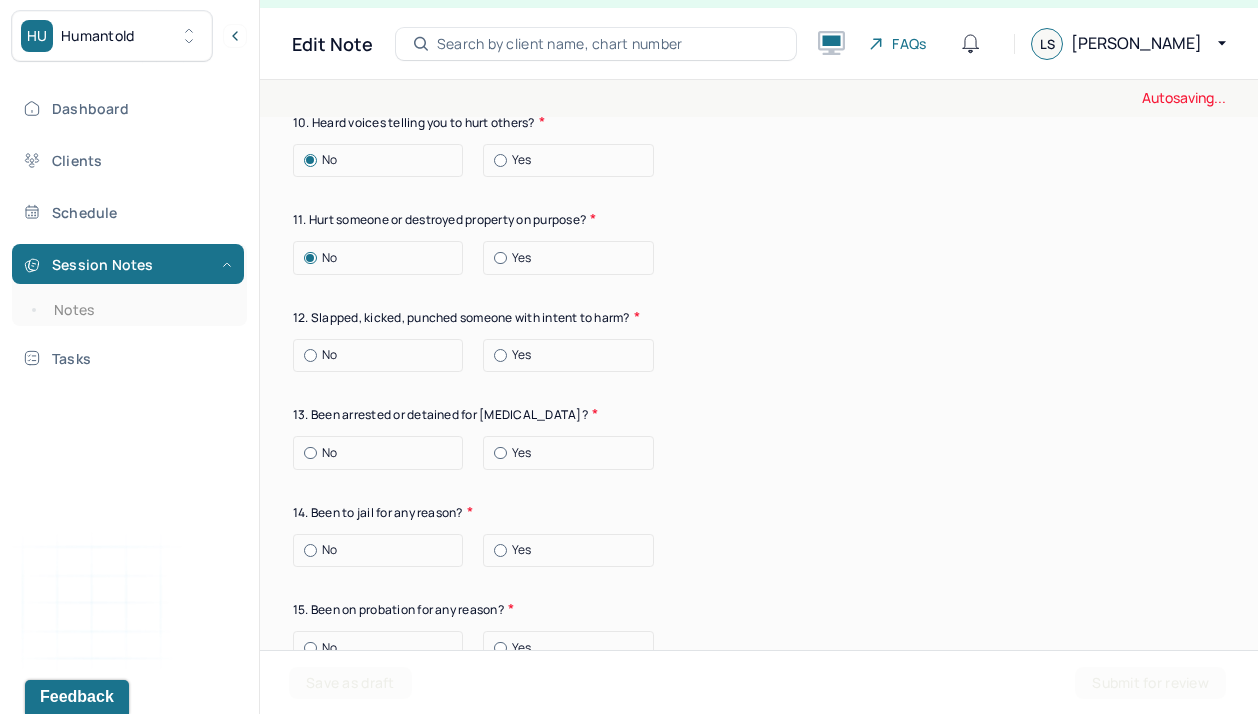 scroll, scrollTop: 8048, scrollLeft: 0, axis: vertical 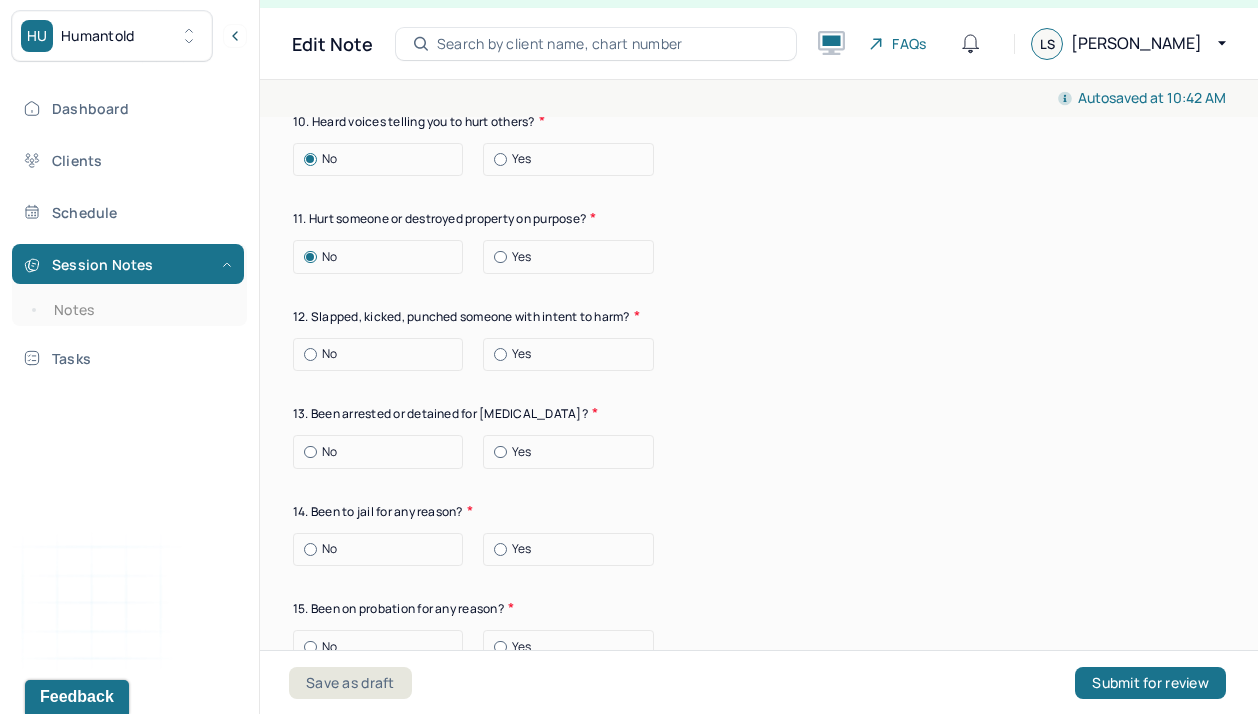 click at bounding box center [310, 354] 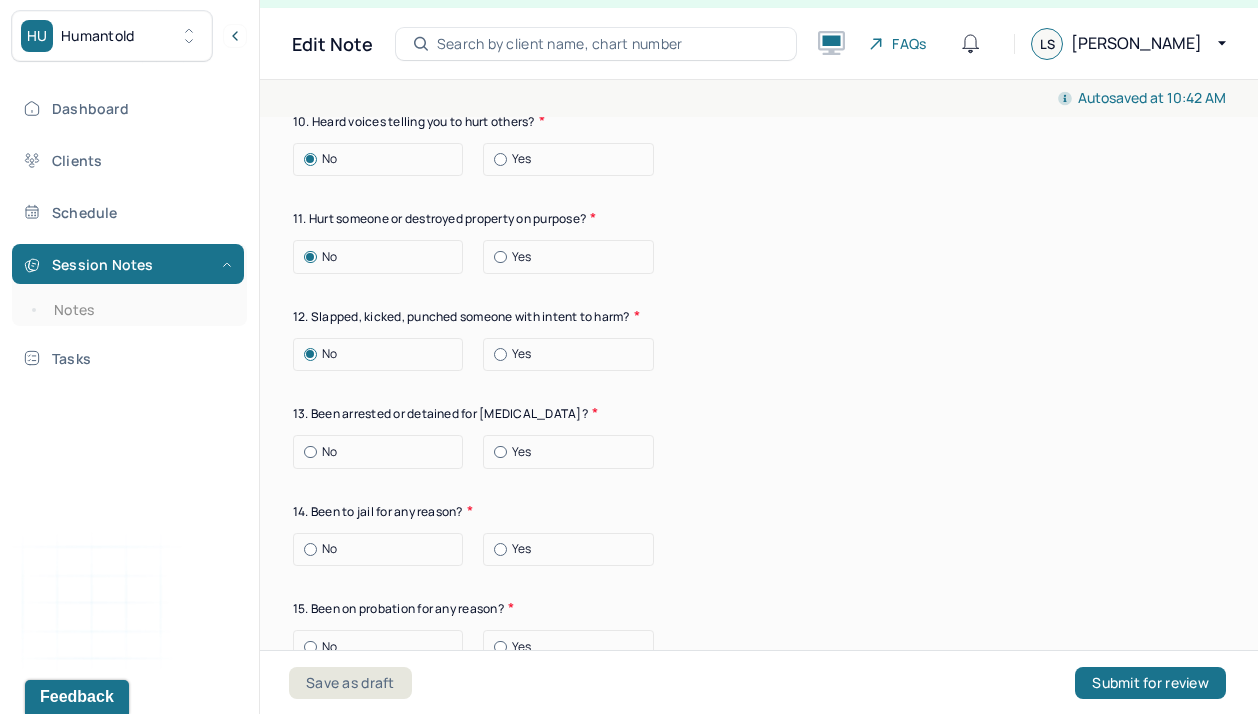 click on "14. Been to jail for any reason?" at bounding box center [759, 511] 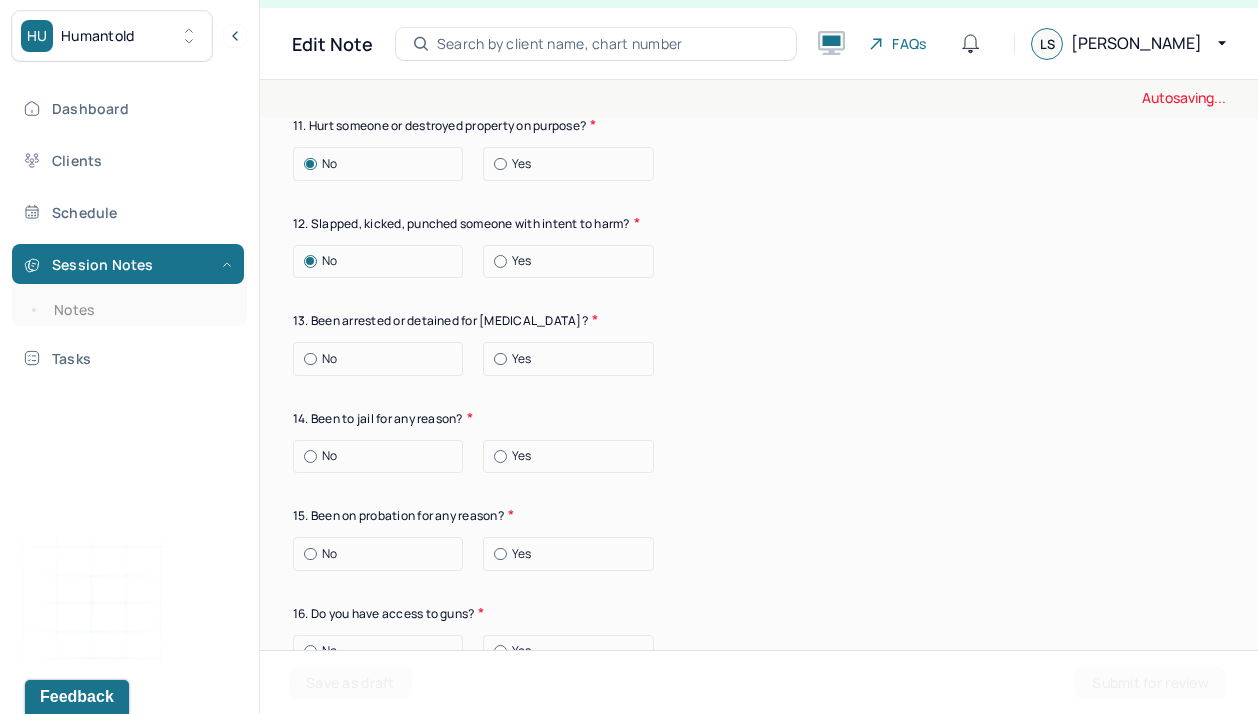 scroll, scrollTop: 8149, scrollLeft: 0, axis: vertical 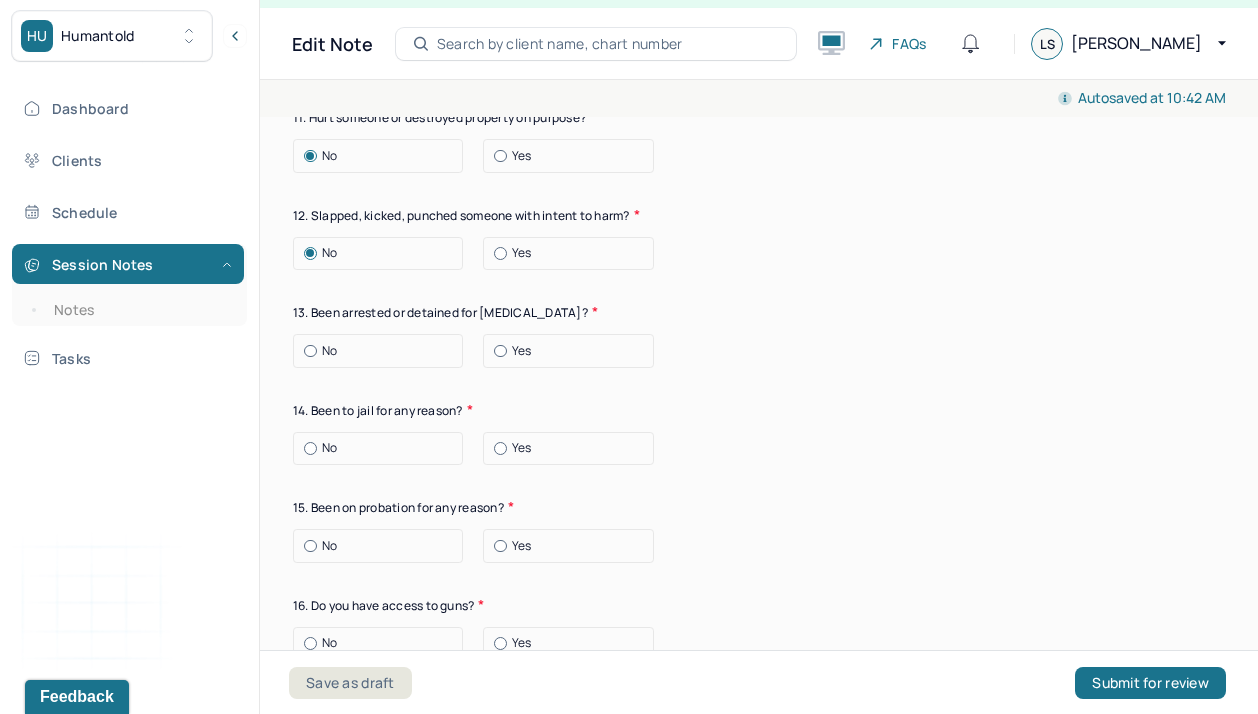 click at bounding box center (310, 351) 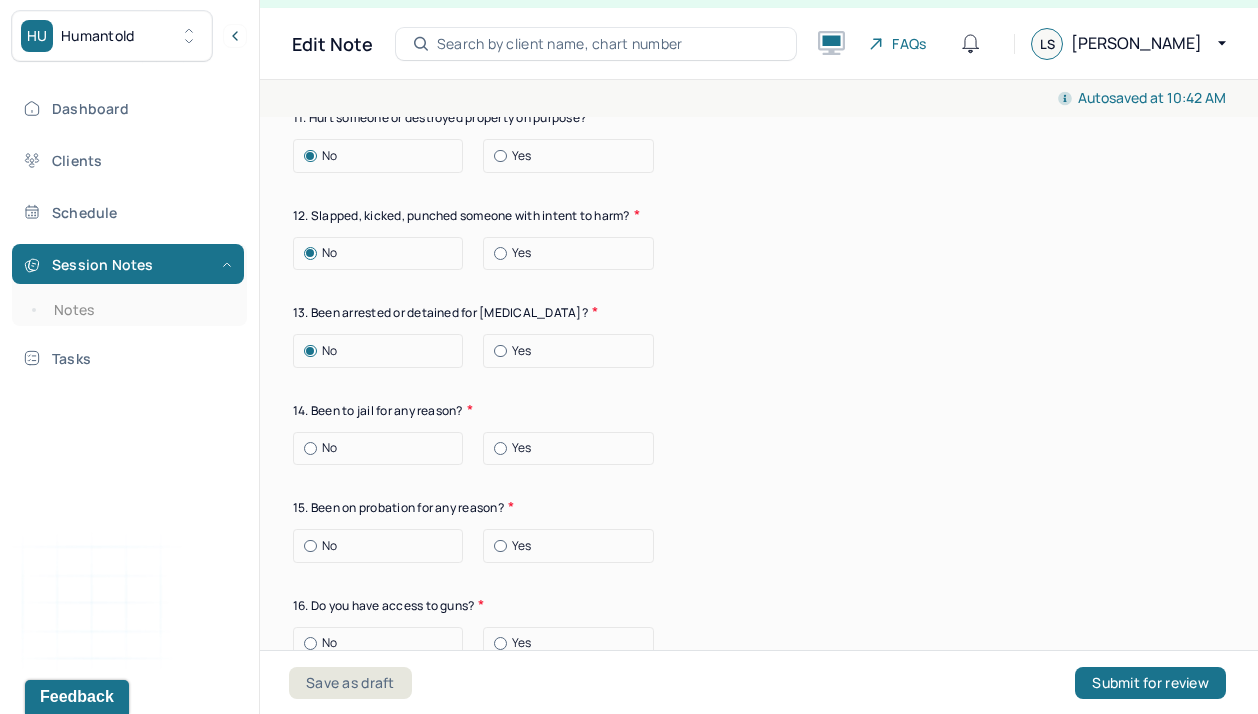 click on "Suicide risk assessment 1. Been so distressed you seriously wished to end your life? No [DATE] Recently 2. Has anything happened recently to make you feel you don’t want to live? No Yes Describe the situation Have you had/Do you have - 3. A specific plan of how you would kill yourself? No Yes 4. Access to weapons or means of hurting self? No Yes 5. Made serious suicide attempts No Yes 6. Purposely done something to hurt yourself? No Yes Describe the situation 7. Heard voices telling you to hurt yourself? No Yes 8. Had relatives who attempted or commited sucide? No Yes 9. Had thoughts of killing or seriously hurting someone? No Yes 10. Heard voices telling you to hurt others? No Yes 11. Hurt someone or destroyed property on purpose? No Yes 12. Slapped, kicked, punched someone with intent to harm? No Yes 13. Been arrested or detained for [MEDICAL_DATA]? No Yes 14. Been to jail for any reason? No Yes 15. Been on probation for any reason? No Yes 16. Do you have access to guns? No Yes" at bounding box center (759, -293) 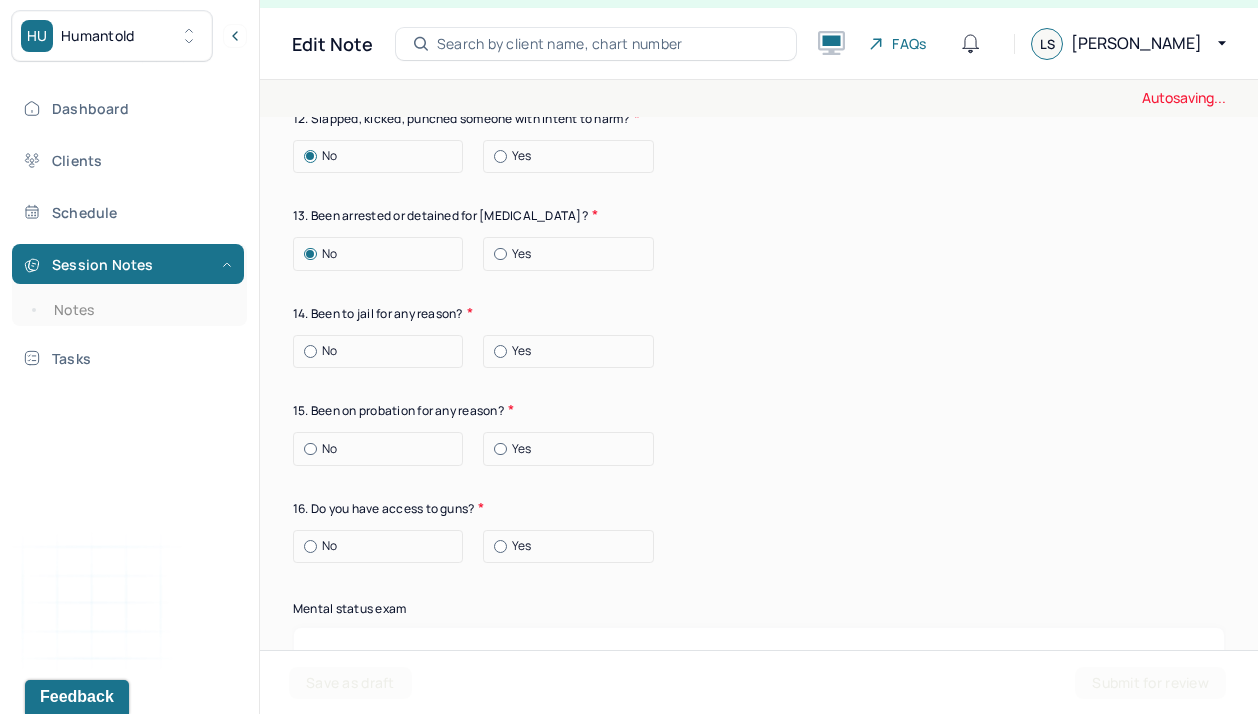 scroll, scrollTop: 8274, scrollLeft: 0, axis: vertical 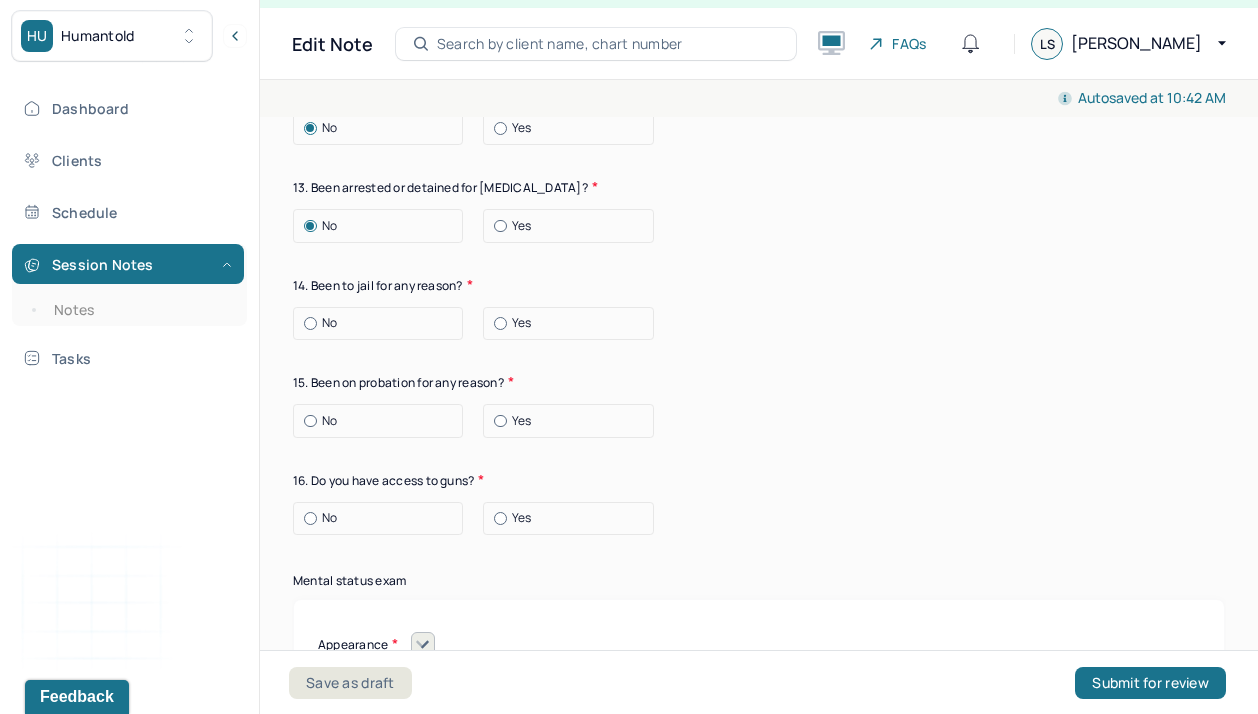 click on "No" at bounding box center (383, 323) 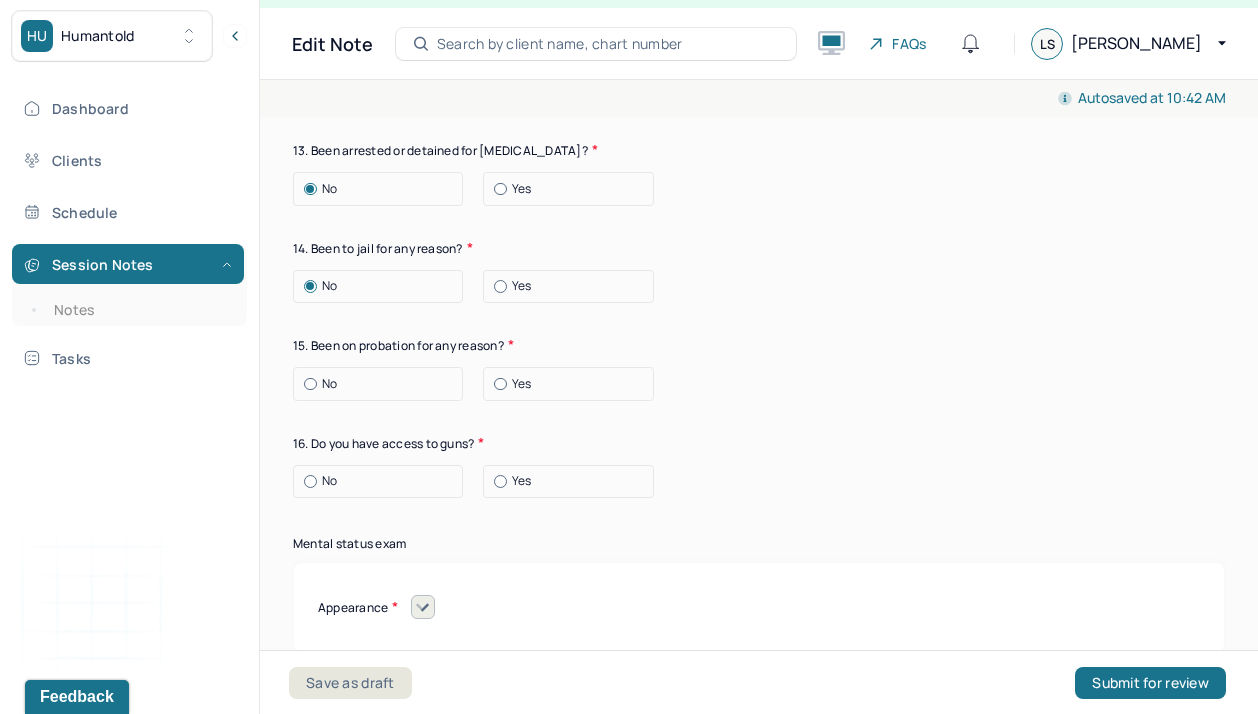 scroll, scrollTop: 8314, scrollLeft: 0, axis: vertical 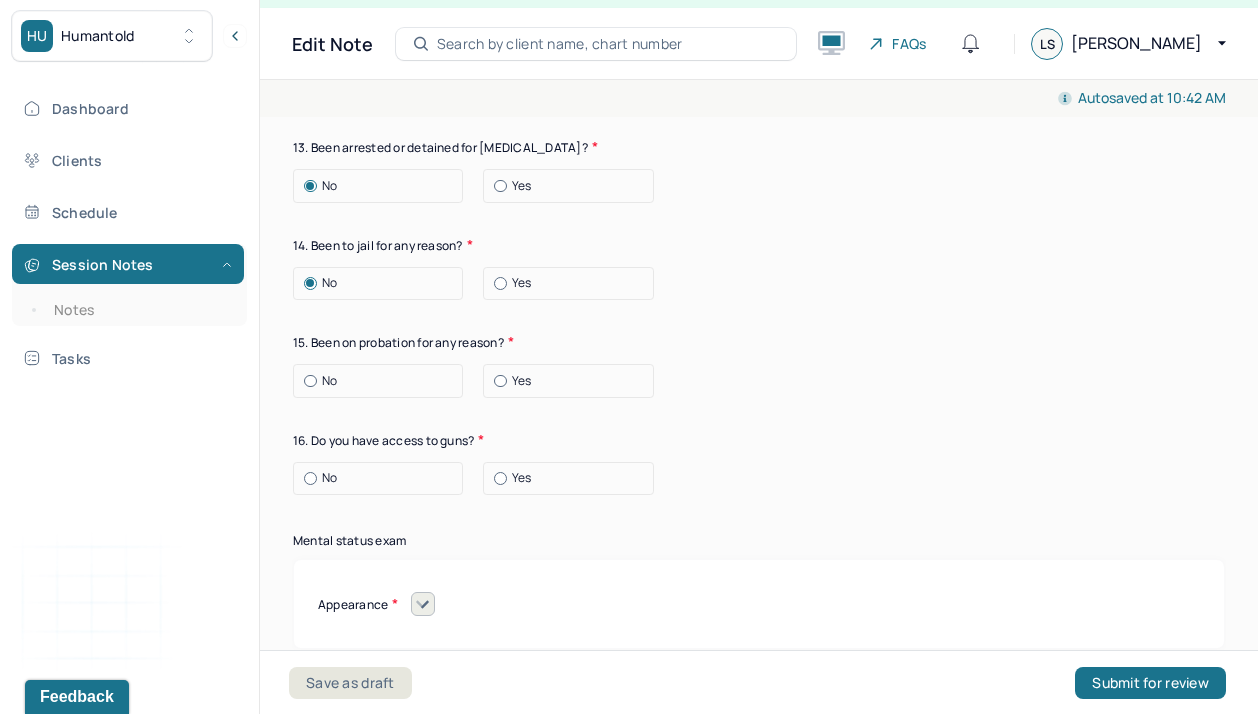 click at bounding box center [310, 381] 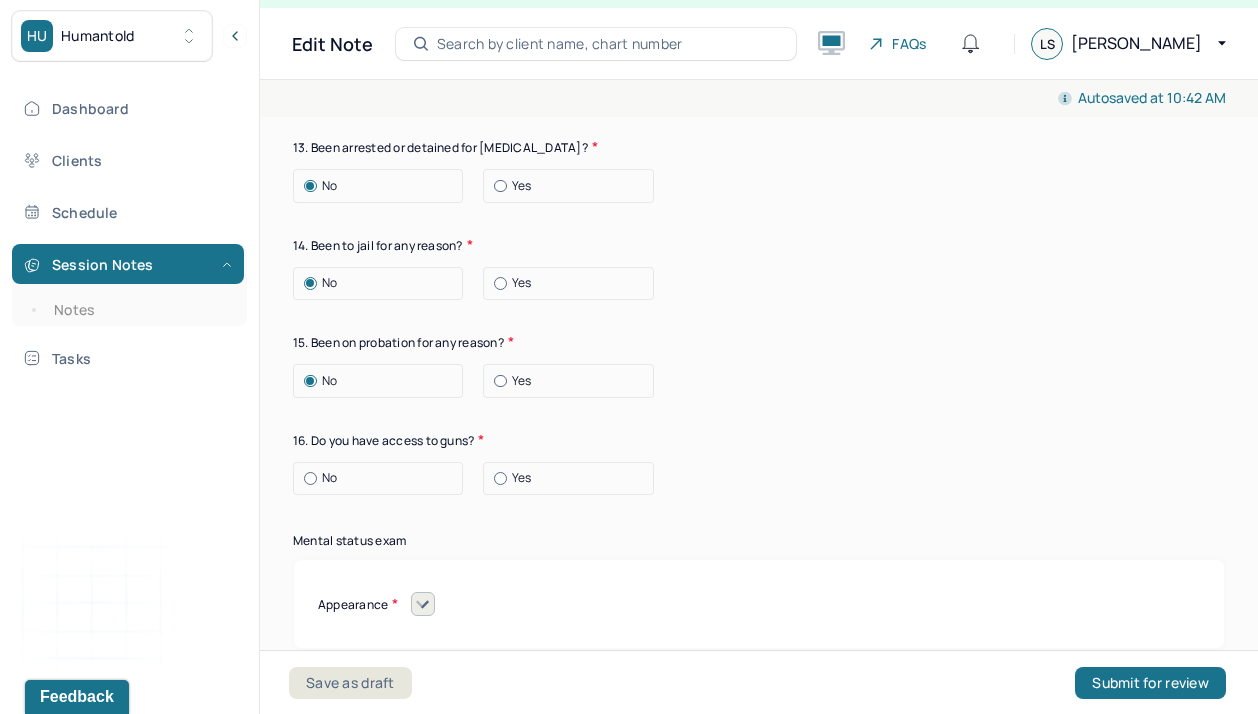 click on "Suicide risk assessment 1. Been so distressed you seriously wished to end your life? No [DATE] Recently 2. Has anything happened recently to make you feel you don’t want to live? No Yes Describe the situation Have you had/Do you have - 3. A specific plan of how you would kill yourself? No Yes 4. Access to weapons or means of hurting self? No Yes 5. Made serious suicide attempts No Yes 6. Purposely done something to hurt yourself? No Yes Describe the situation 7. Heard voices telling you to hurt yourself? No Yes 8. Had relatives who attempted or commited sucide? No Yes 9. Had thoughts of killing or seriously hurting someone? No Yes 10. Heard voices telling you to hurt others? No Yes 11. Hurt someone or destroyed property on purpose? No Yes 12. Slapped, kicked, punched someone with intent to harm? No Yes 13. Been arrested or detained for [MEDICAL_DATA]? No Yes 14. Been to jail for any reason? No Yes 15. Been on probation for any reason? No Yes 16. Do you have access to guns? No Yes" at bounding box center (759, -458) 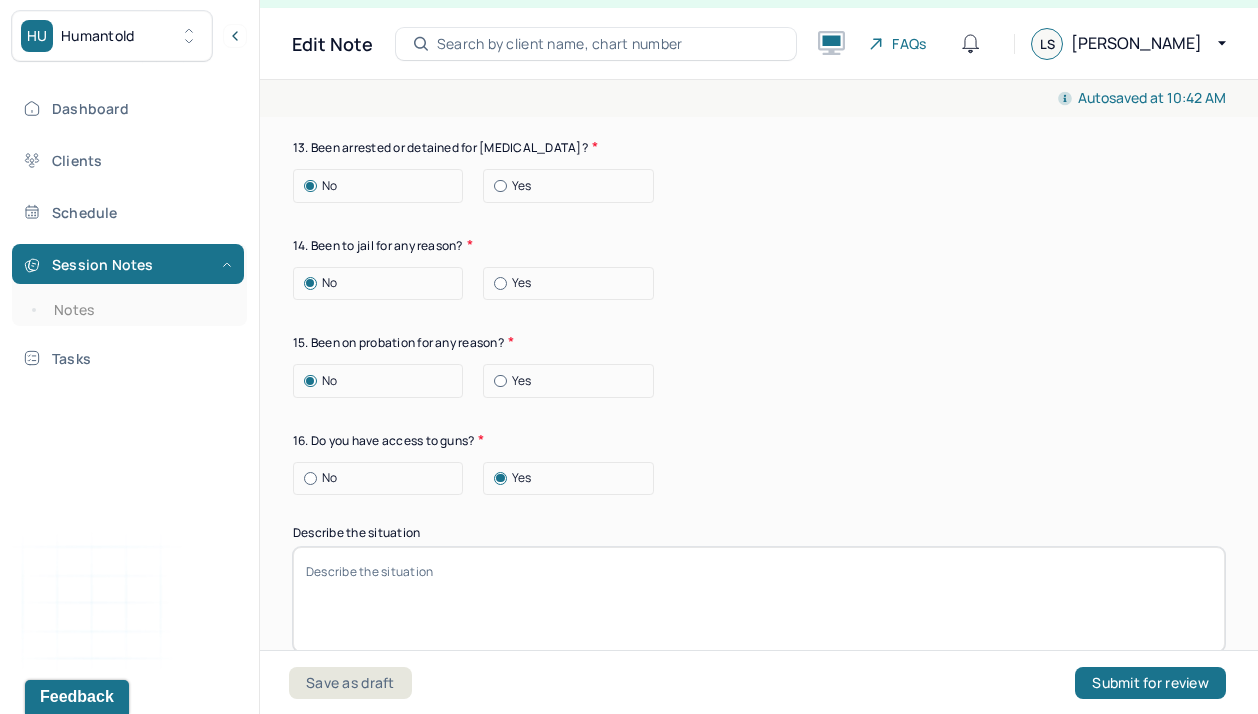 click on "Describe the situation" at bounding box center (759, 599) 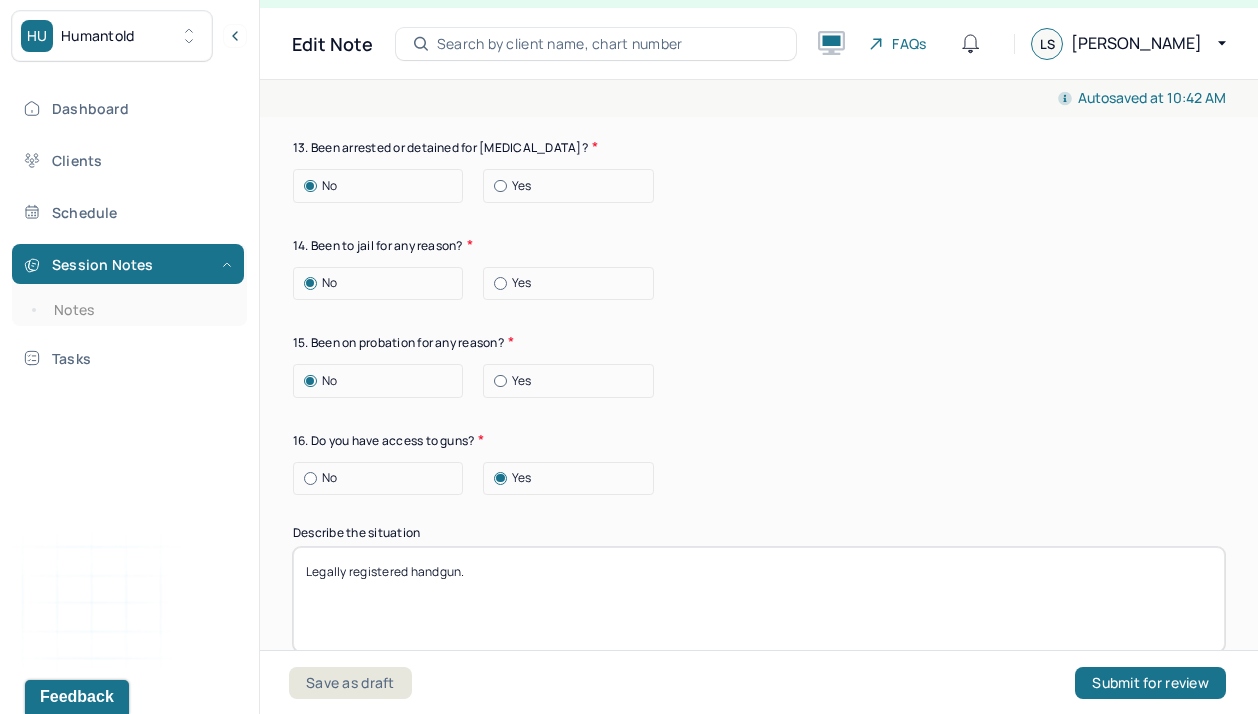 click on "Suicide risk assessment 1. Been so distressed you seriously wished to end your life? No [DATE] Recently 2. Has anything happened recently to make you feel you don’t want to live? No Yes Describe the situation Have you had/Do you have - 3. A specific plan of how you would kill yourself? No Yes 4. Access to weapons or means of hurting self? No Yes 5. Made serious suicide attempts No Yes 6. Purposely done something to hurt yourself? No Yes Describe the situation 7. Heard voices telling you to hurt yourself? No Yes 8. Had relatives who attempted or commited sucide? No Yes 9. Had thoughts of killing or seriously hurting someone? No Yes 10. Heard voices telling you to hurt others? No Yes 11. Hurt someone or destroyed property on purpose? No Yes 12. Slapped, kicked, punched someone with intent to harm? No Yes 13. Been arrested or detained for [MEDICAL_DATA]? No Yes 14. Been to jail for any reason? No Yes 15. Been on probation for any reason? No Yes 16. Do you have access to guns? No Yes Describe the situation" at bounding box center [759, -380] 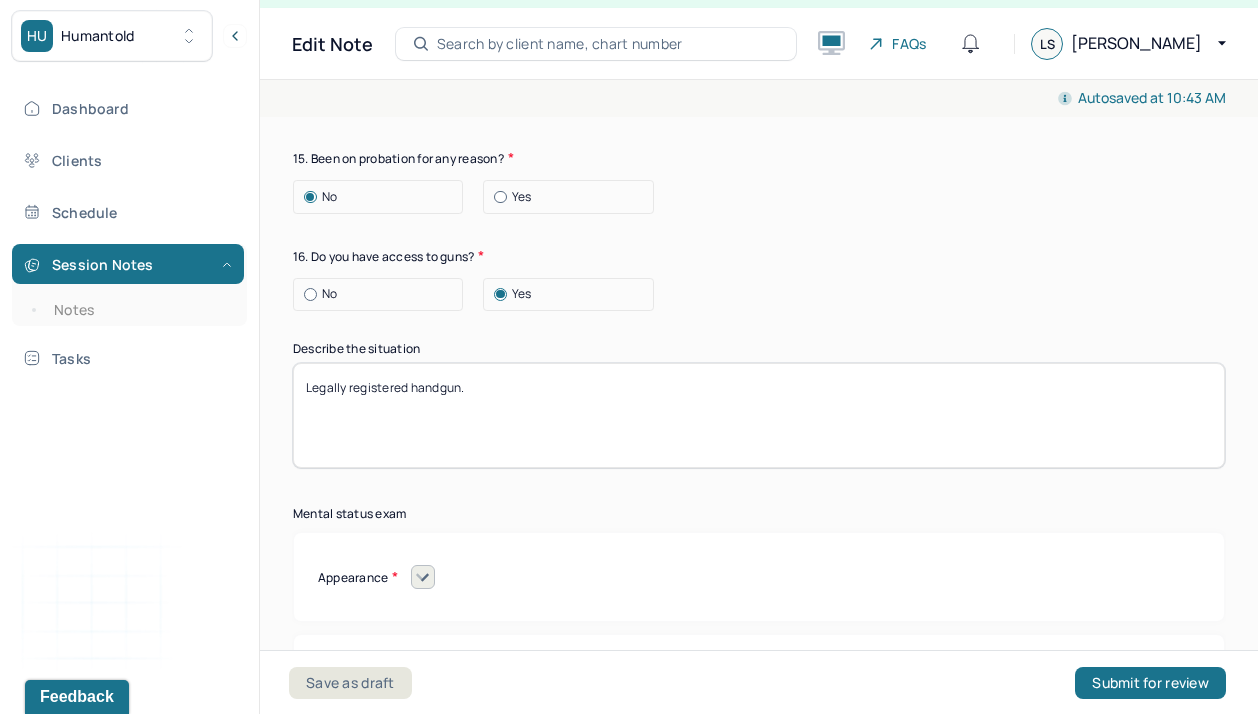 scroll, scrollTop: 8481, scrollLeft: 0, axis: vertical 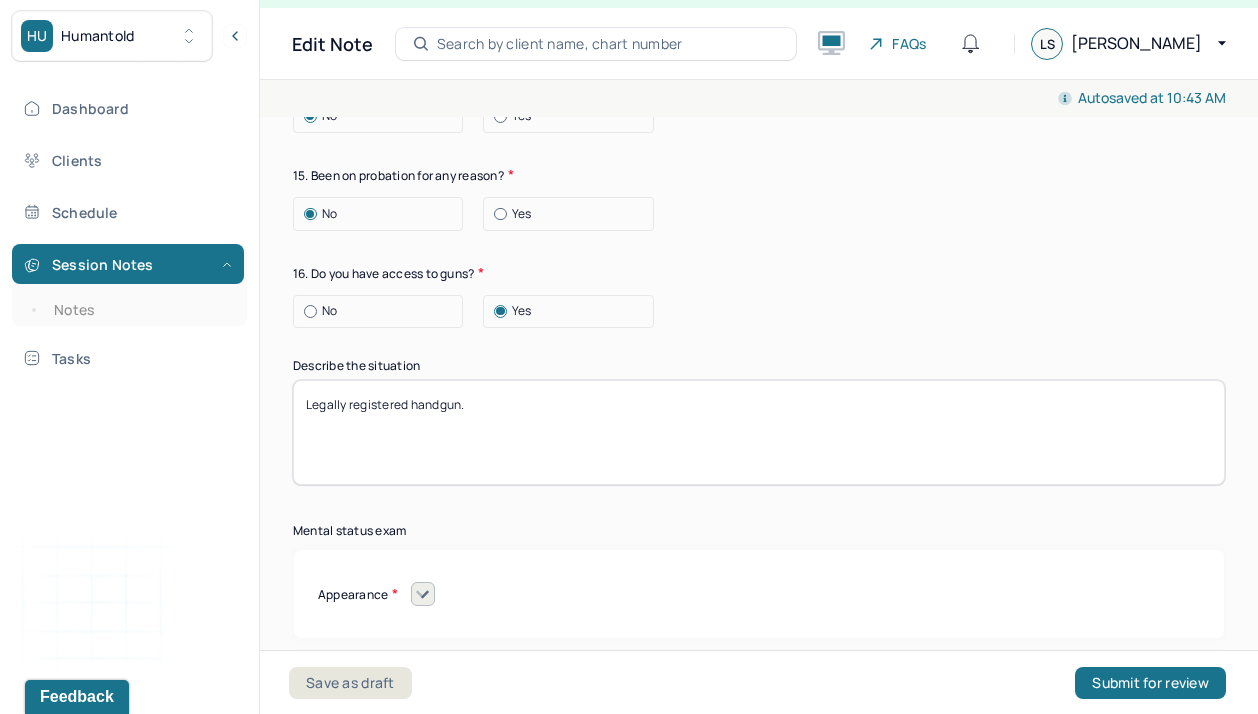 click on "Legally registered handgun." at bounding box center (759, 432) 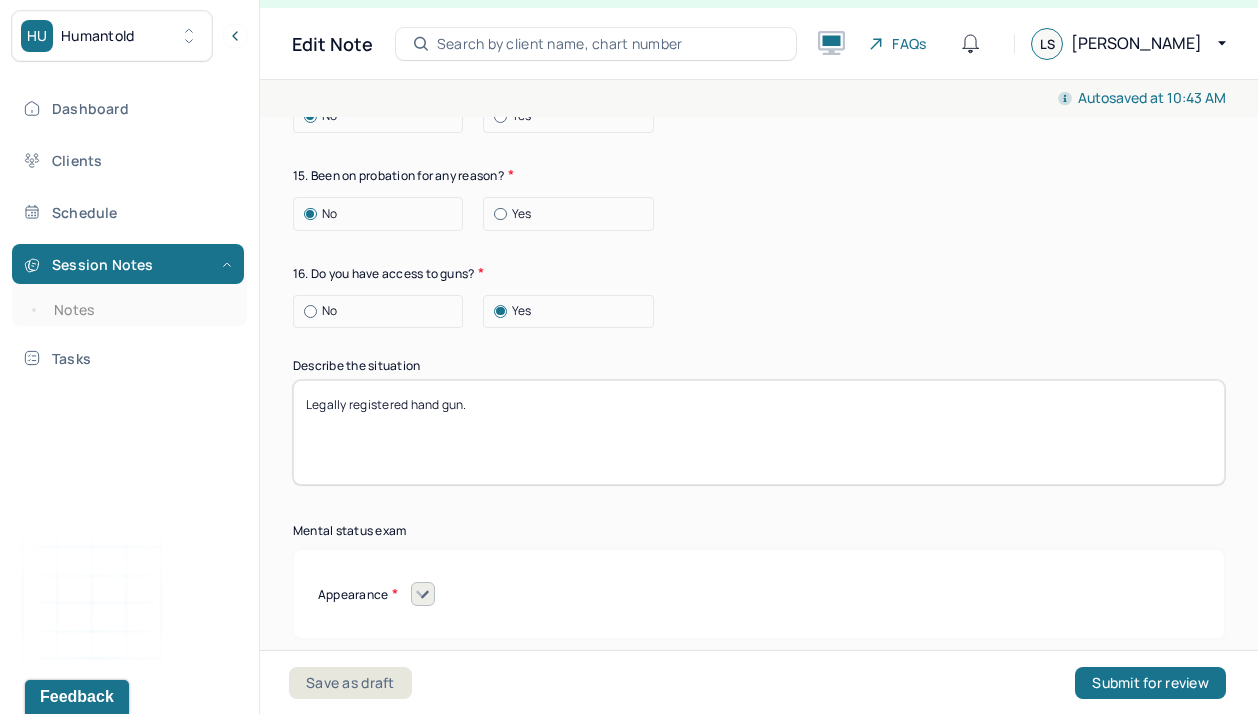 click on "No Yes" at bounding box center (759, 312) 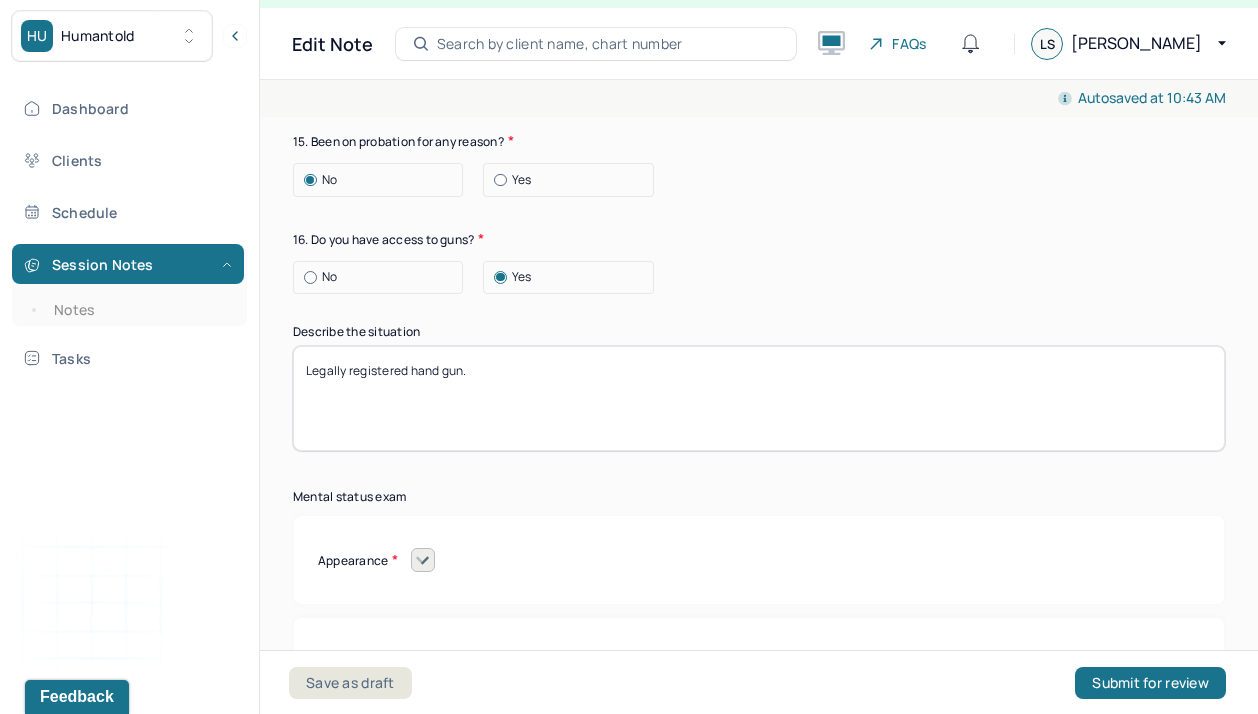 scroll, scrollTop: 8572, scrollLeft: 0, axis: vertical 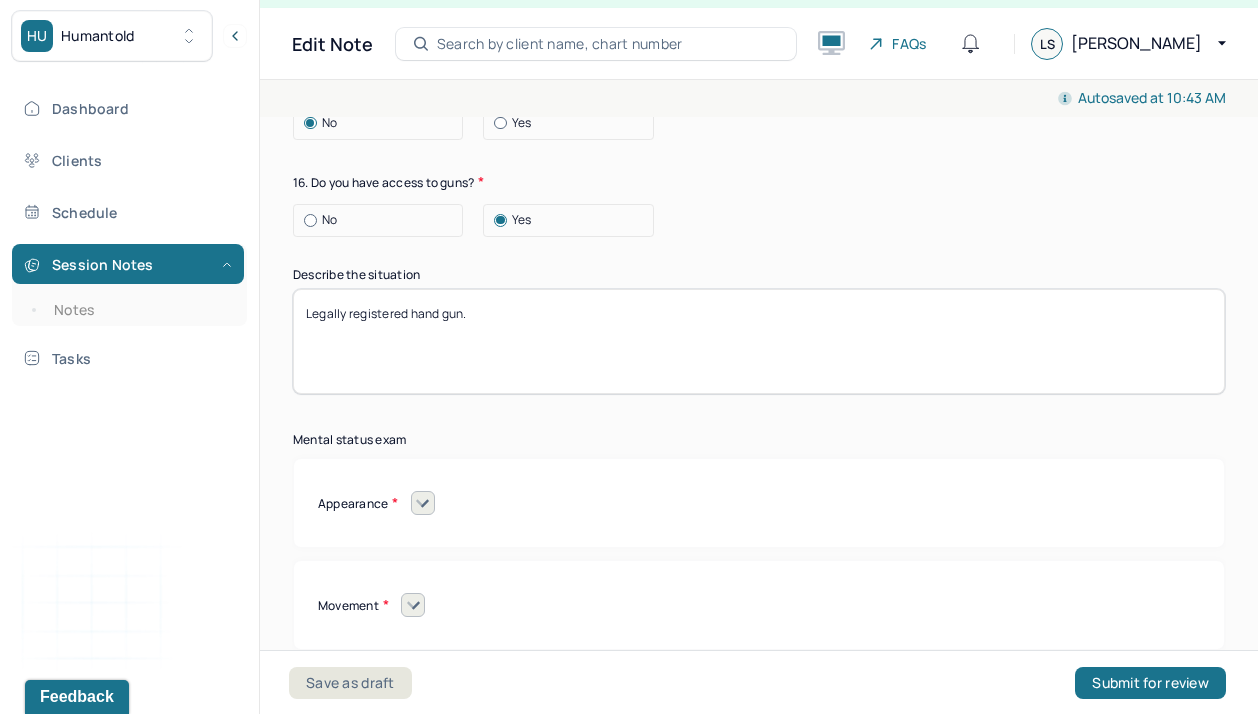 click on "Legally registered hand gun." at bounding box center (759, 341) 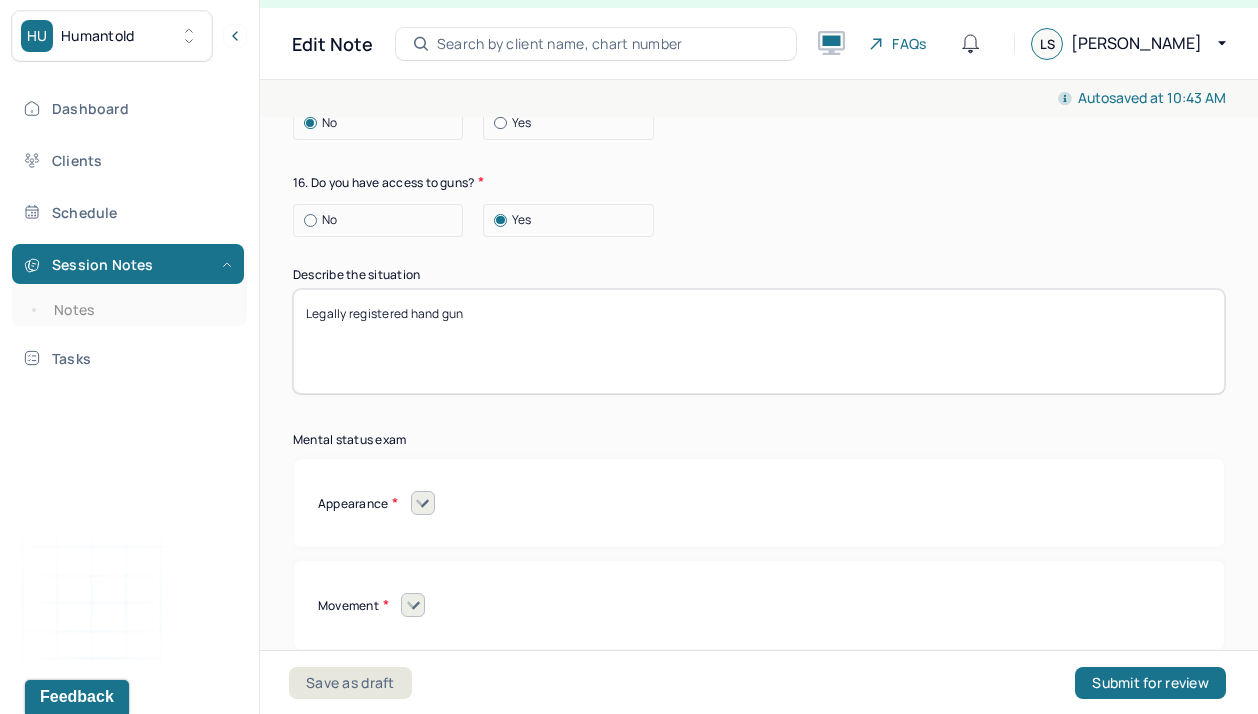 type on "Legally registered hand gun" 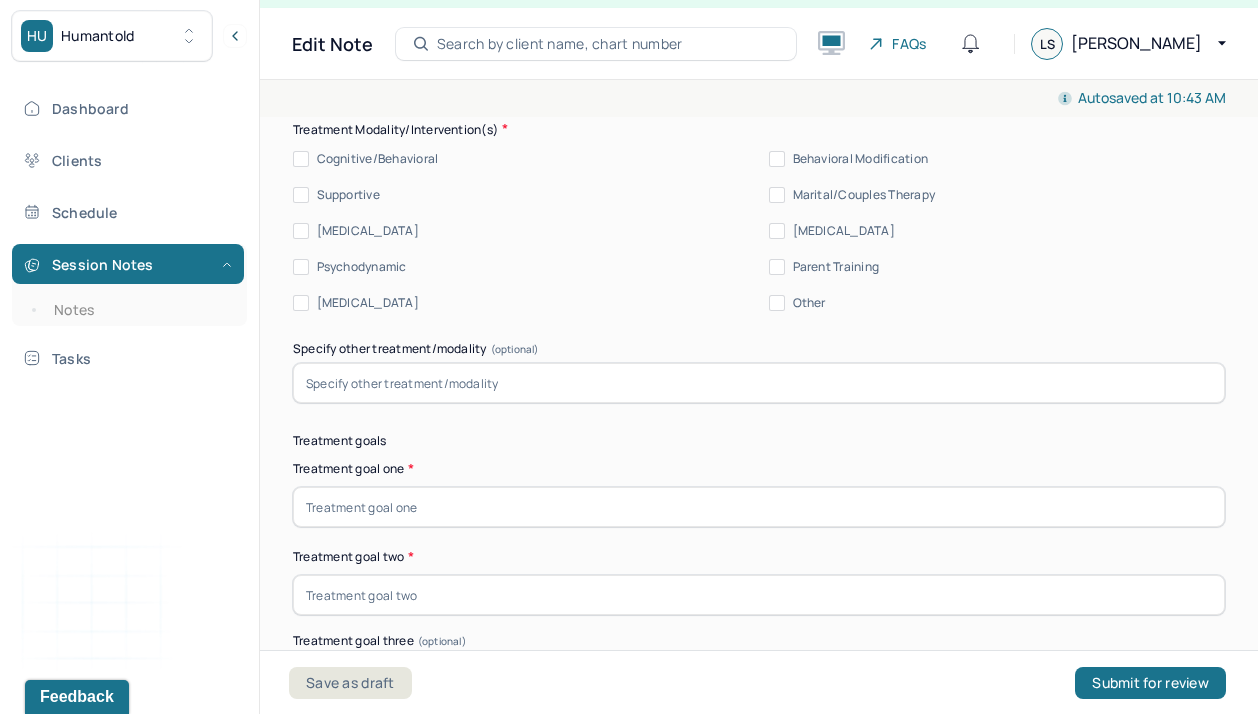 scroll, scrollTop: 10227, scrollLeft: 0, axis: vertical 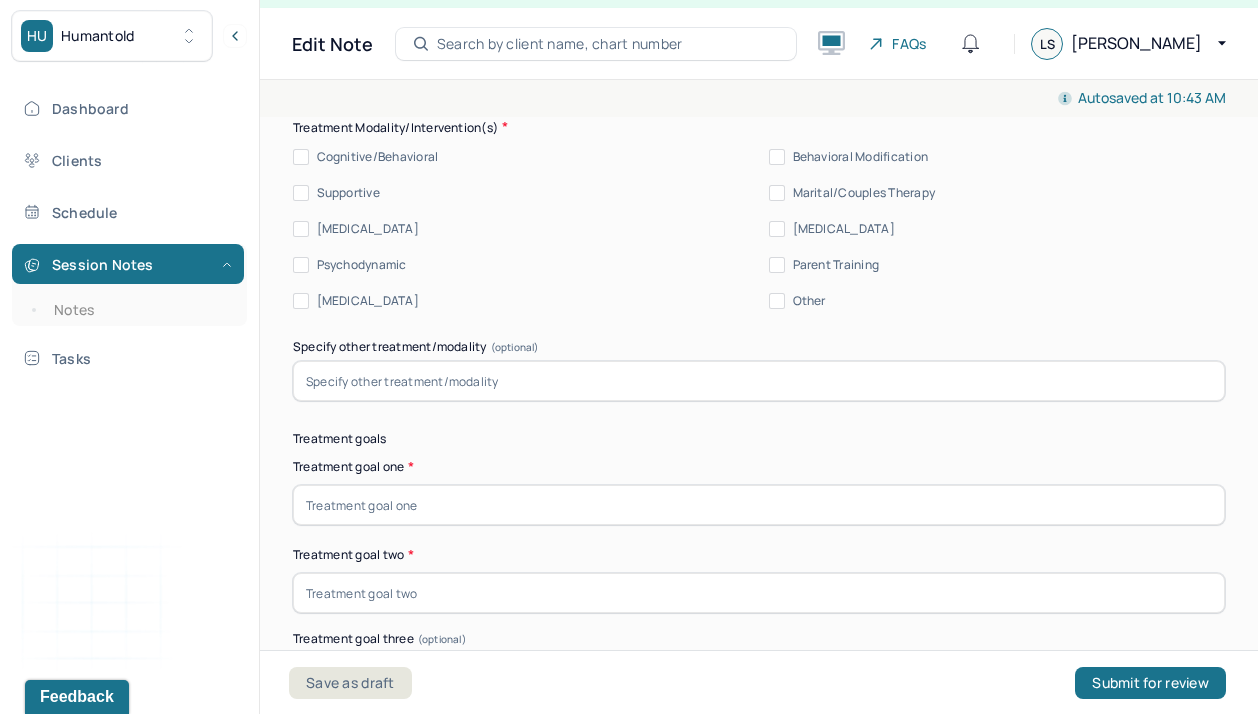 click at bounding box center [759, 505] 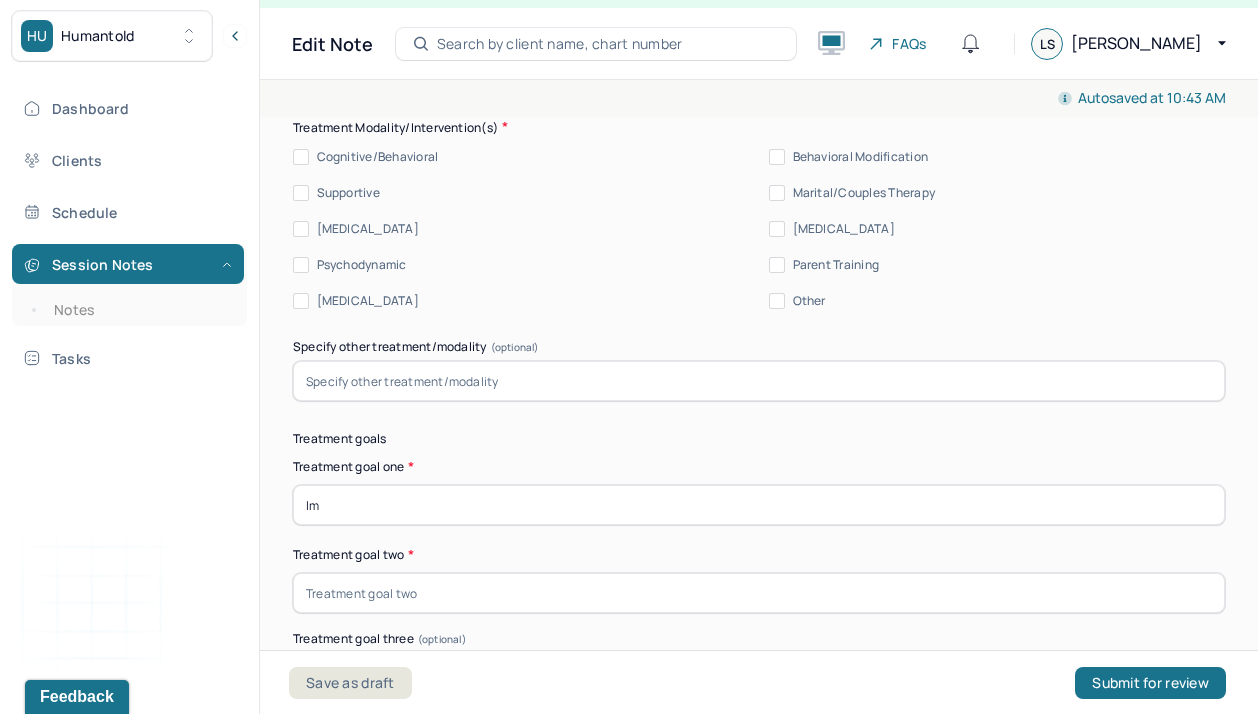 type on "I" 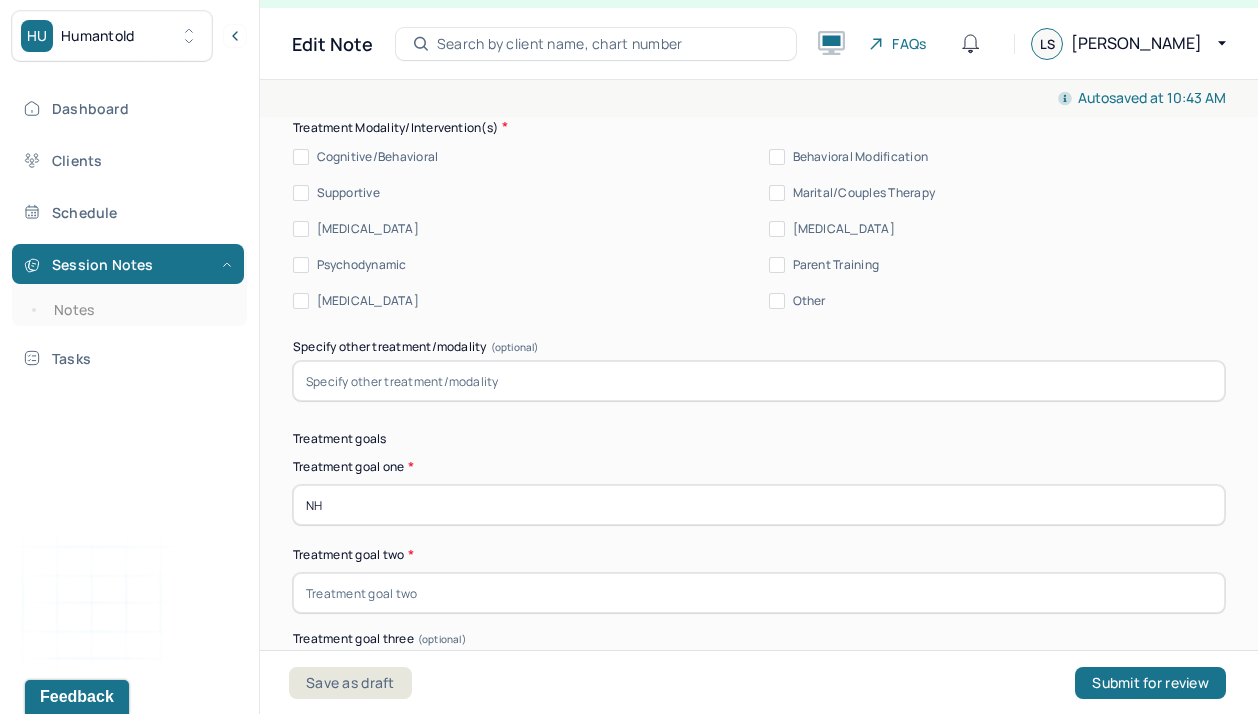 type on "N" 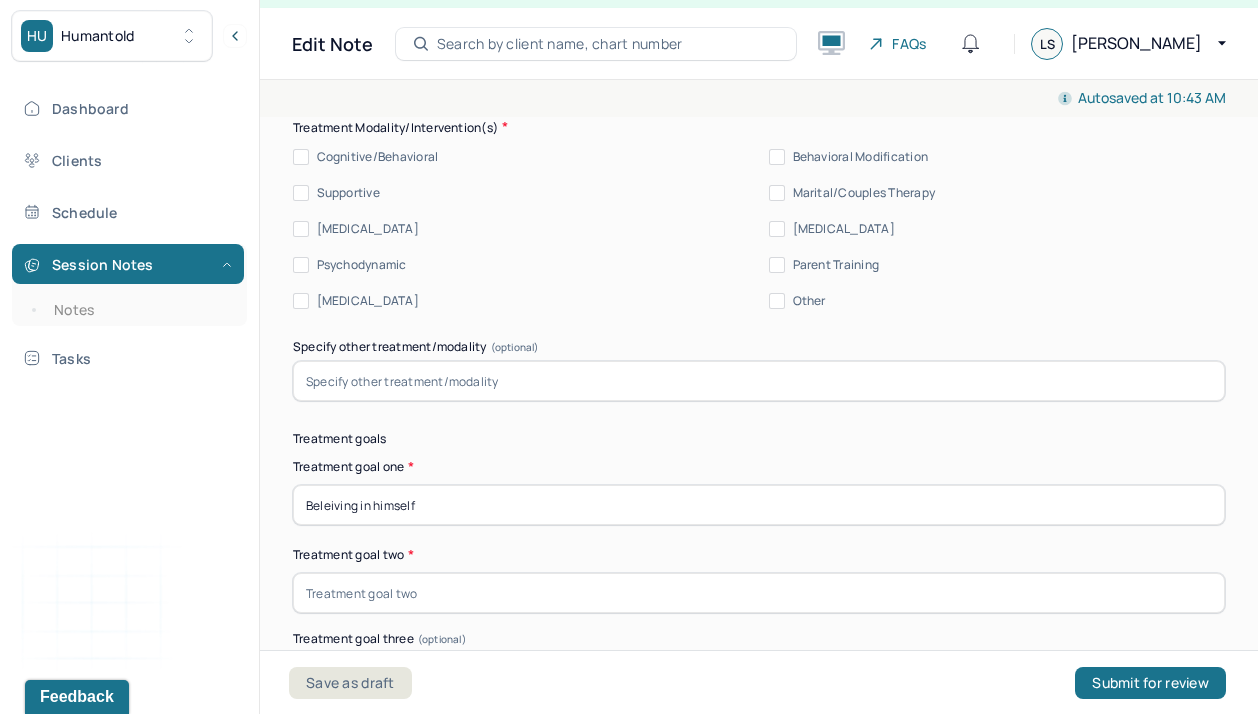 click on "Beleiving in himself" at bounding box center [759, 505] 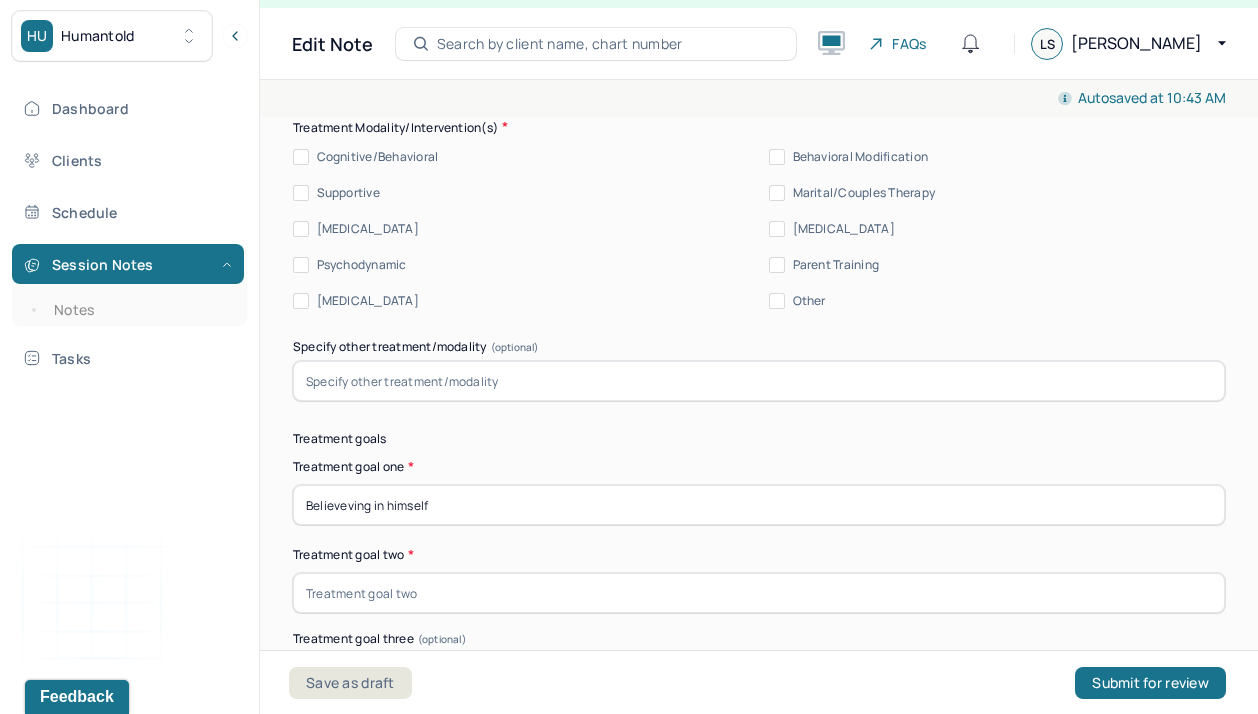 click on "Believeving in himself" at bounding box center (759, 505) 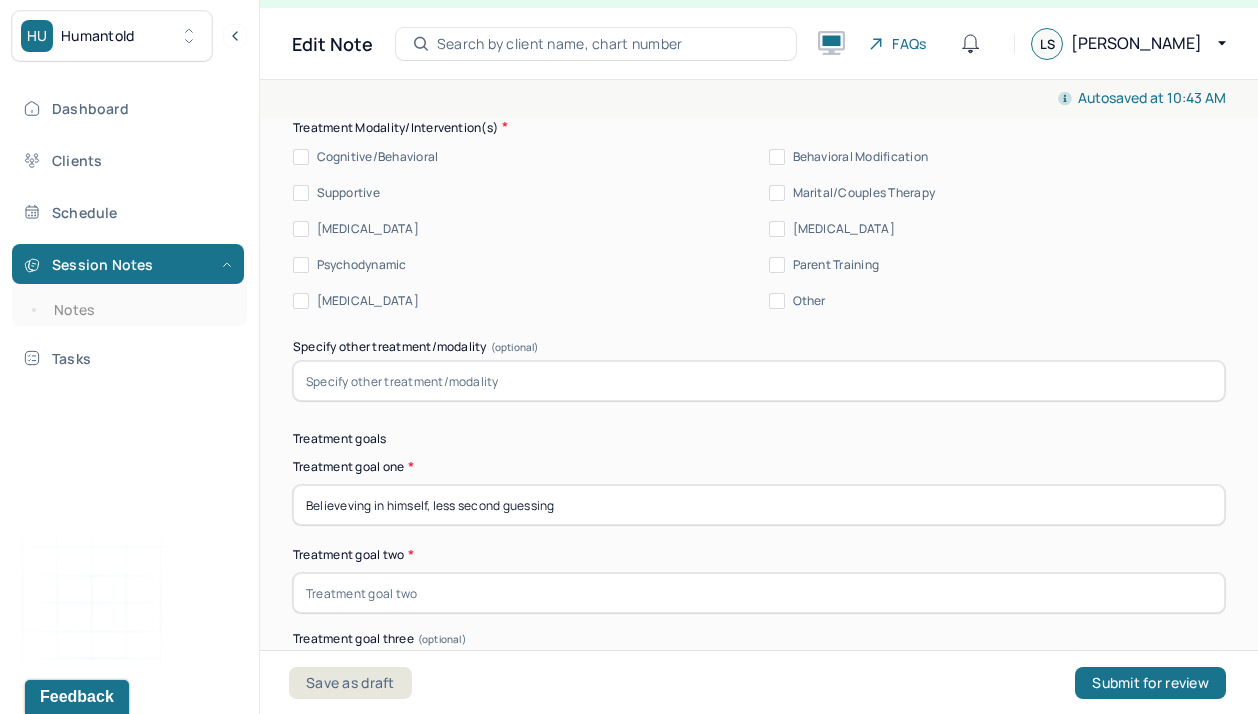 type on "Believeving in himself, less second guessing" 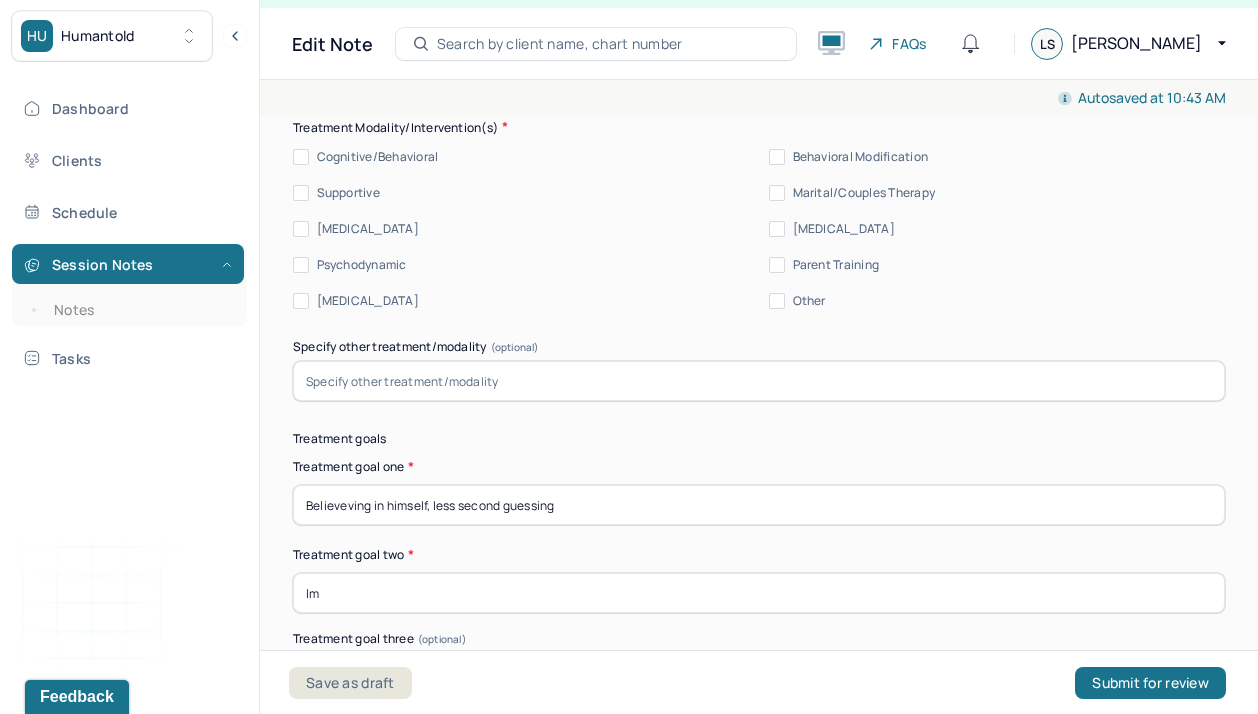 type on "I" 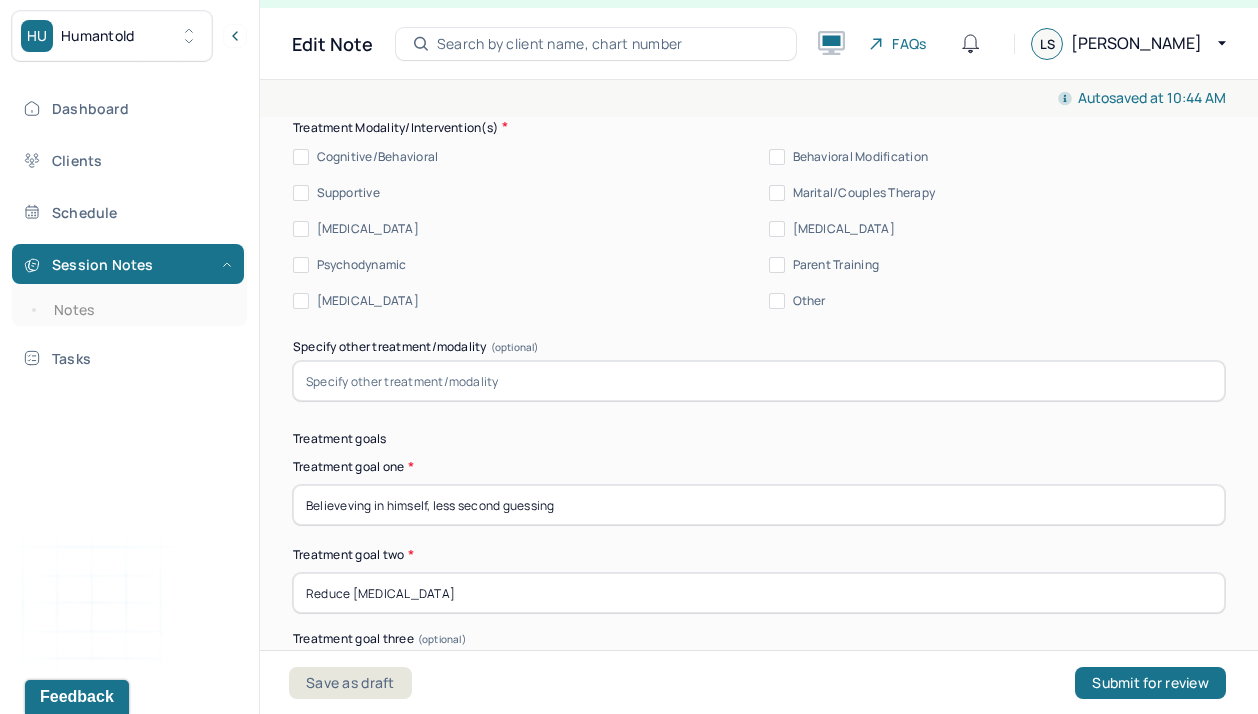 type on "Reduce [MEDICAL_DATA]" 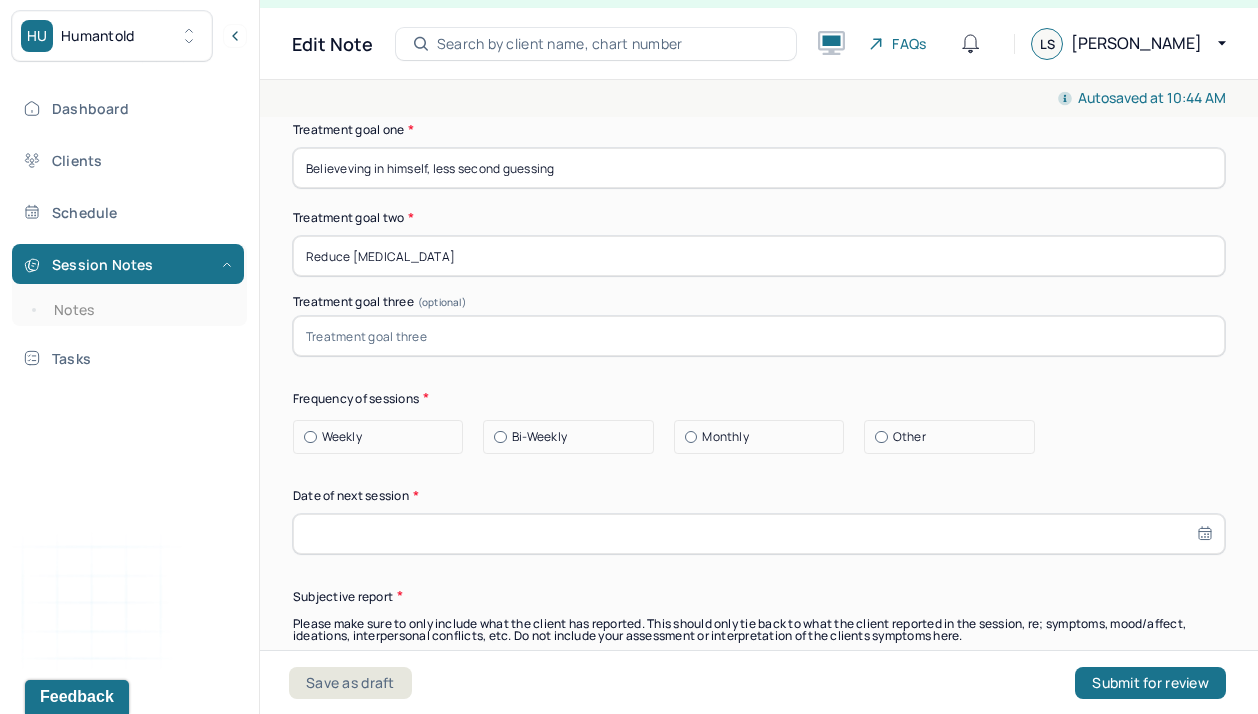 scroll, scrollTop: 10680, scrollLeft: 0, axis: vertical 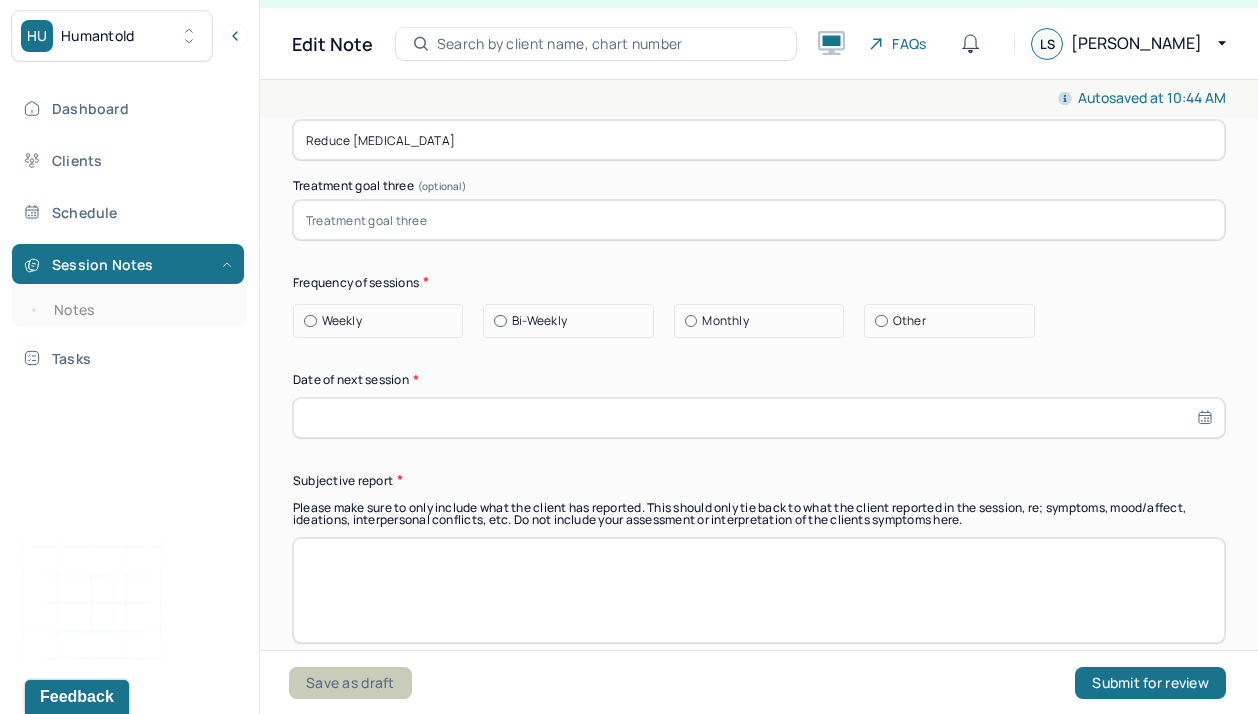 click on "Save as draft" at bounding box center (350, 683) 